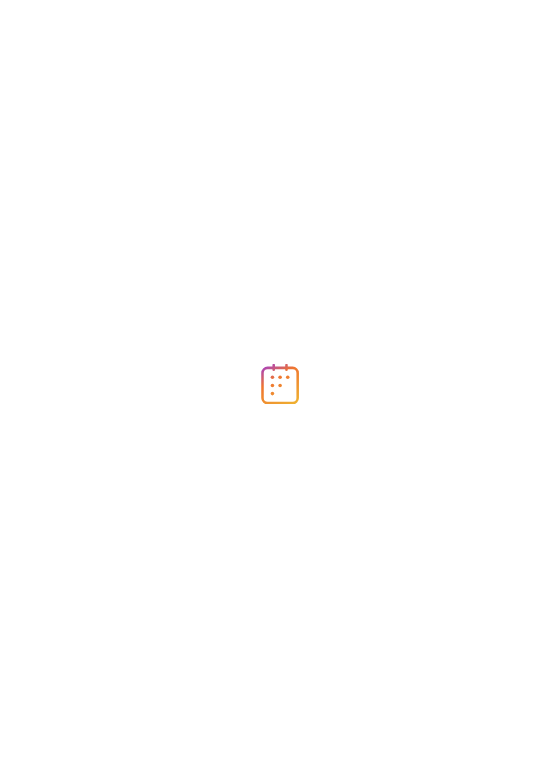 scroll, scrollTop: 0, scrollLeft: 0, axis: both 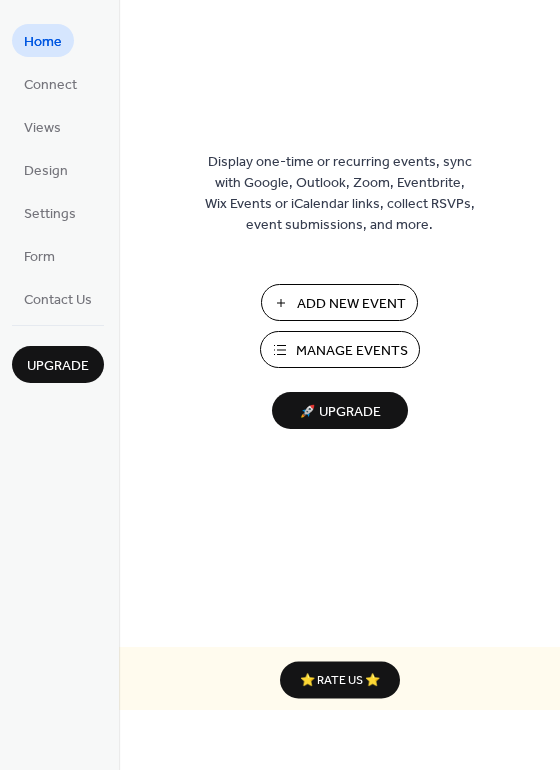 click on "Manage Events" at bounding box center (352, 351) 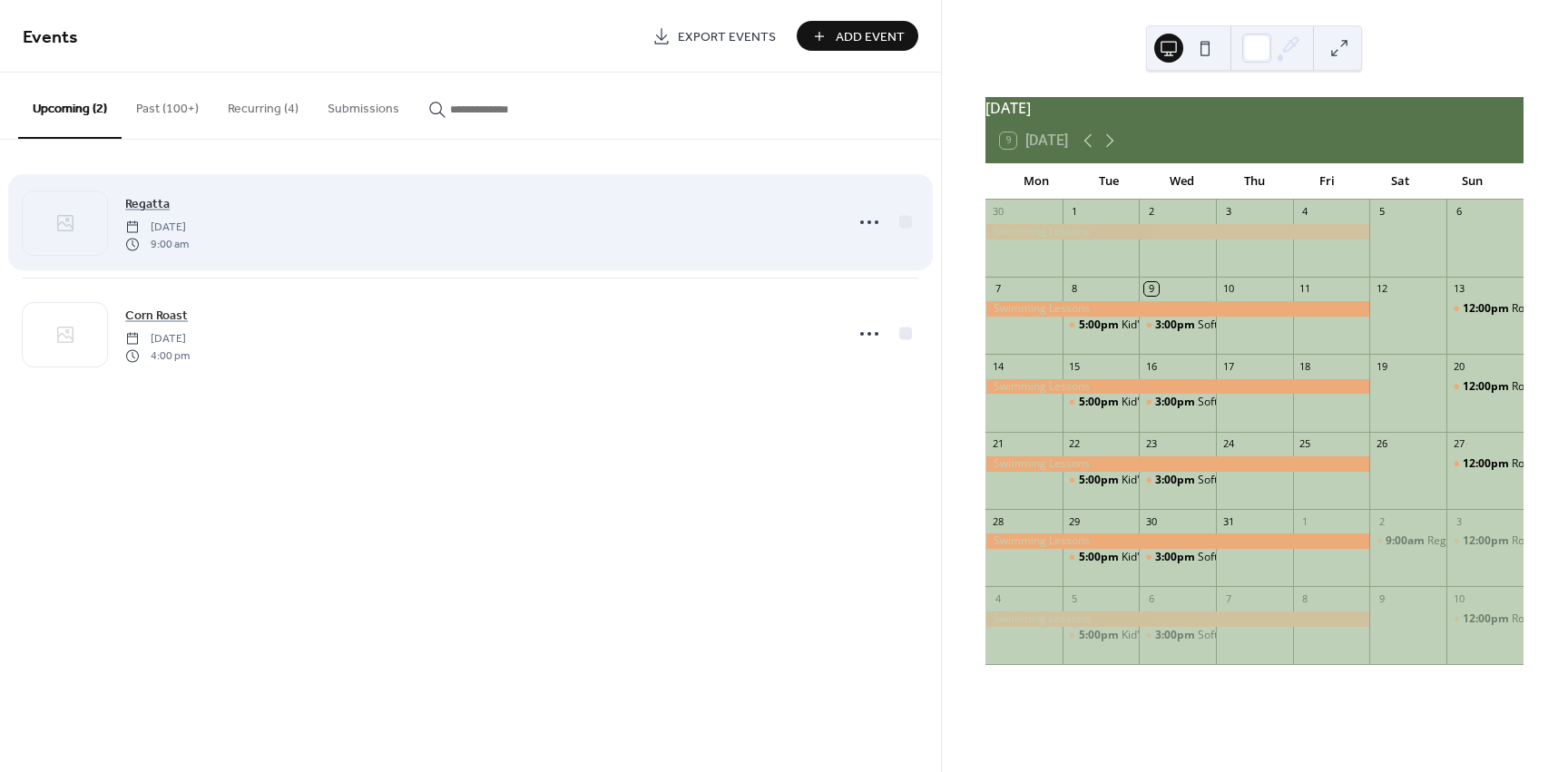 scroll, scrollTop: 0, scrollLeft: 0, axis: both 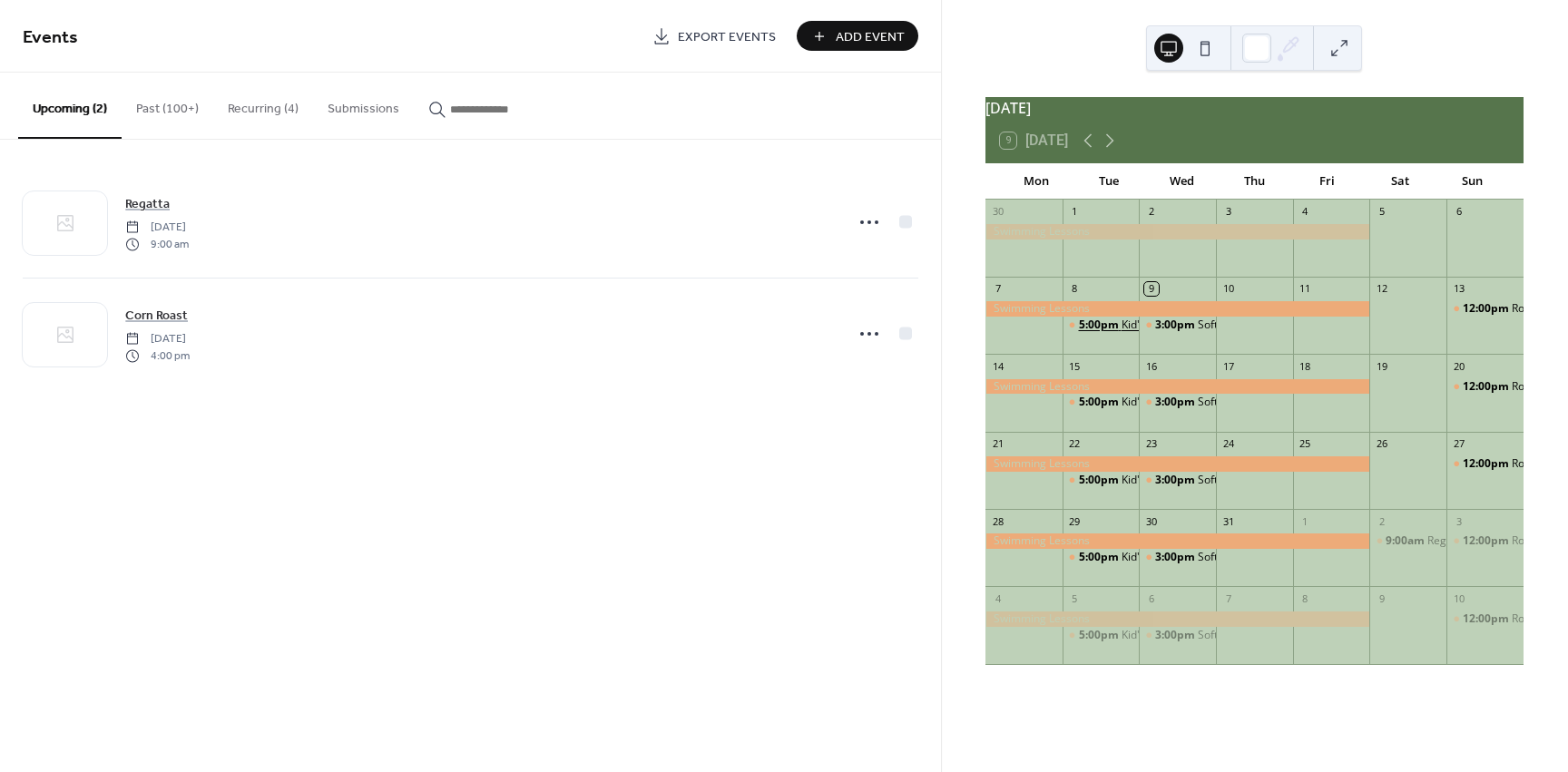 click on "5:00pm" at bounding box center [1100, 325] 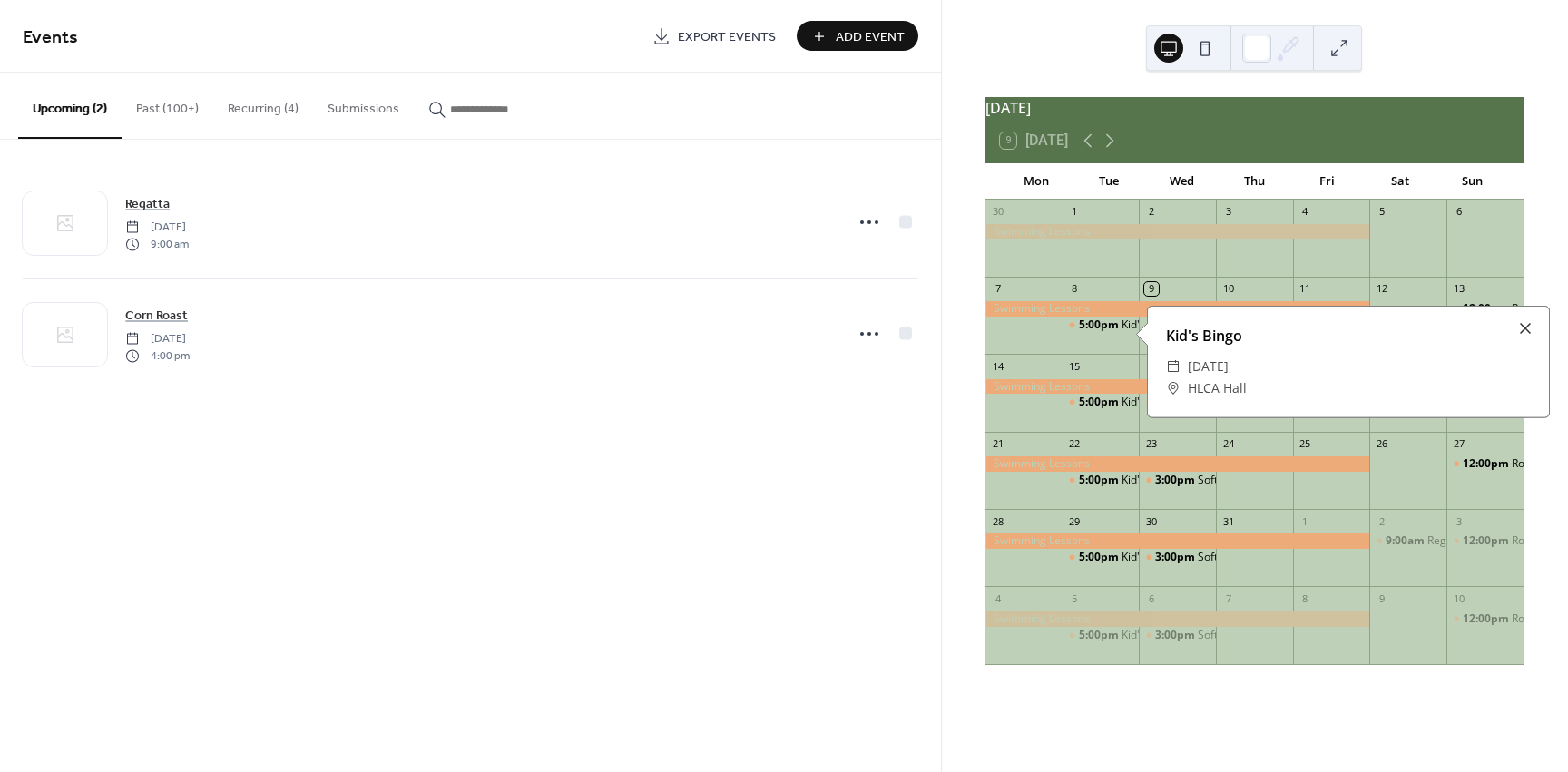click on "[DATE]" at bounding box center [1208, 366] 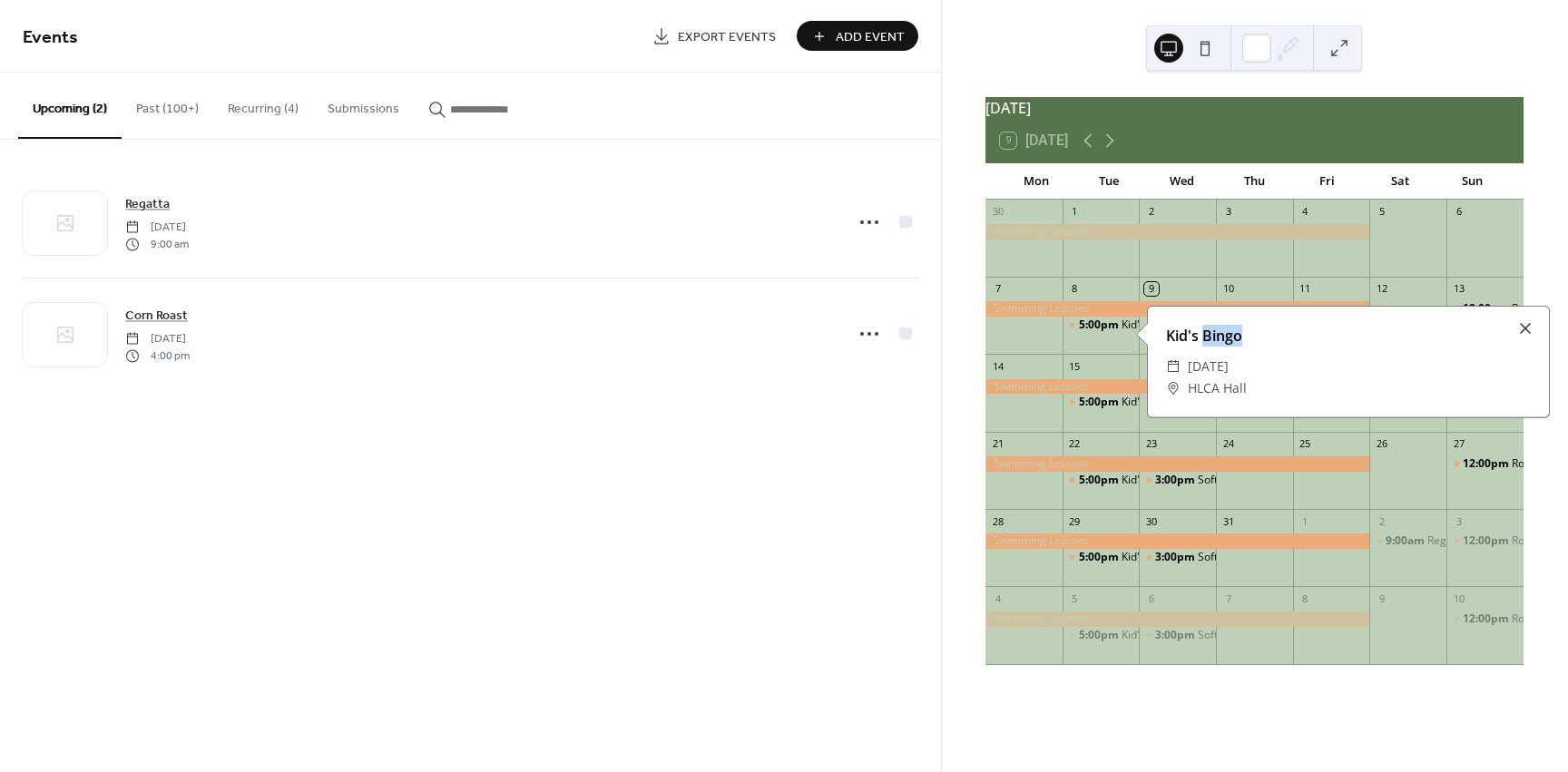 click on "Kid's Bingo" at bounding box center (1348, 336) 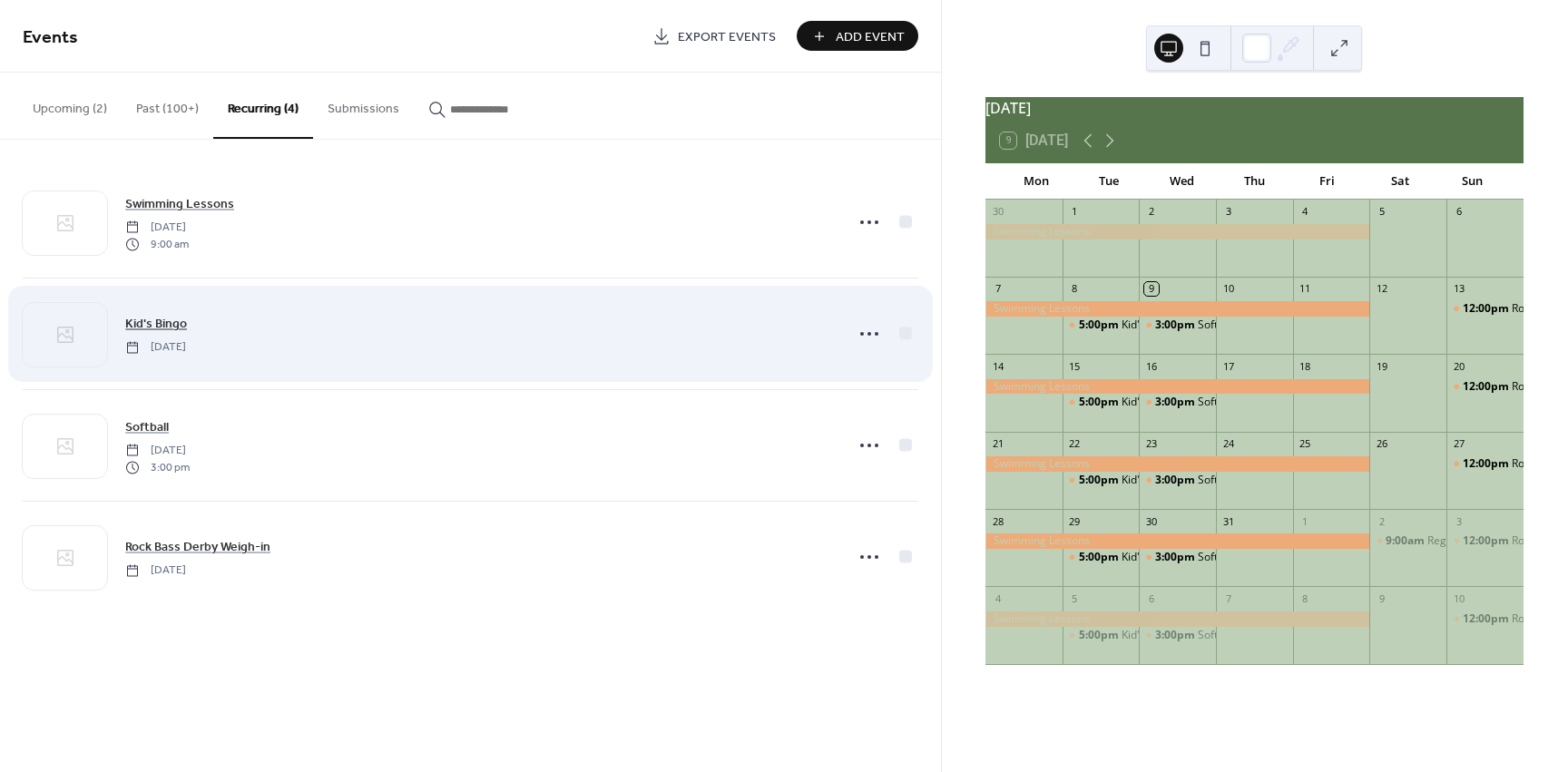 click on "Kid's Bingo" at bounding box center (156, 324) 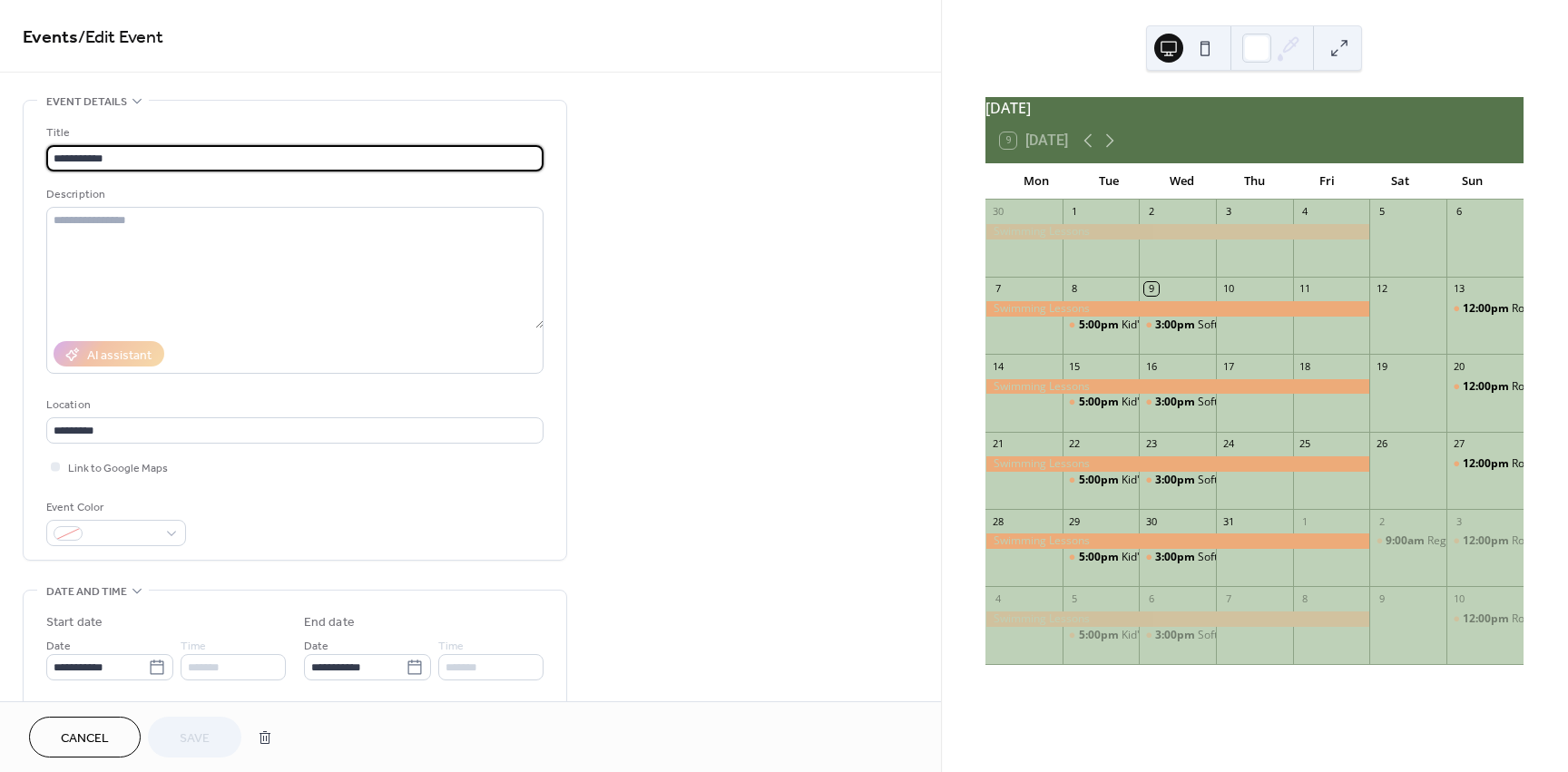 scroll, scrollTop: 91, scrollLeft: 0, axis: vertical 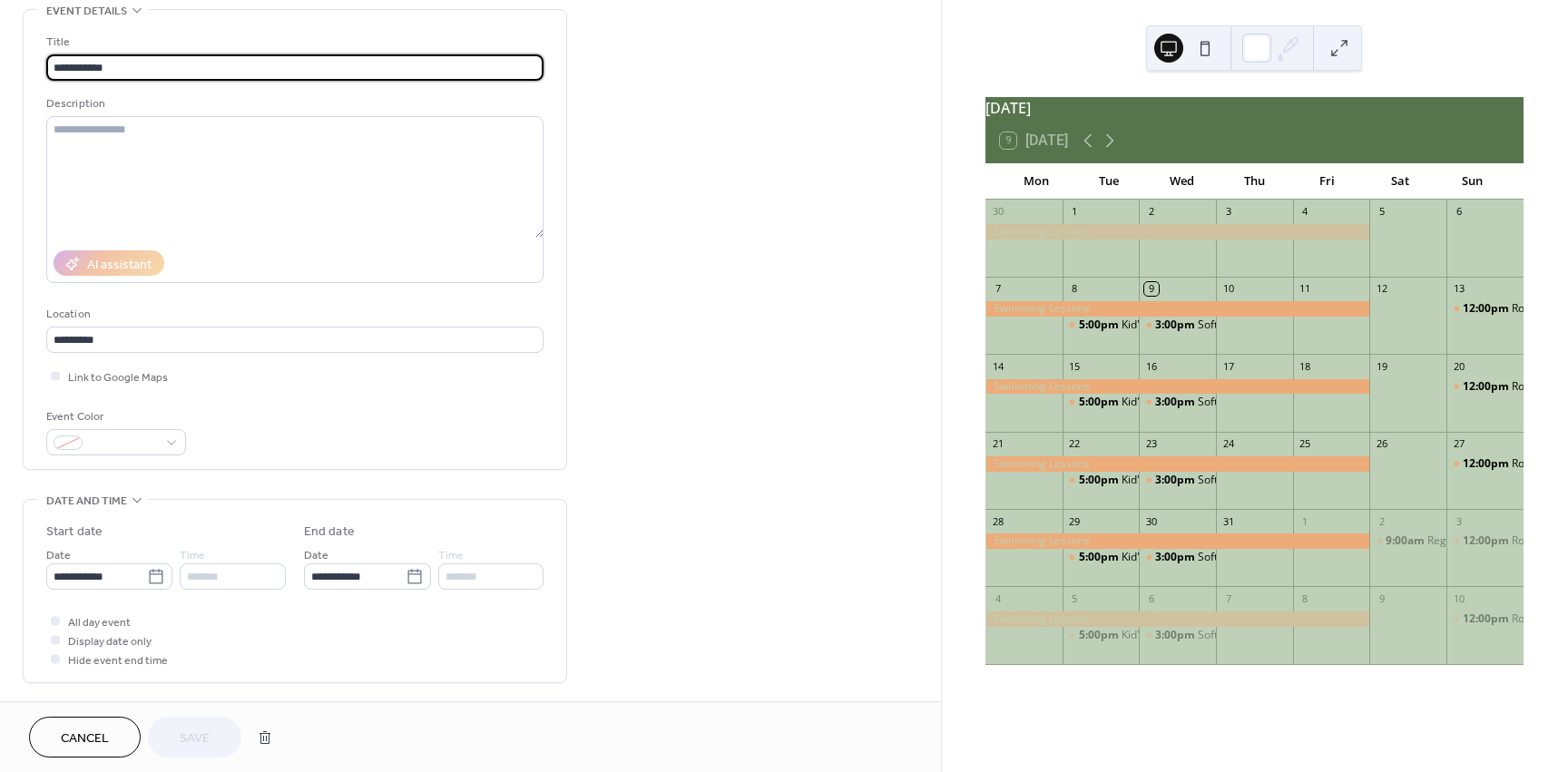 click on "*******" at bounding box center (491, 576) 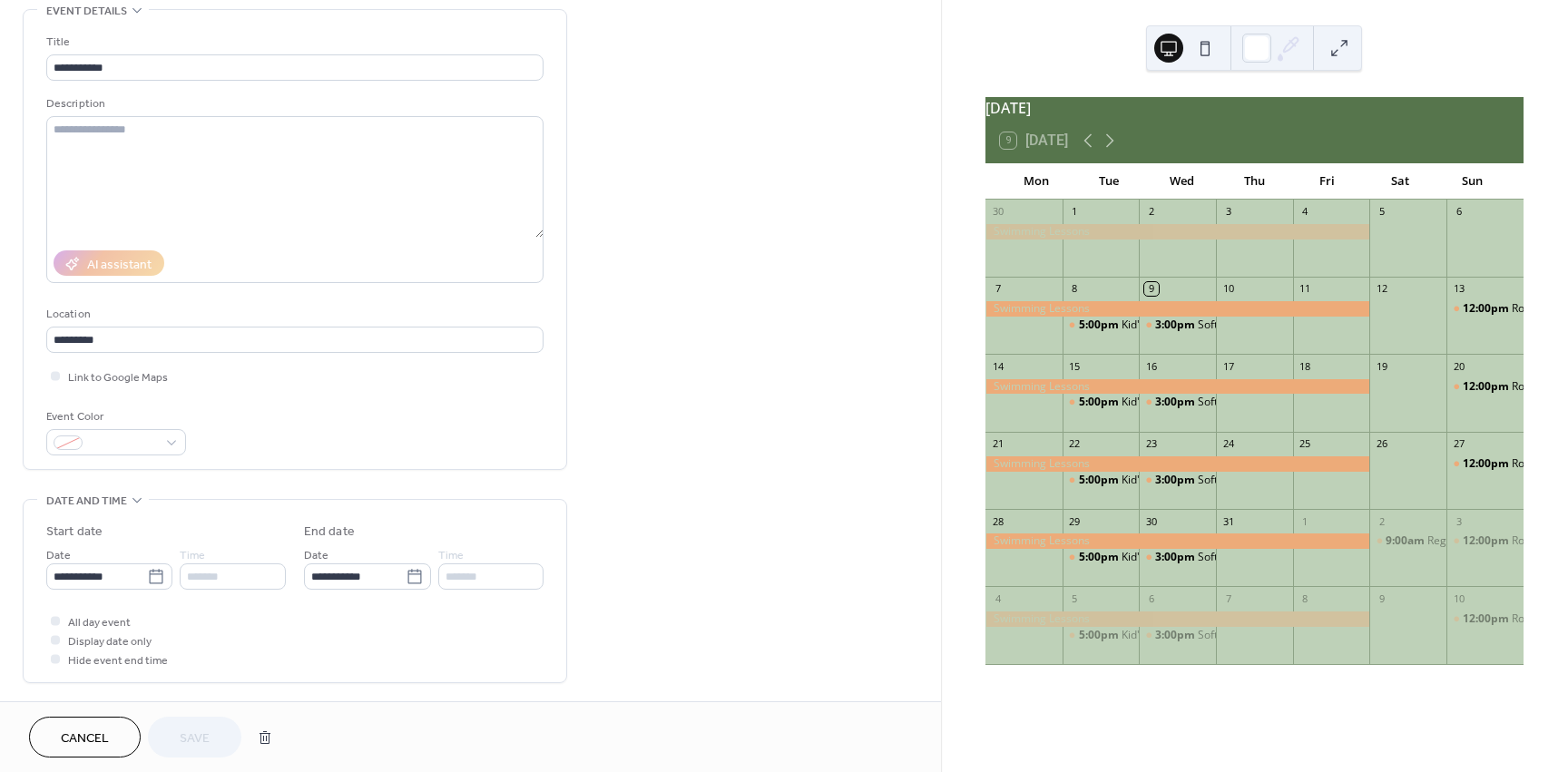 click on "*******" at bounding box center (491, 576) 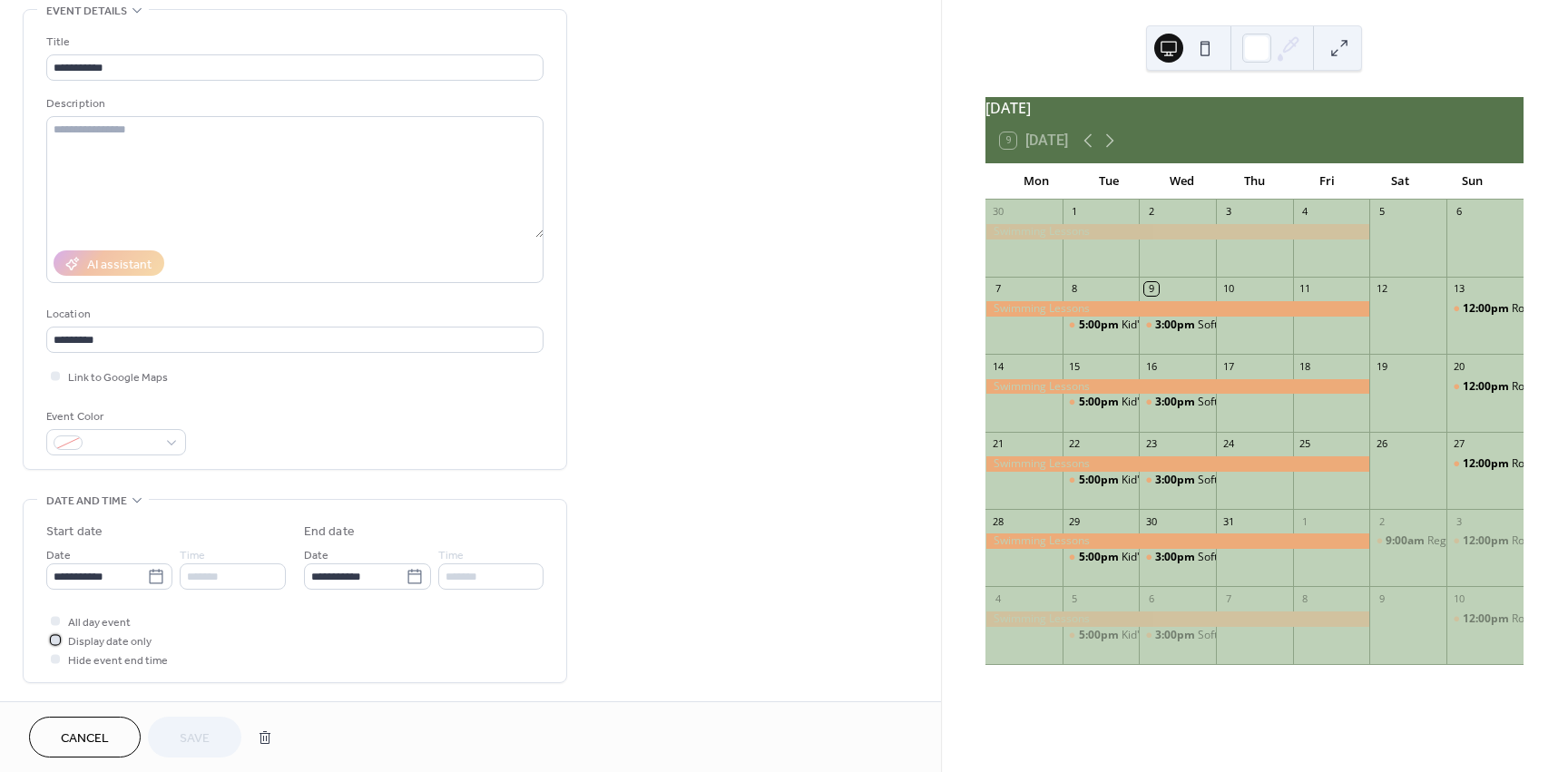 click 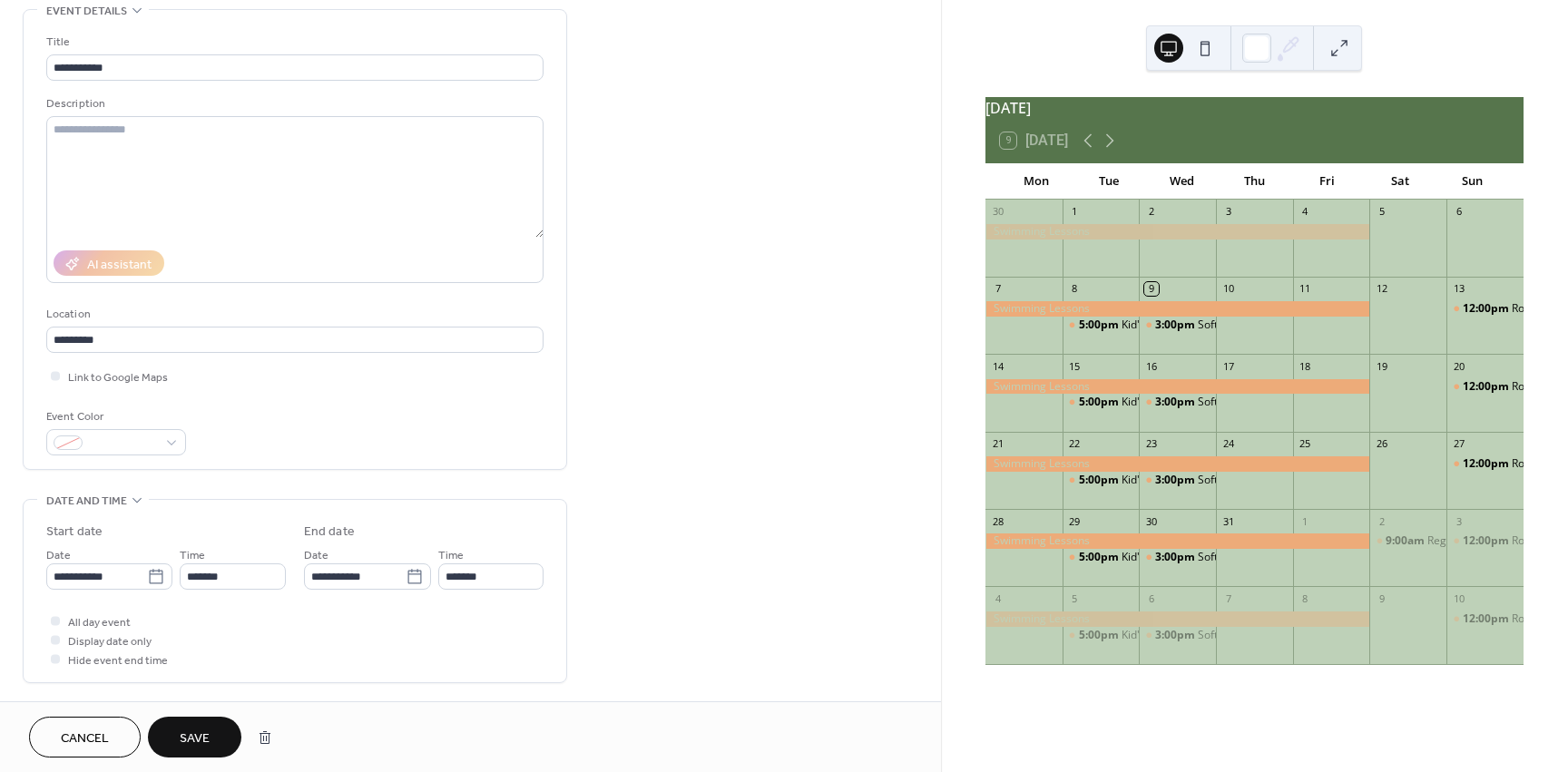 click on "Save" at bounding box center [194, 738] 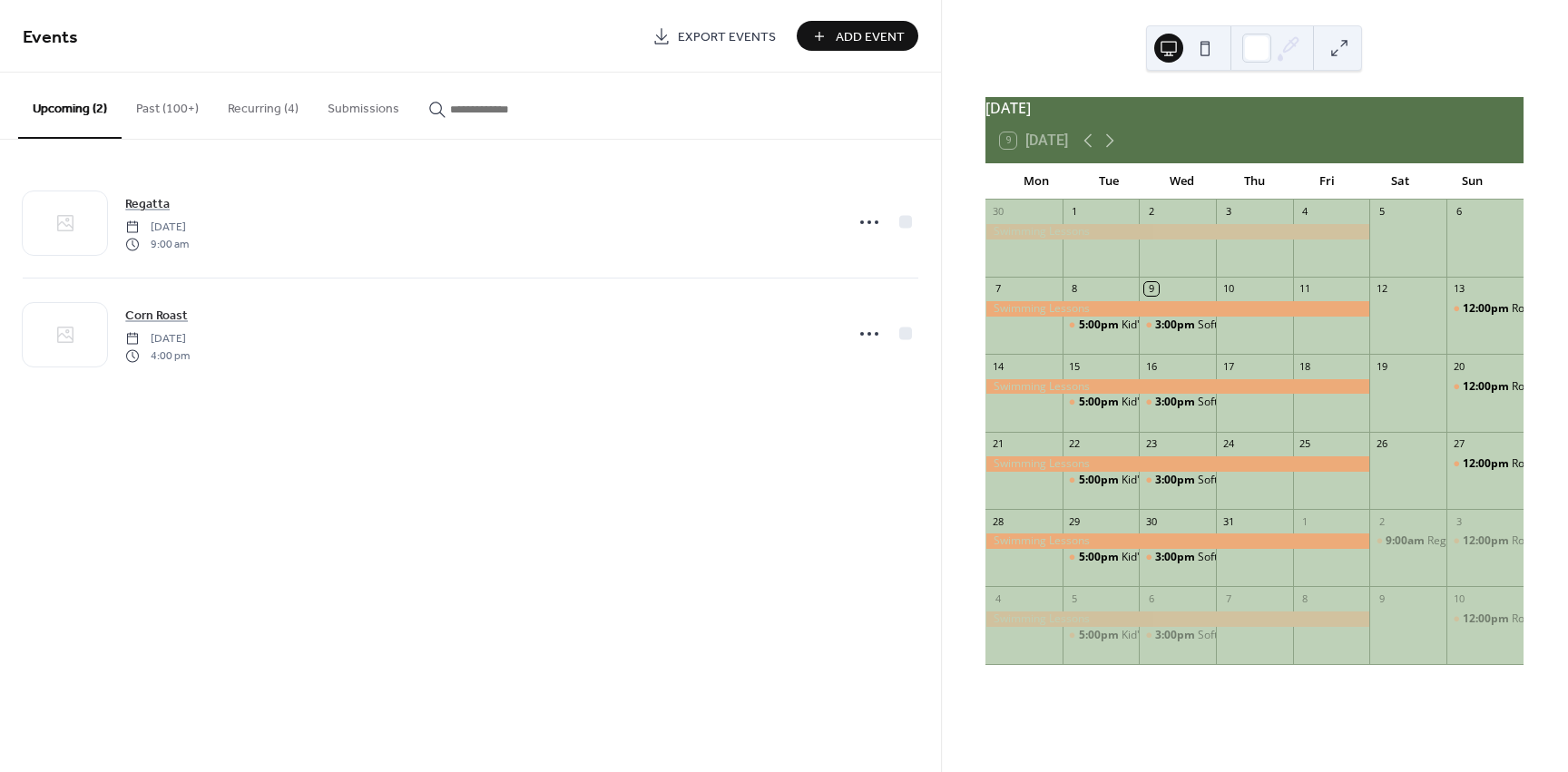 click on "Recurring  (4)" at bounding box center (263, 104) 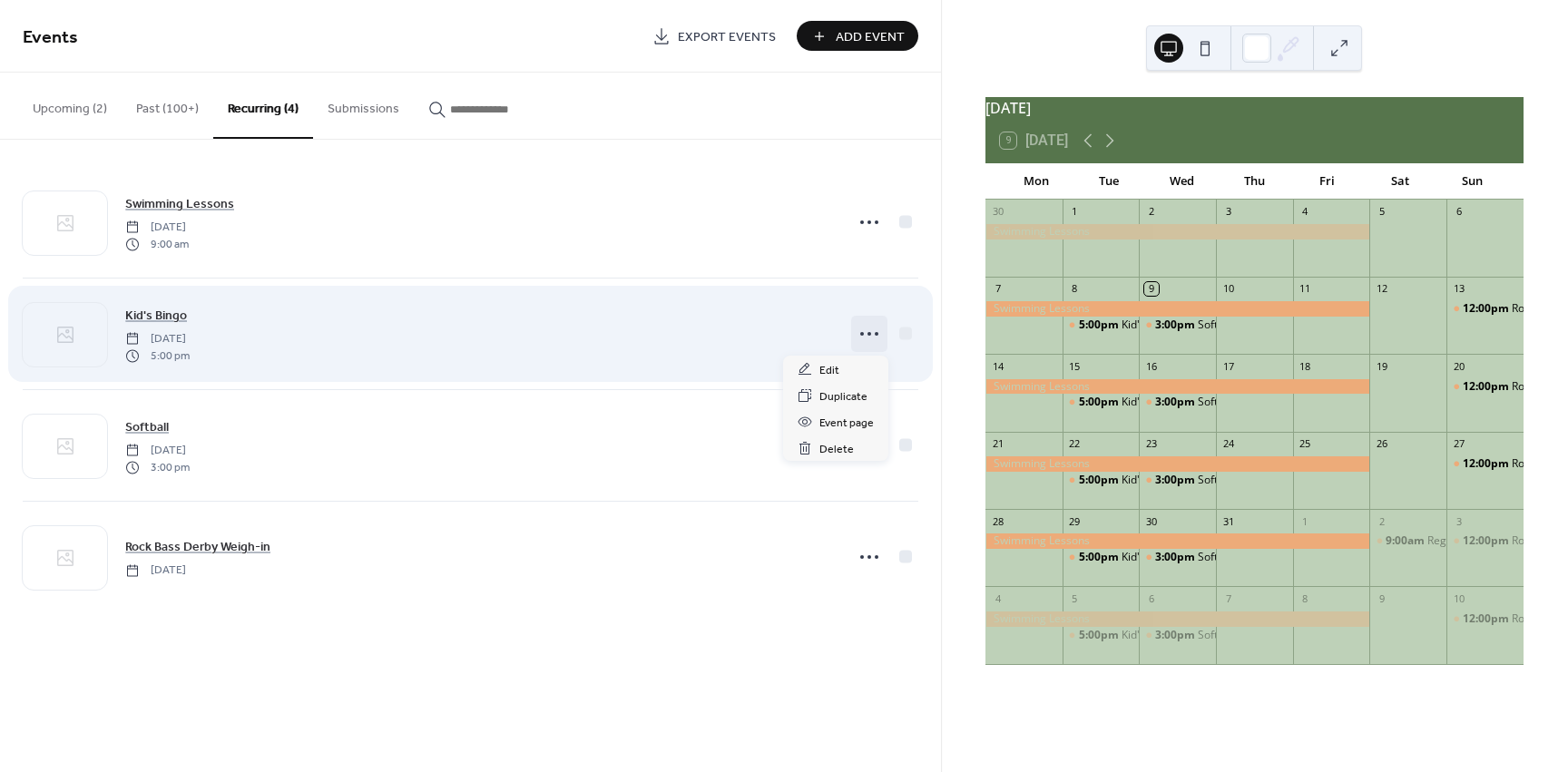 click 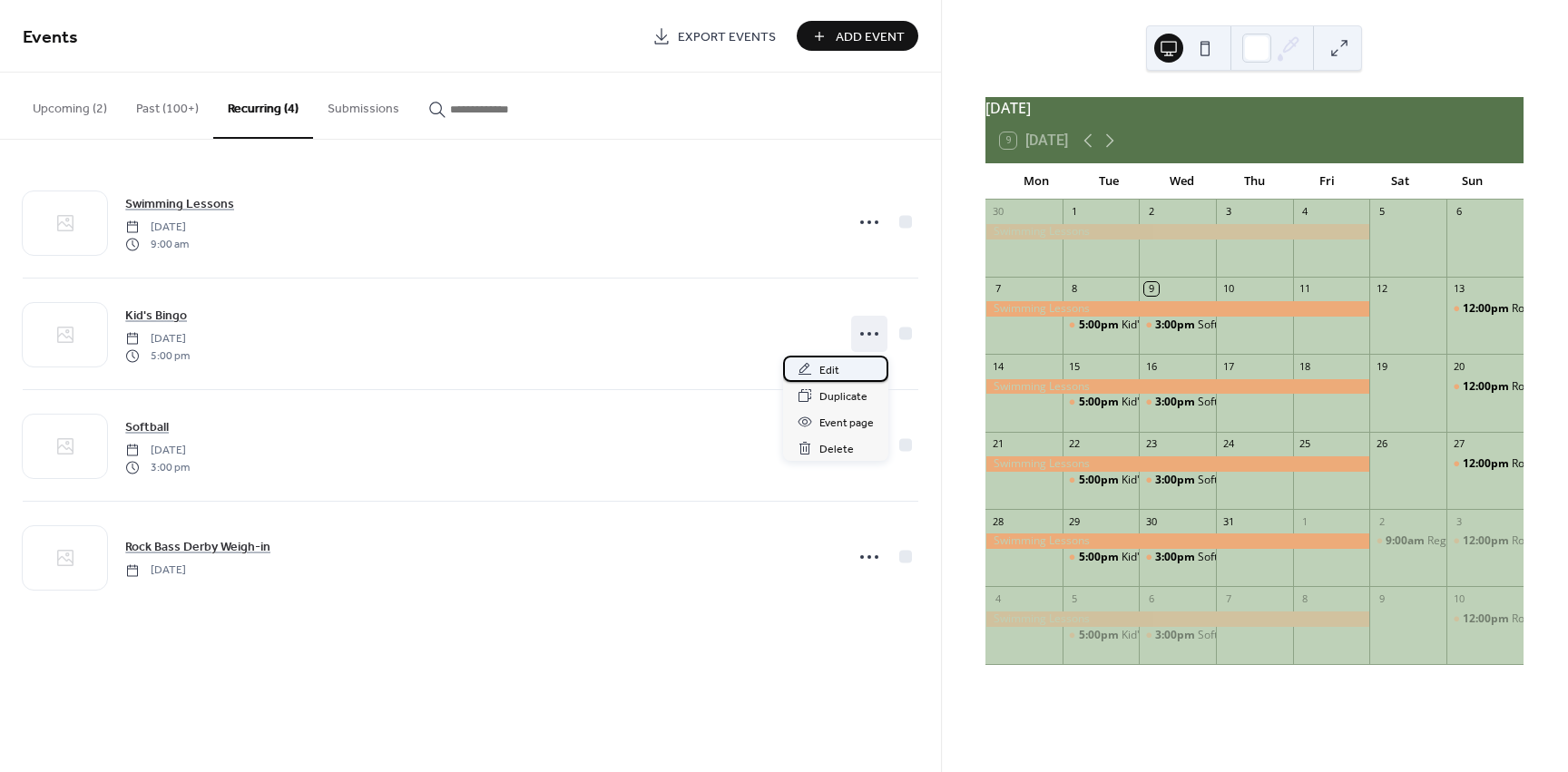 click on "Edit" at bounding box center [829, 370] 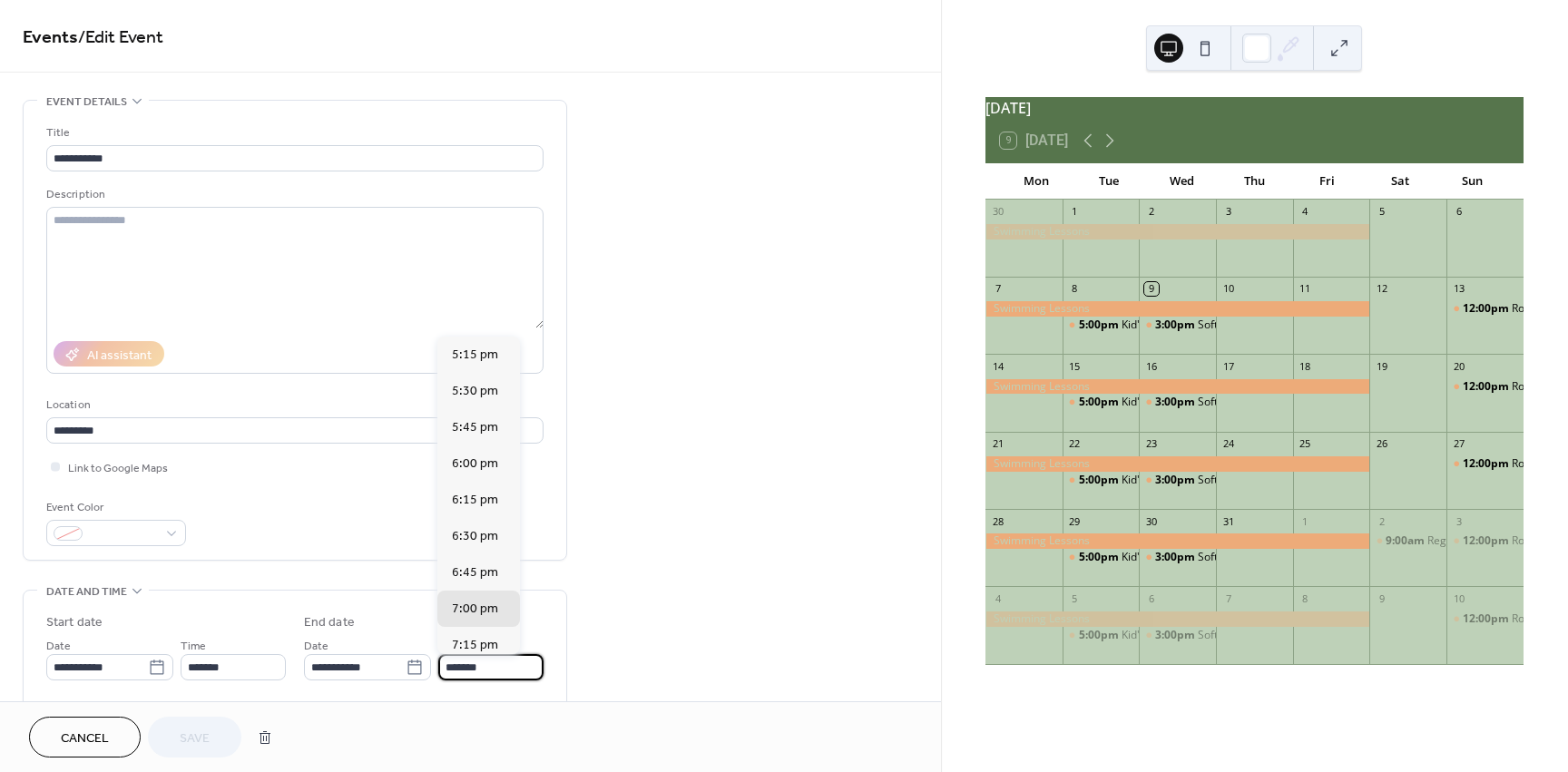 click on "*******" at bounding box center [491, 667] 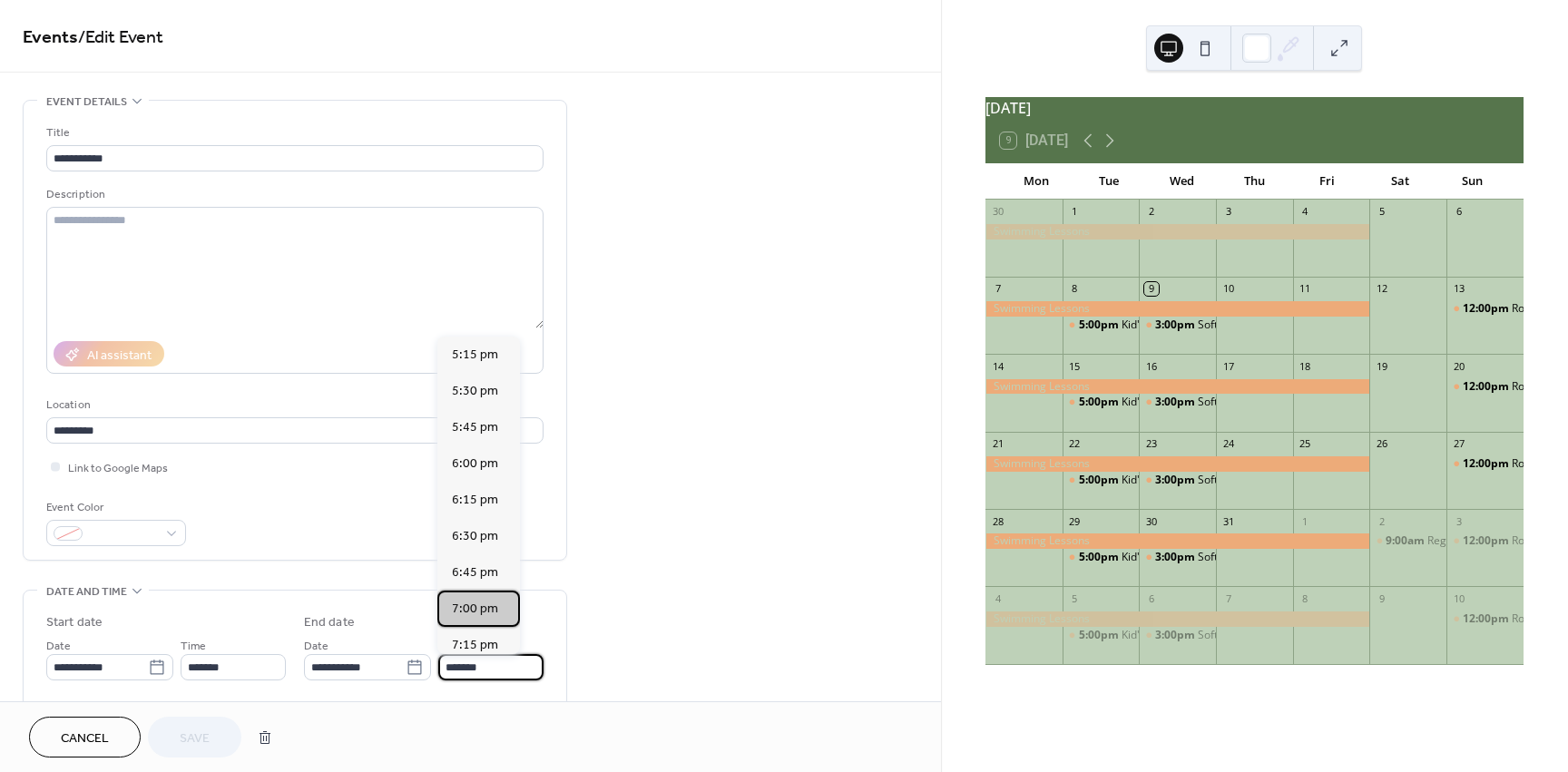 click on "7:00 pm" at bounding box center (475, 609) 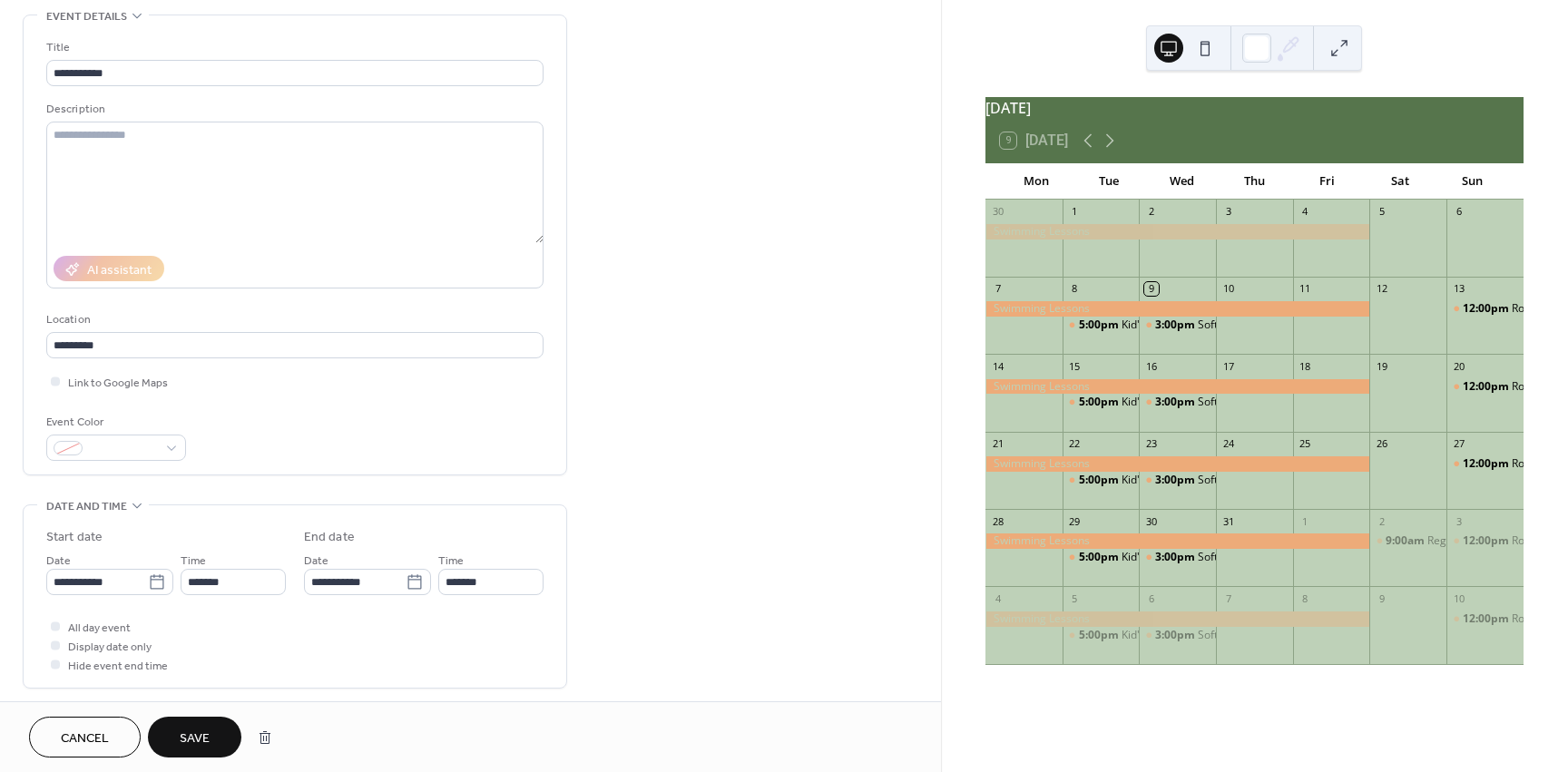 scroll, scrollTop: 0, scrollLeft: 0, axis: both 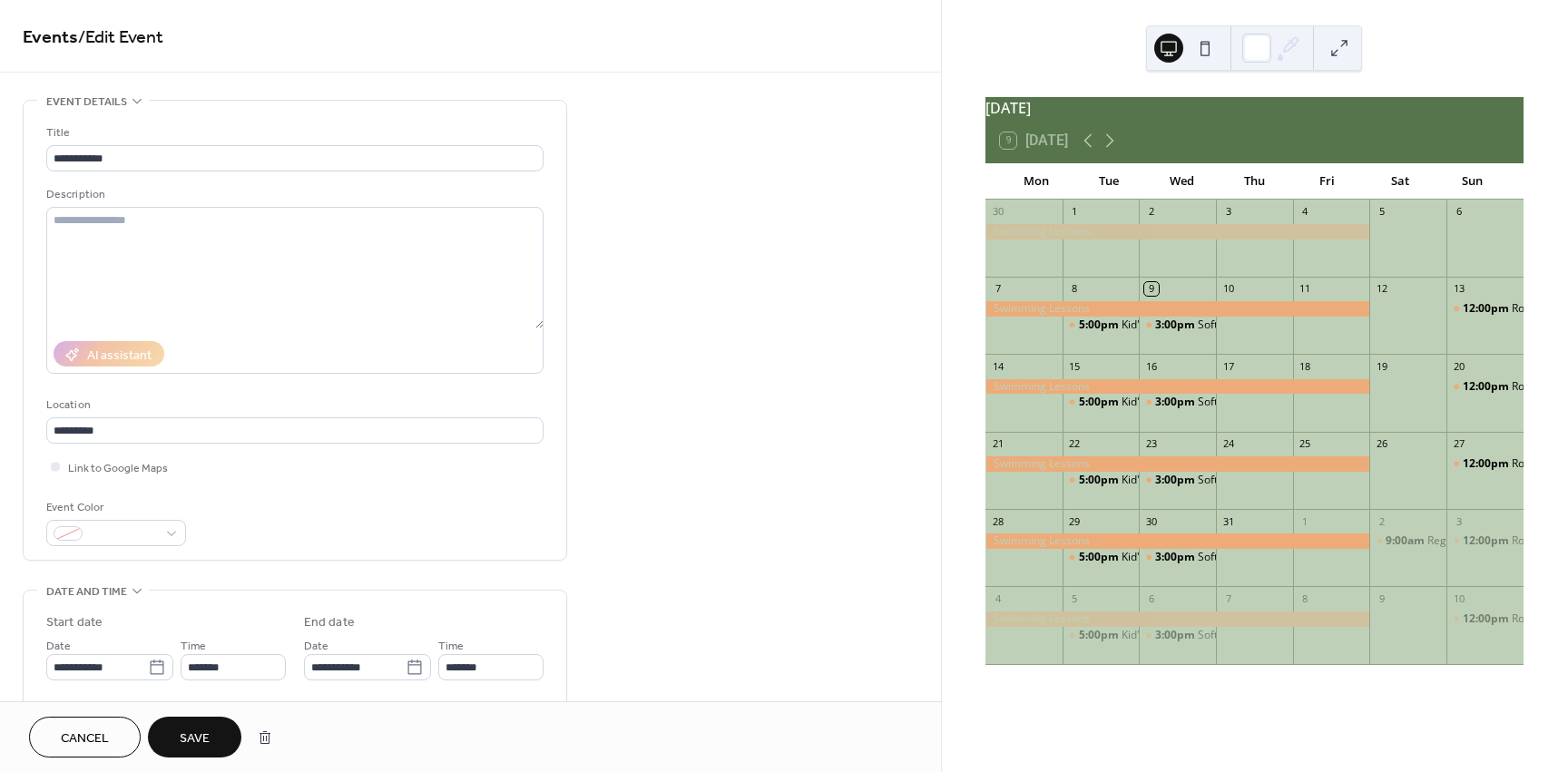 click on "Save" at bounding box center [194, 738] 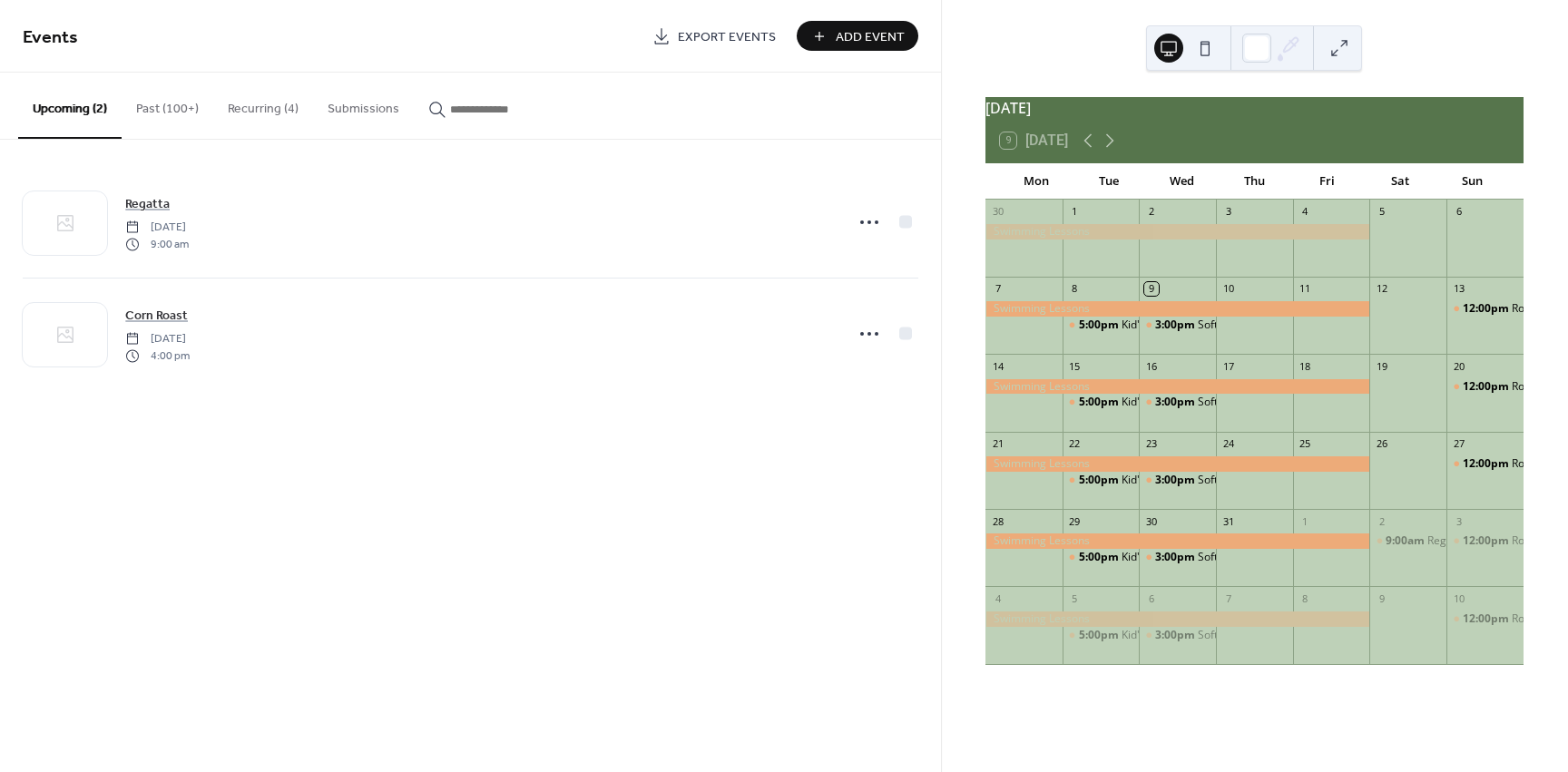click on "Recurring  (4)" at bounding box center (263, 104) 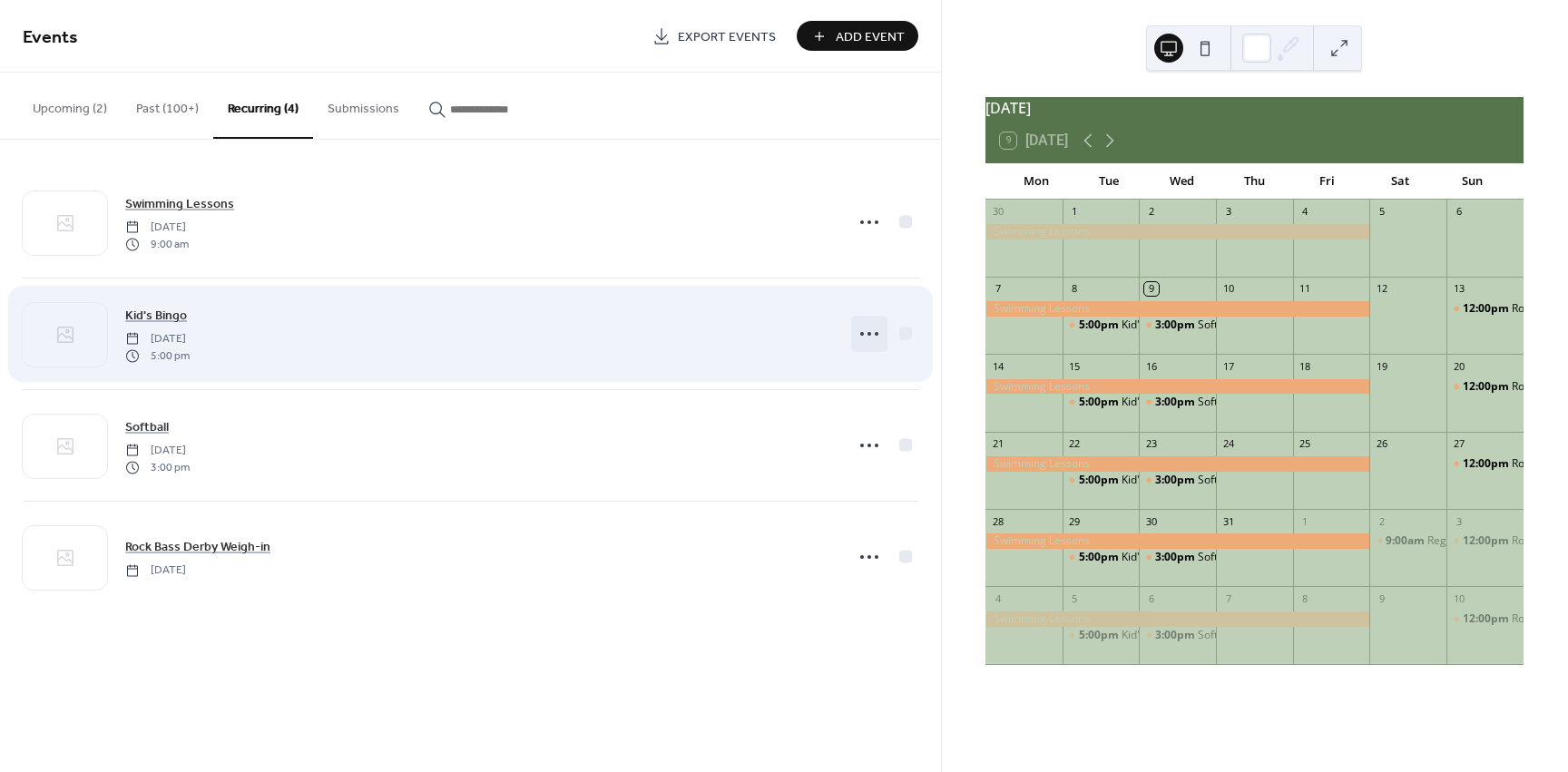 click 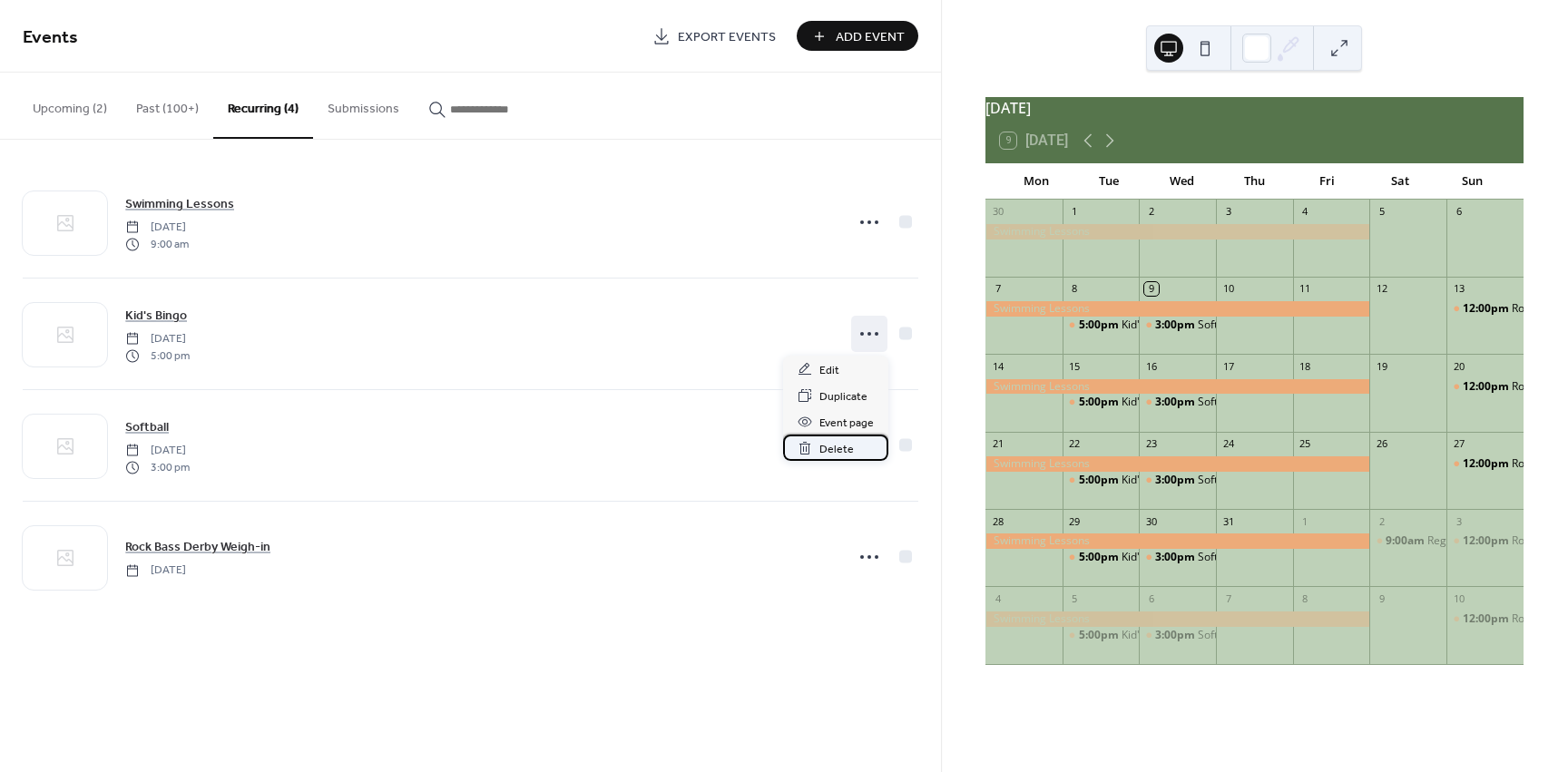 click on "Delete" at bounding box center (836, 447) 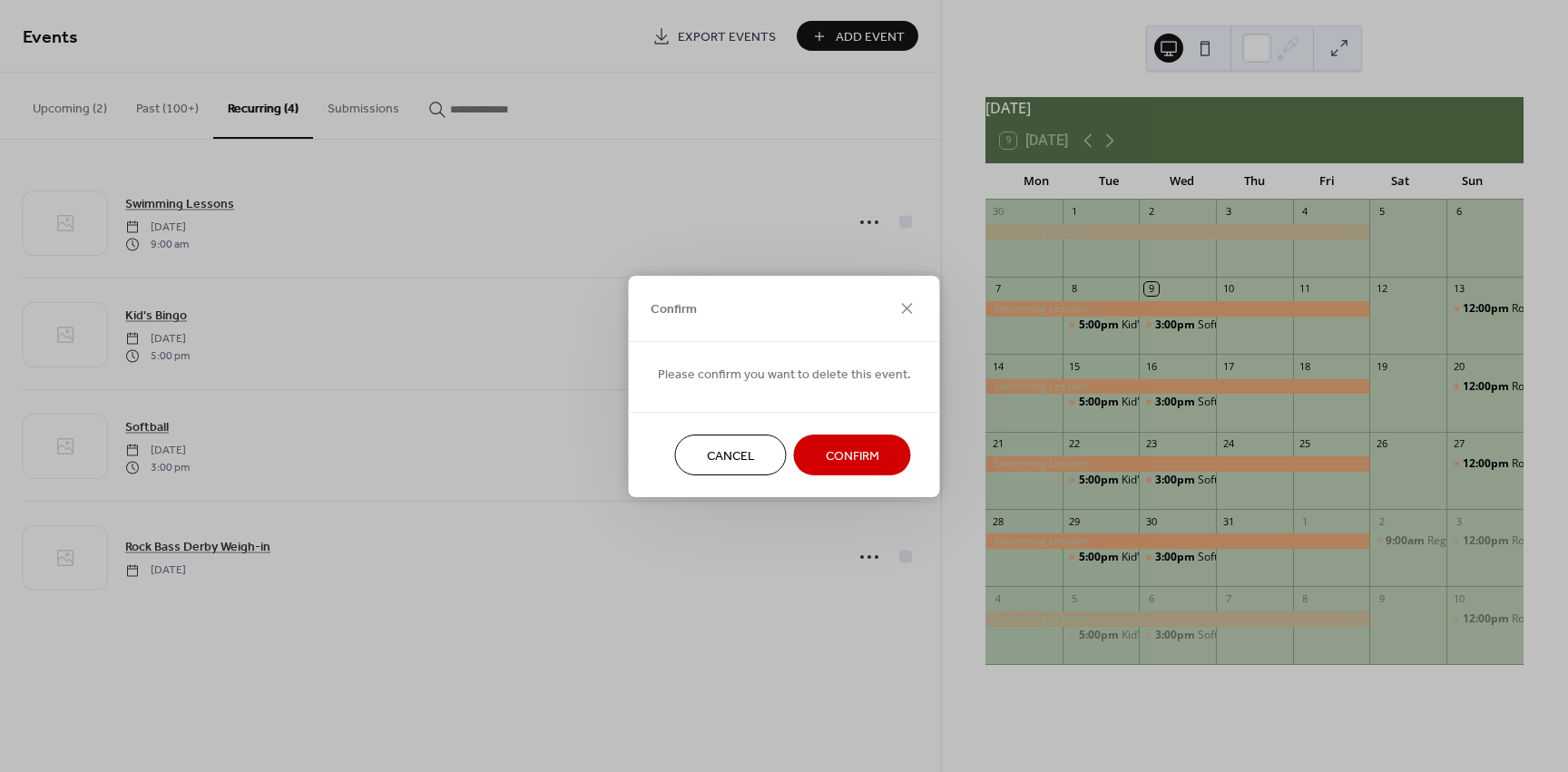click on "Confirm" at bounding box center [852, 455] 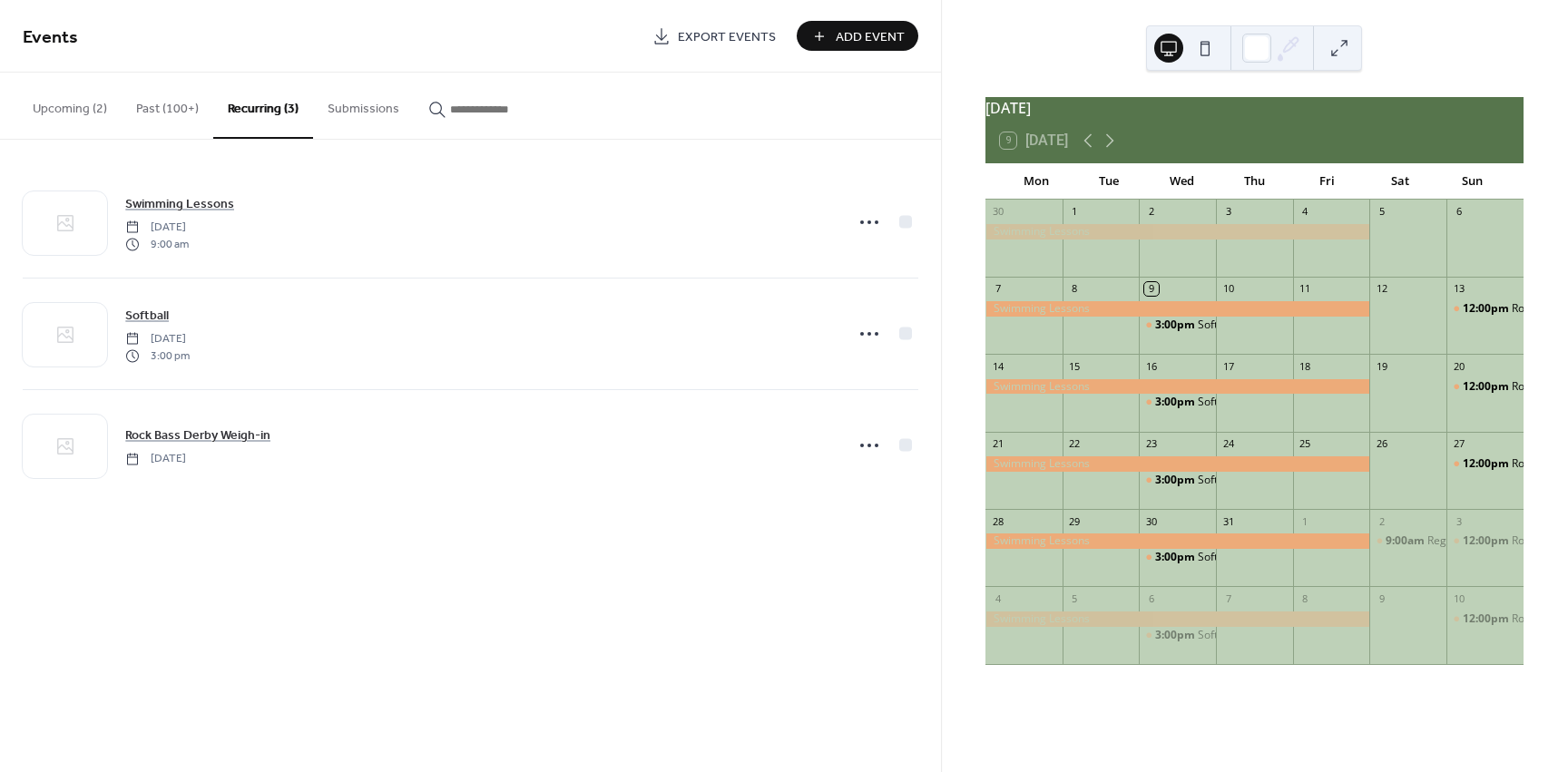 click on "Add Event" at bounding box center [870, 37] 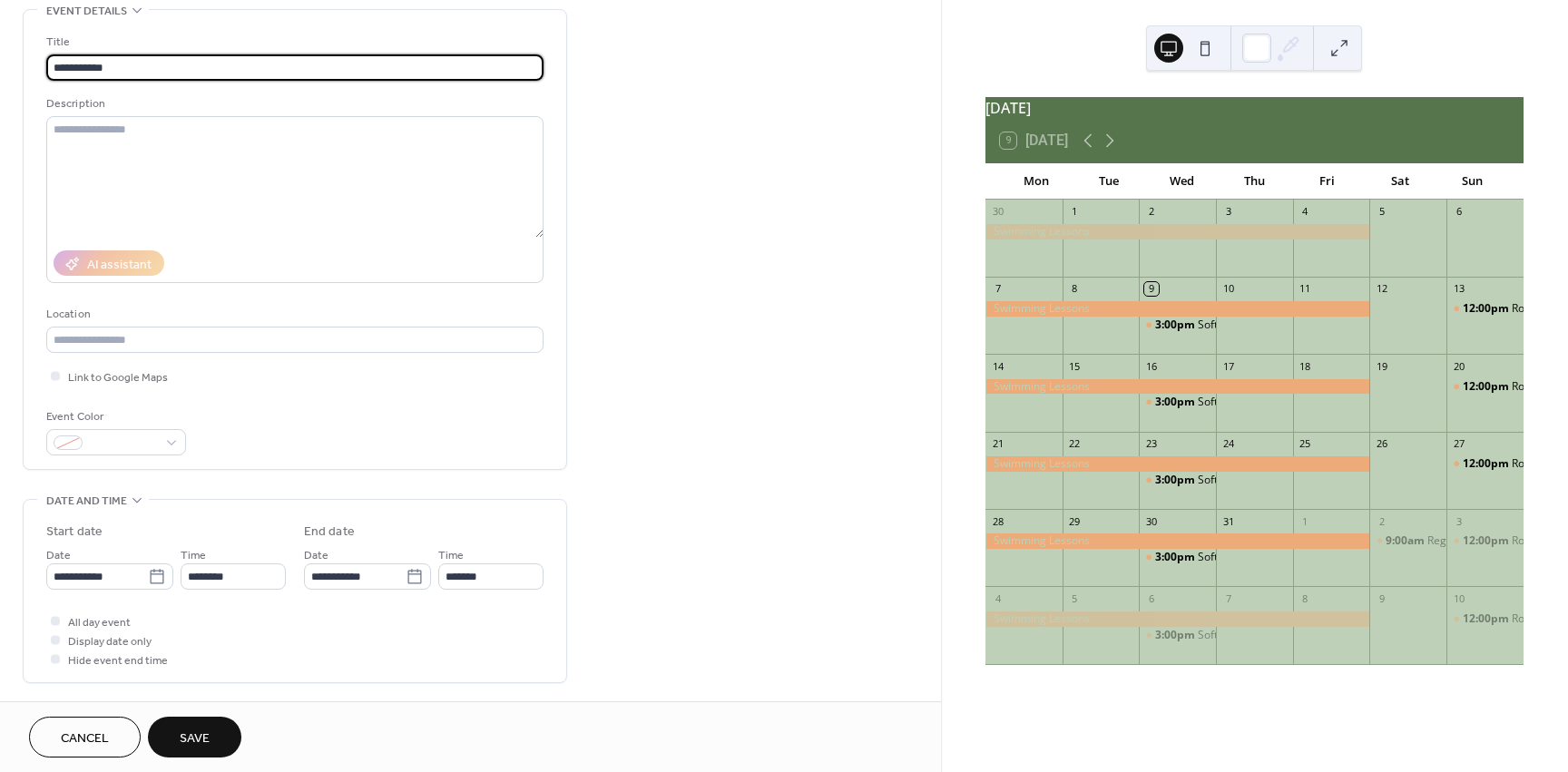 scroll, scrollTop: 181, scrollLeft: 0, axis: vertical 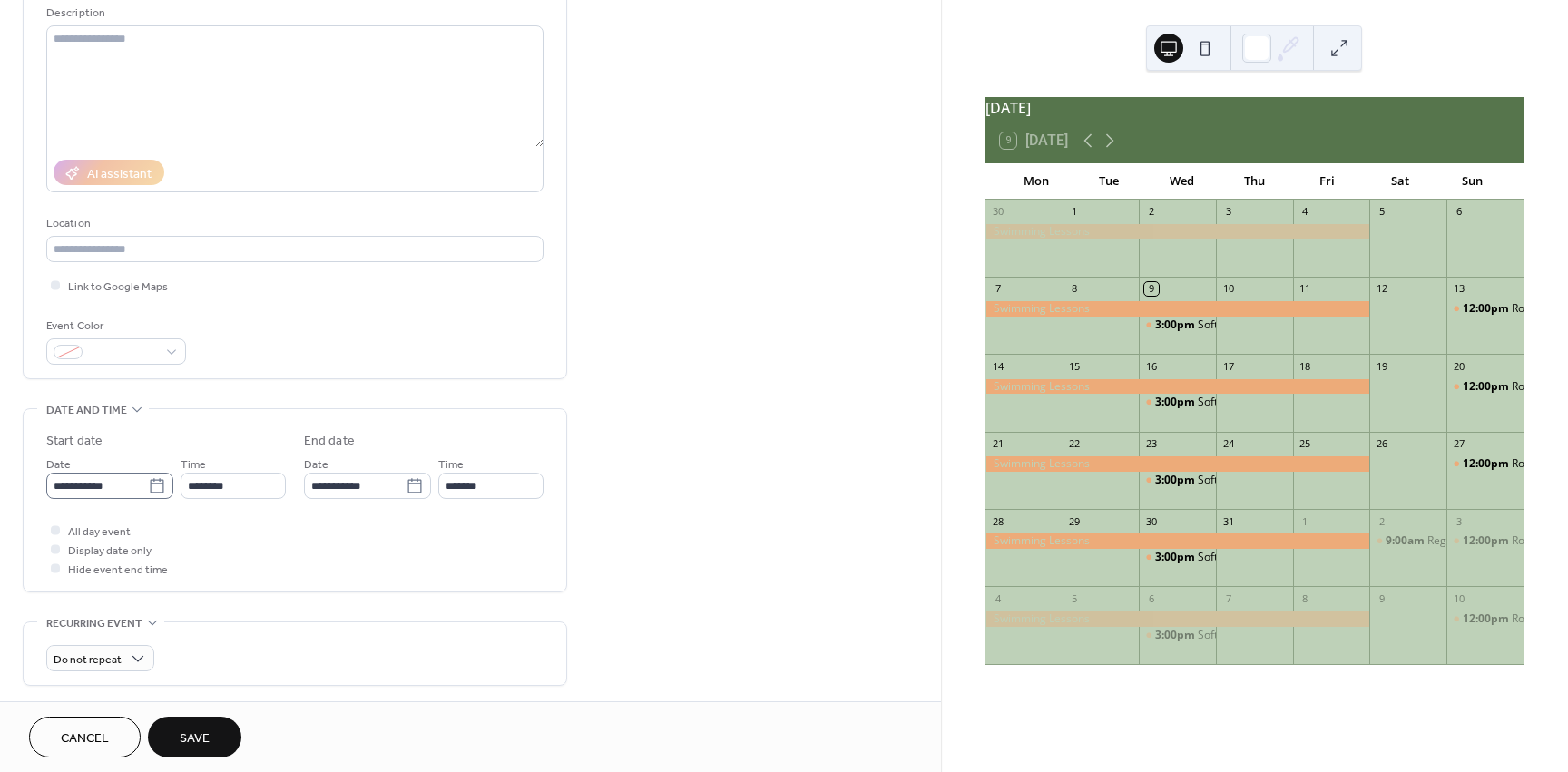 type on "**********" 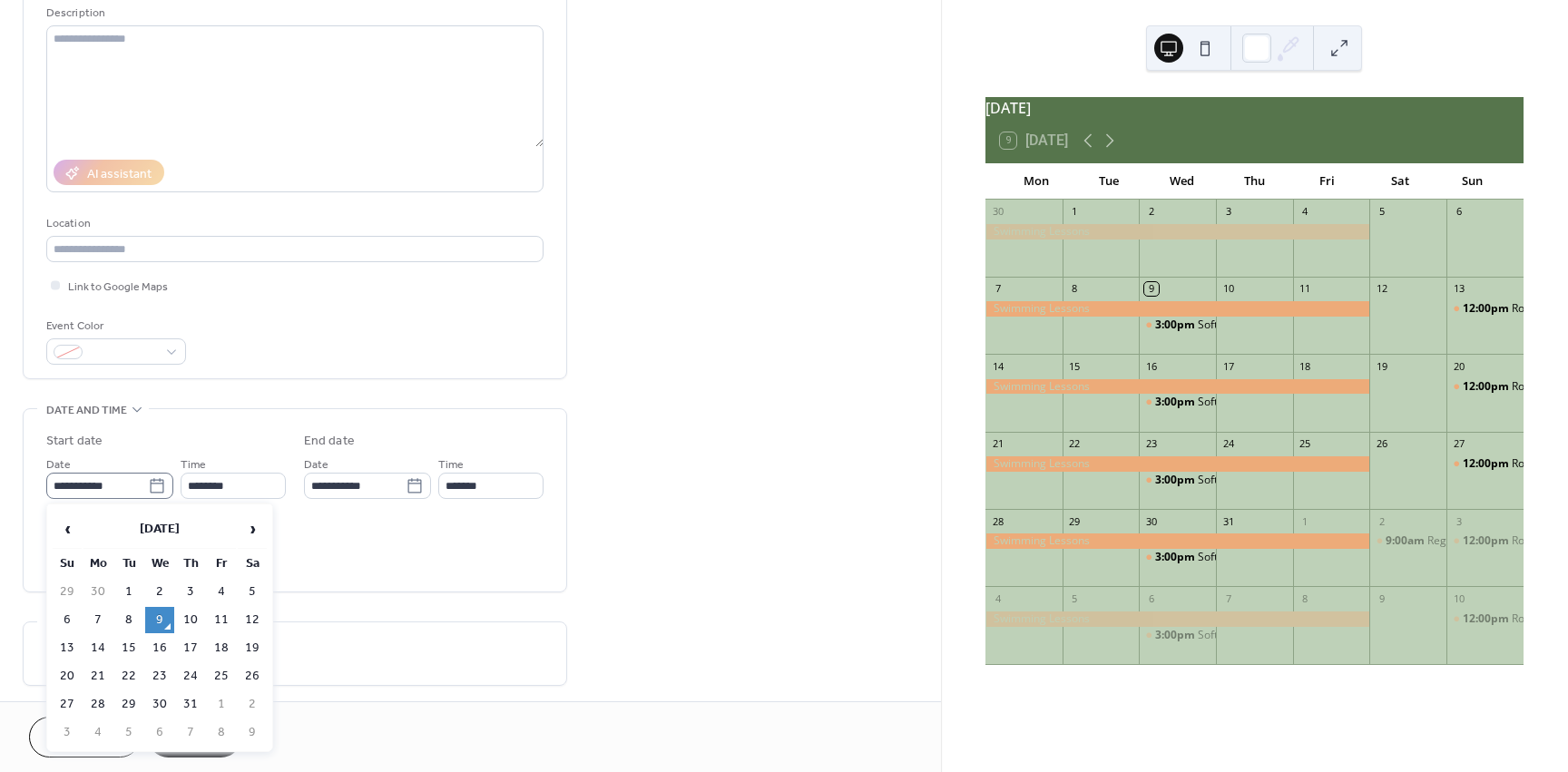 click 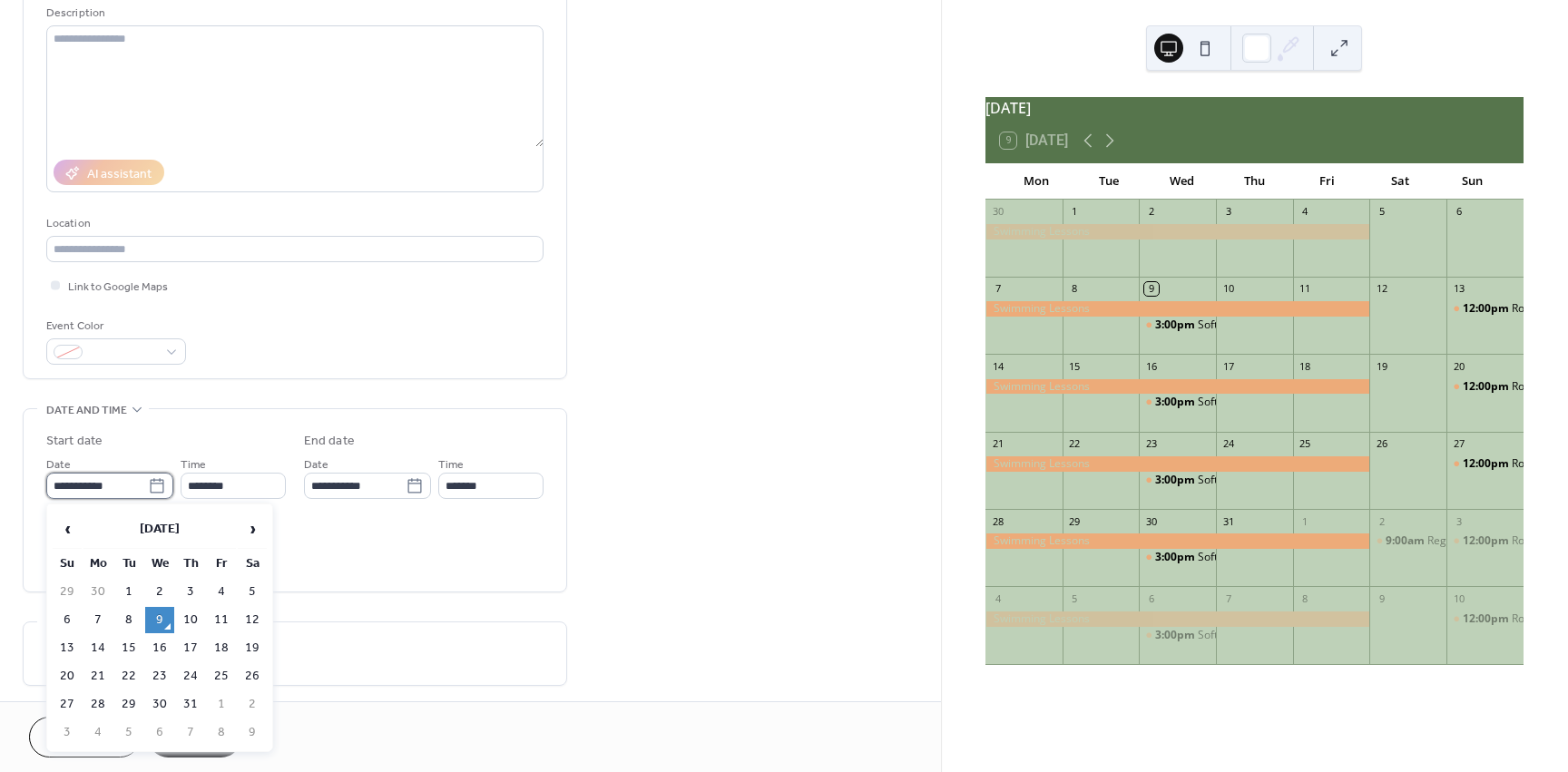 click on "**********" at bounding box center [97, 485] 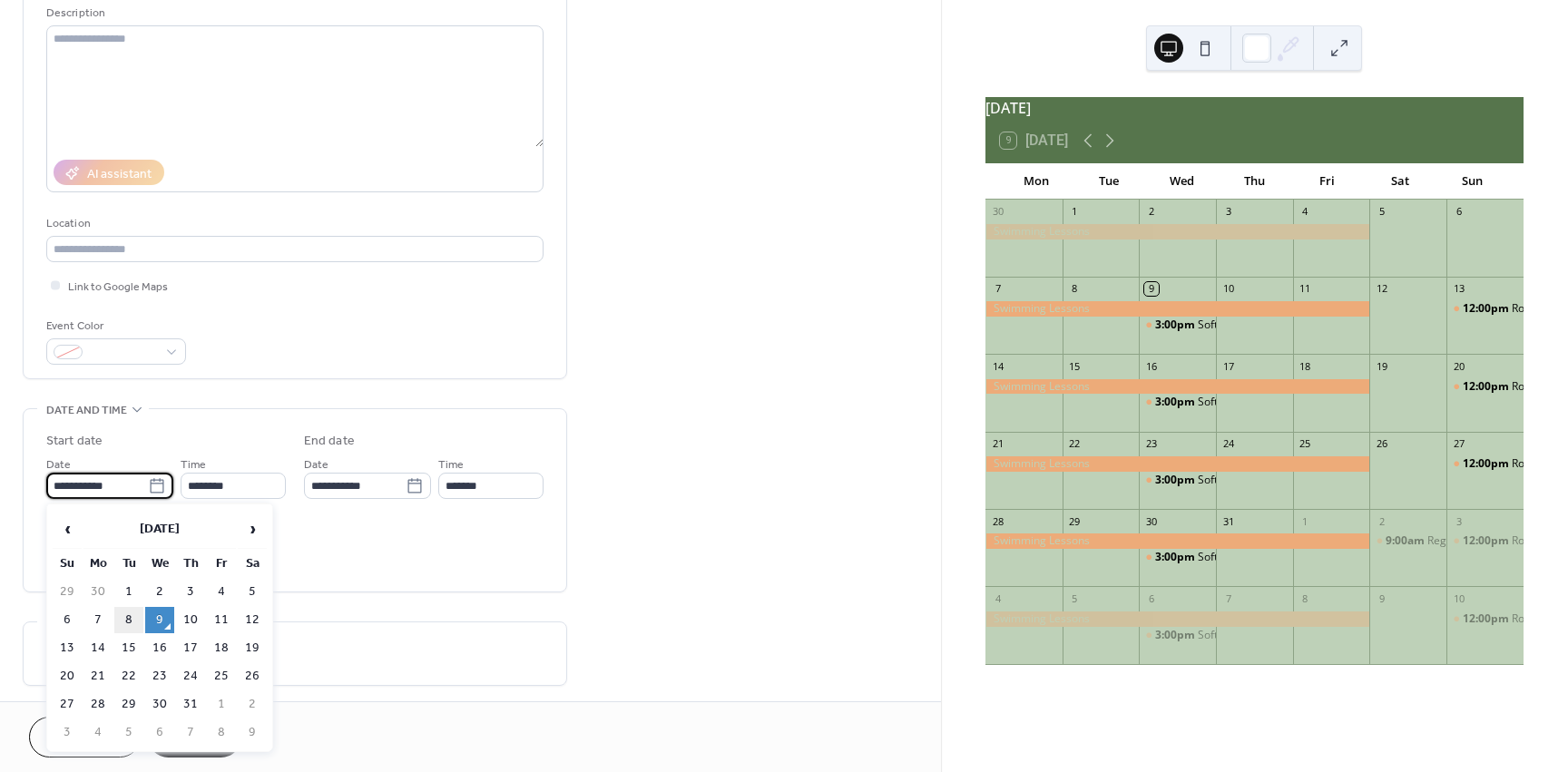click on "8" at bounding box center [129, 620] 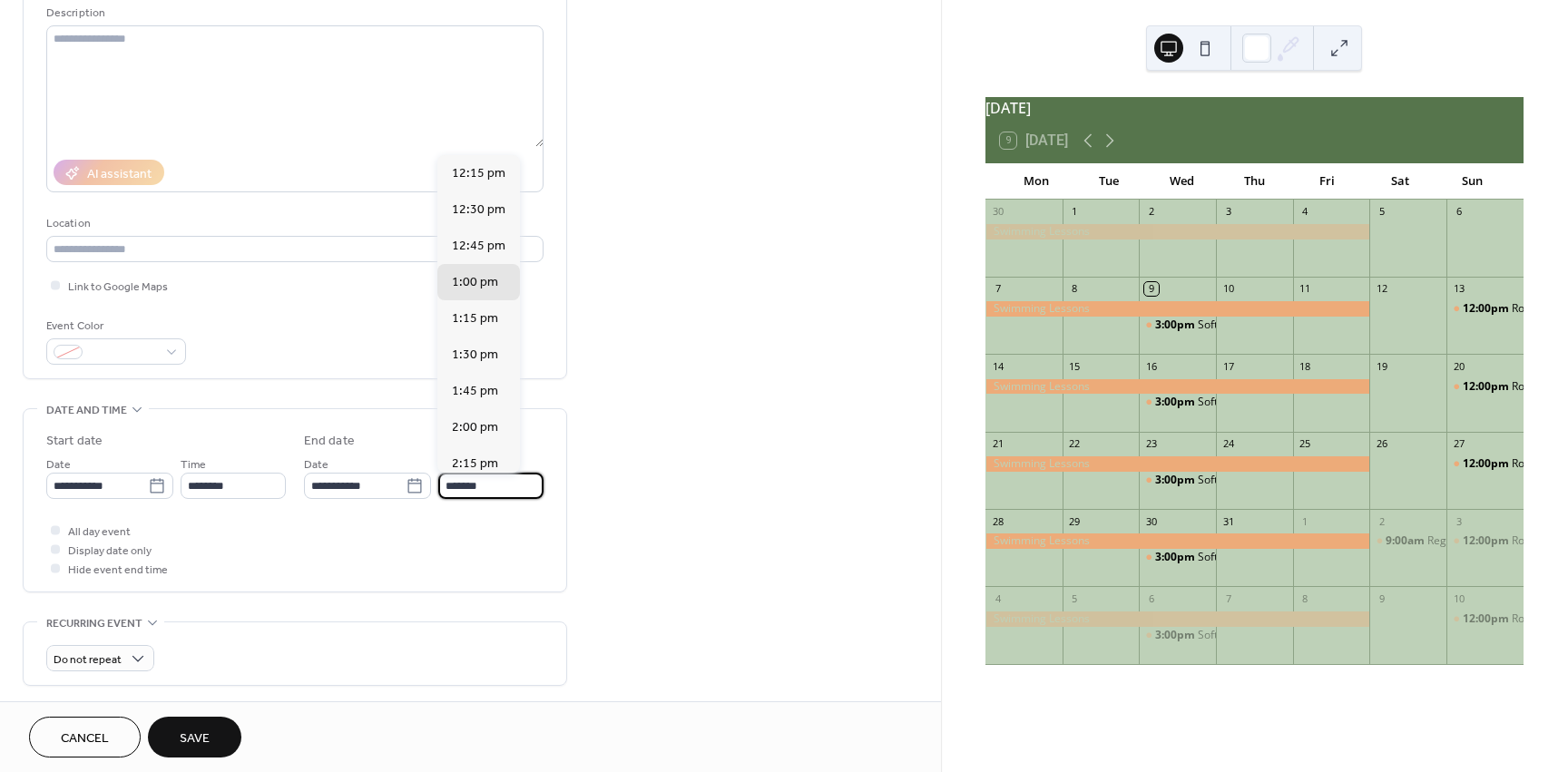 click on "*******" at bounding box center [491, 485] 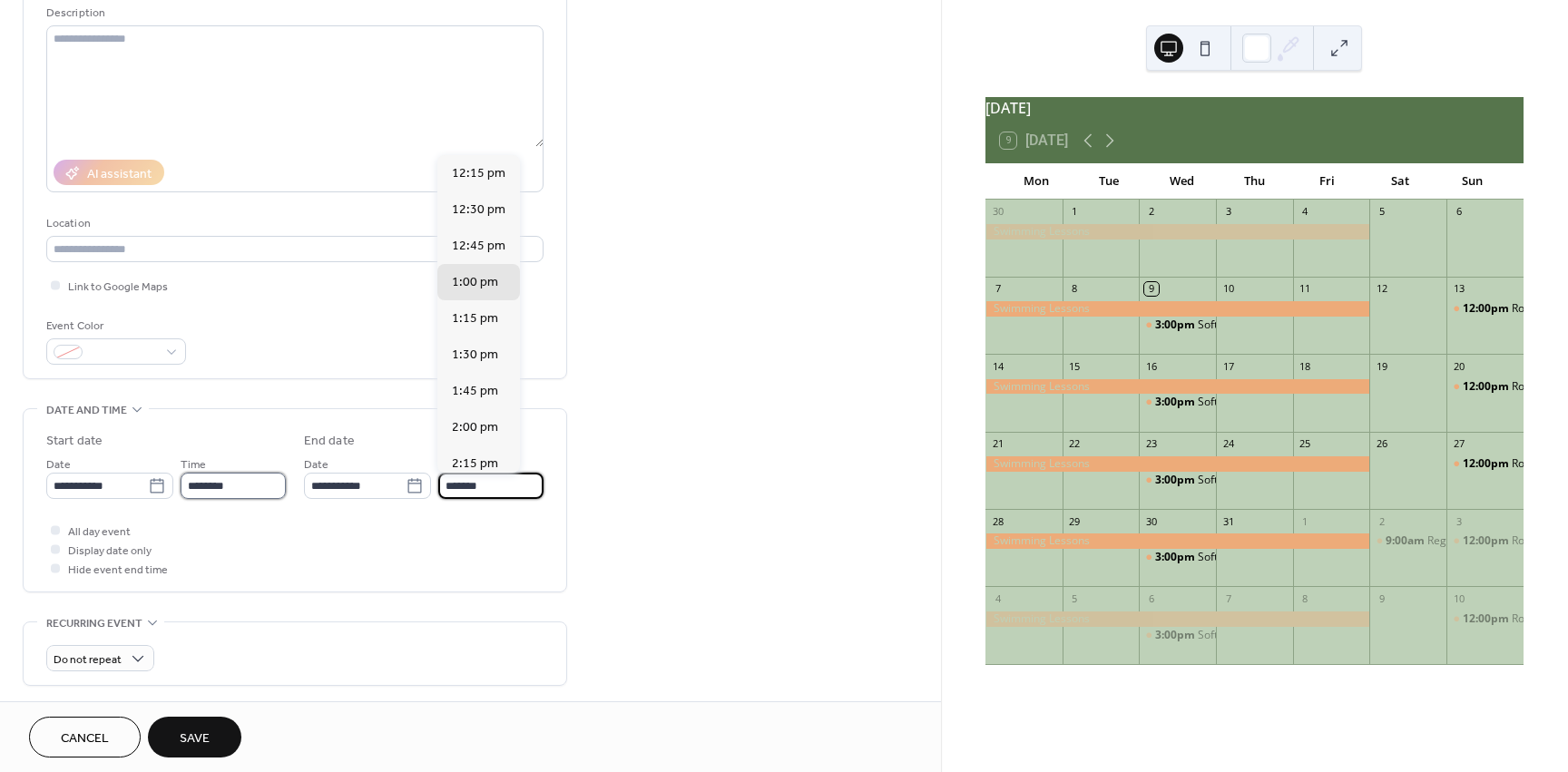 click on "********" at bounding box center [233, 485] 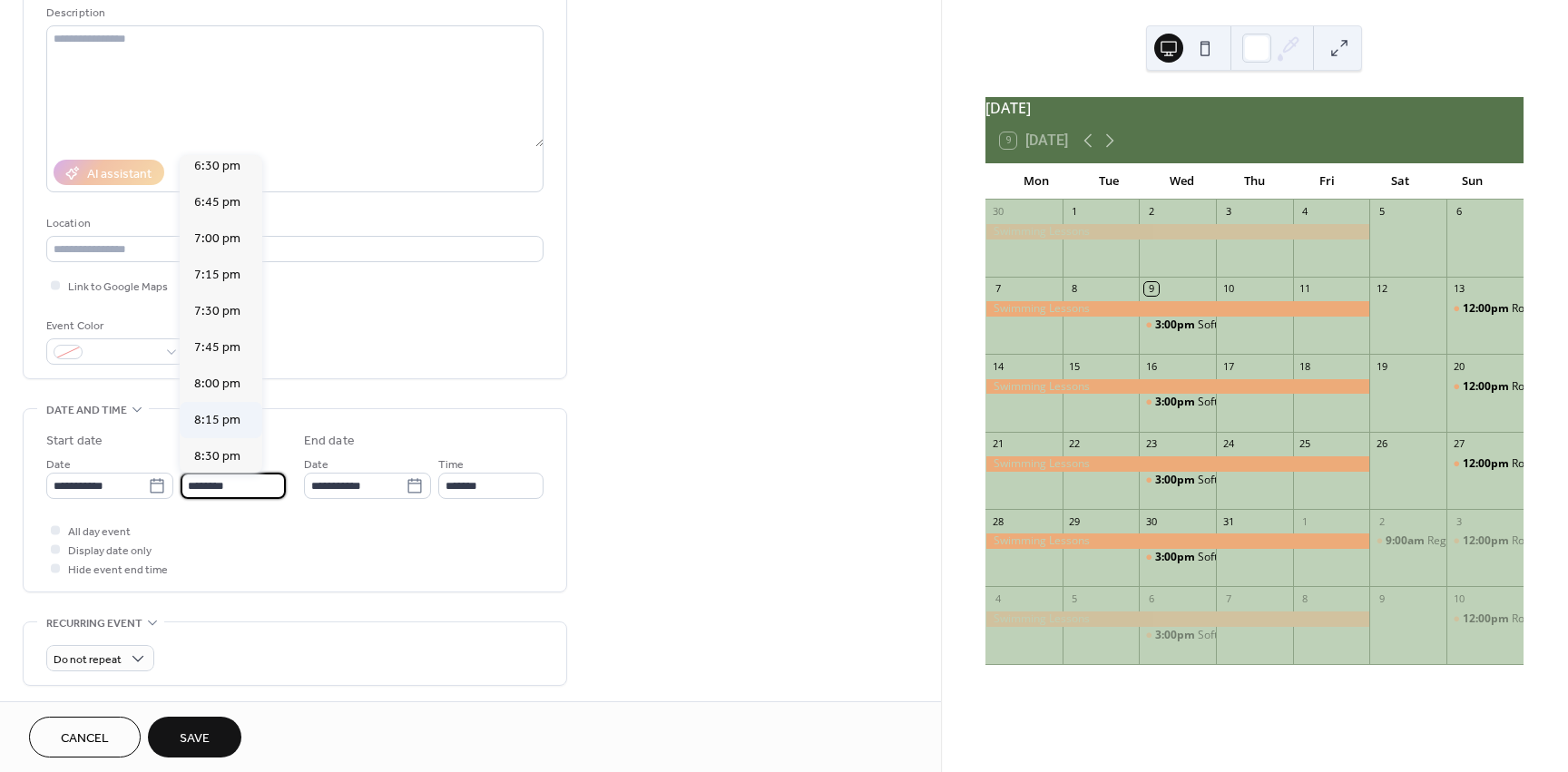scroll, scrollTop: 2783, scrollLeft: 0, axis: vertical 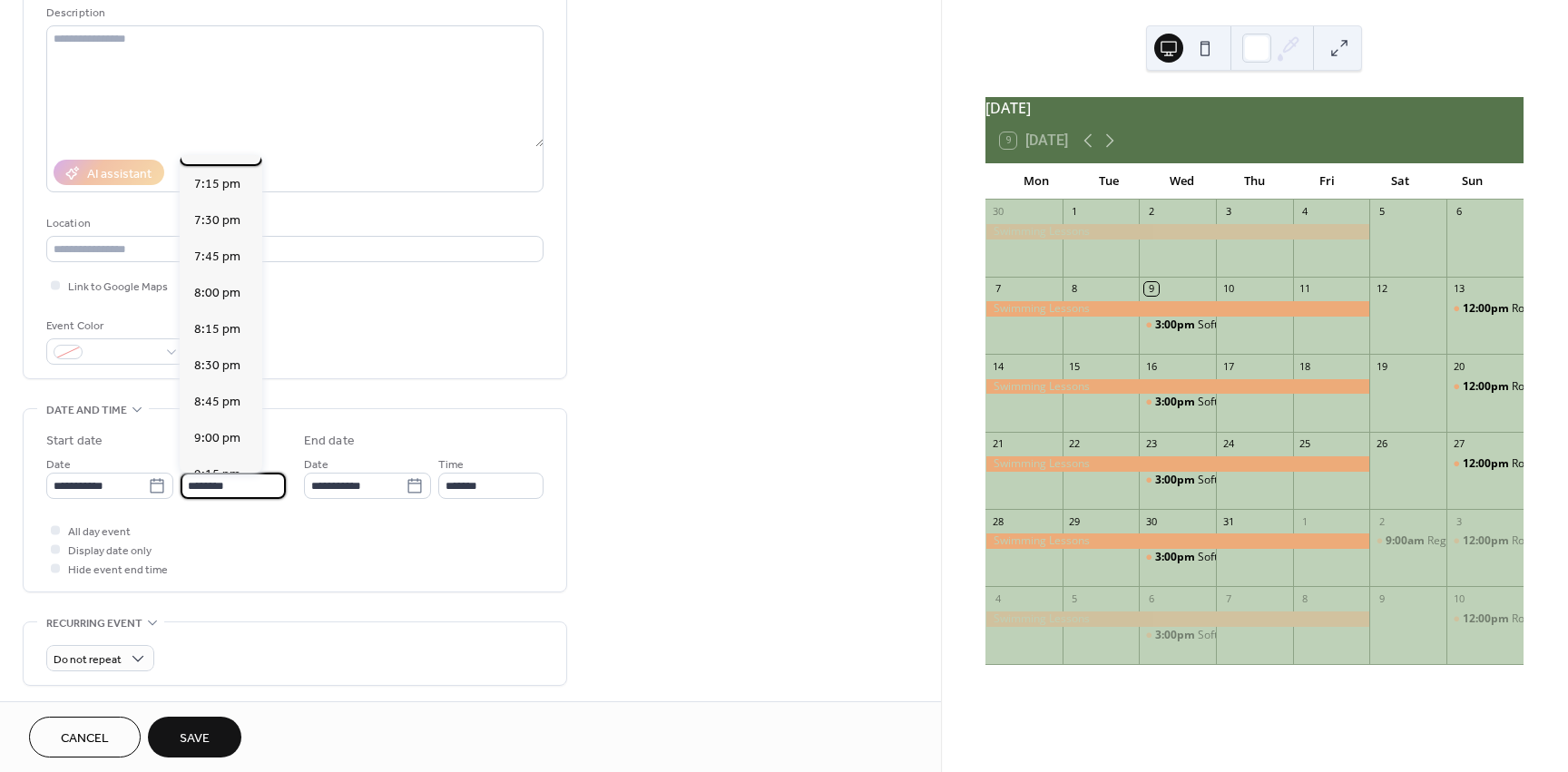 click on "7:00 pm" at bounding box center [217, 148] 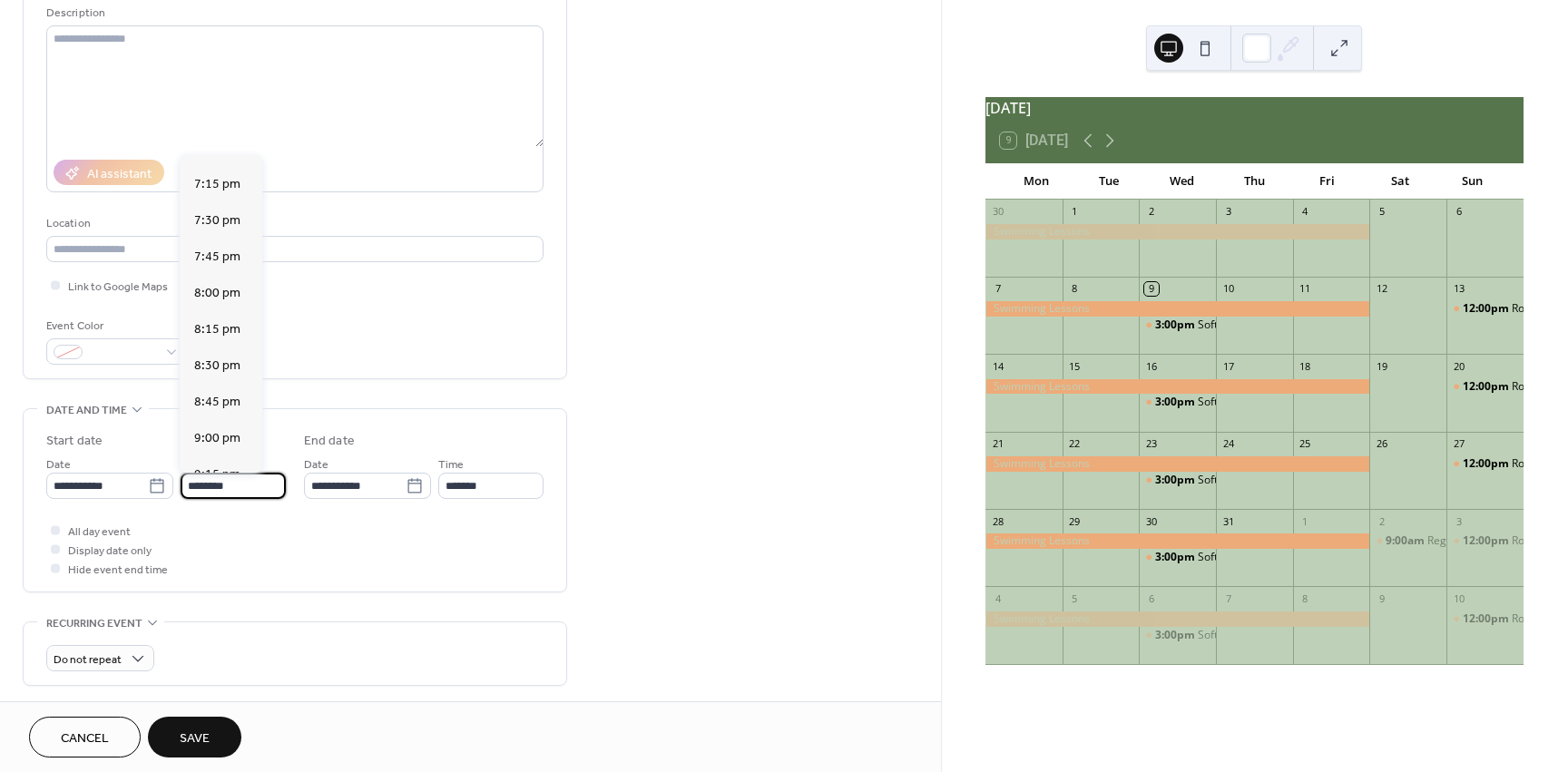 type on "*******" 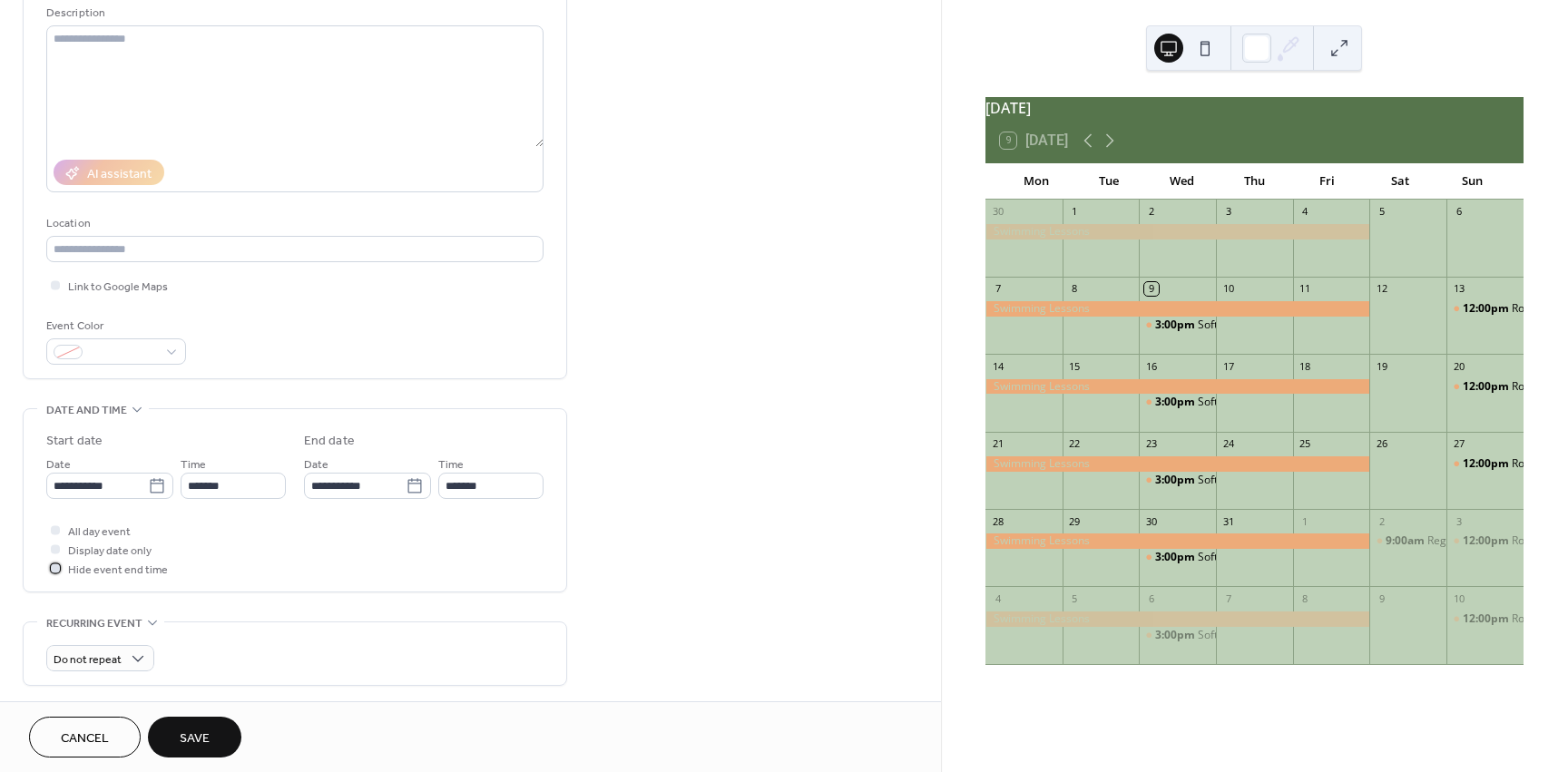click at bounding box center (55, 568) 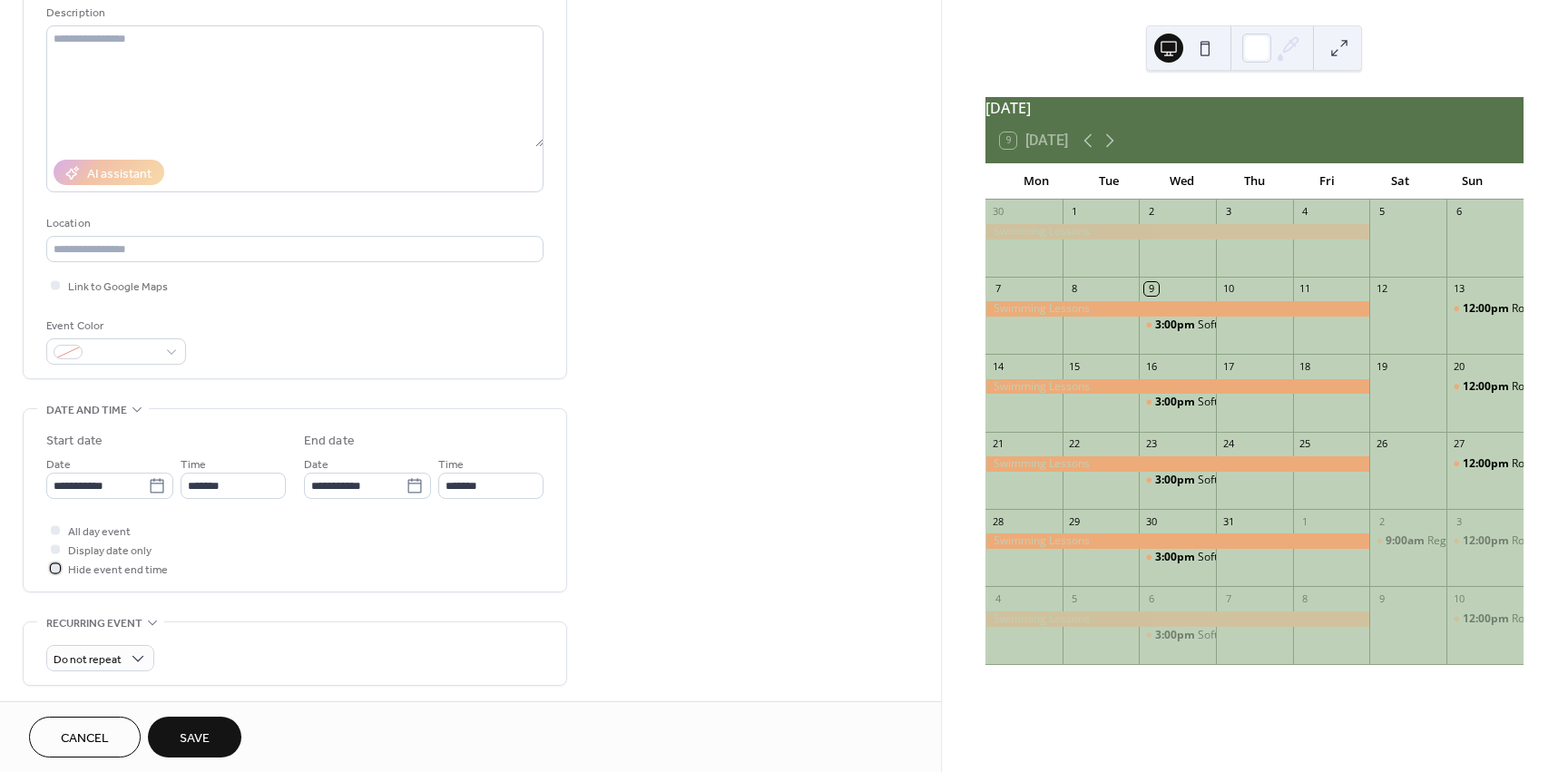 scroll, scrollTop: 454, scrollLeft: 0, axis: vertical 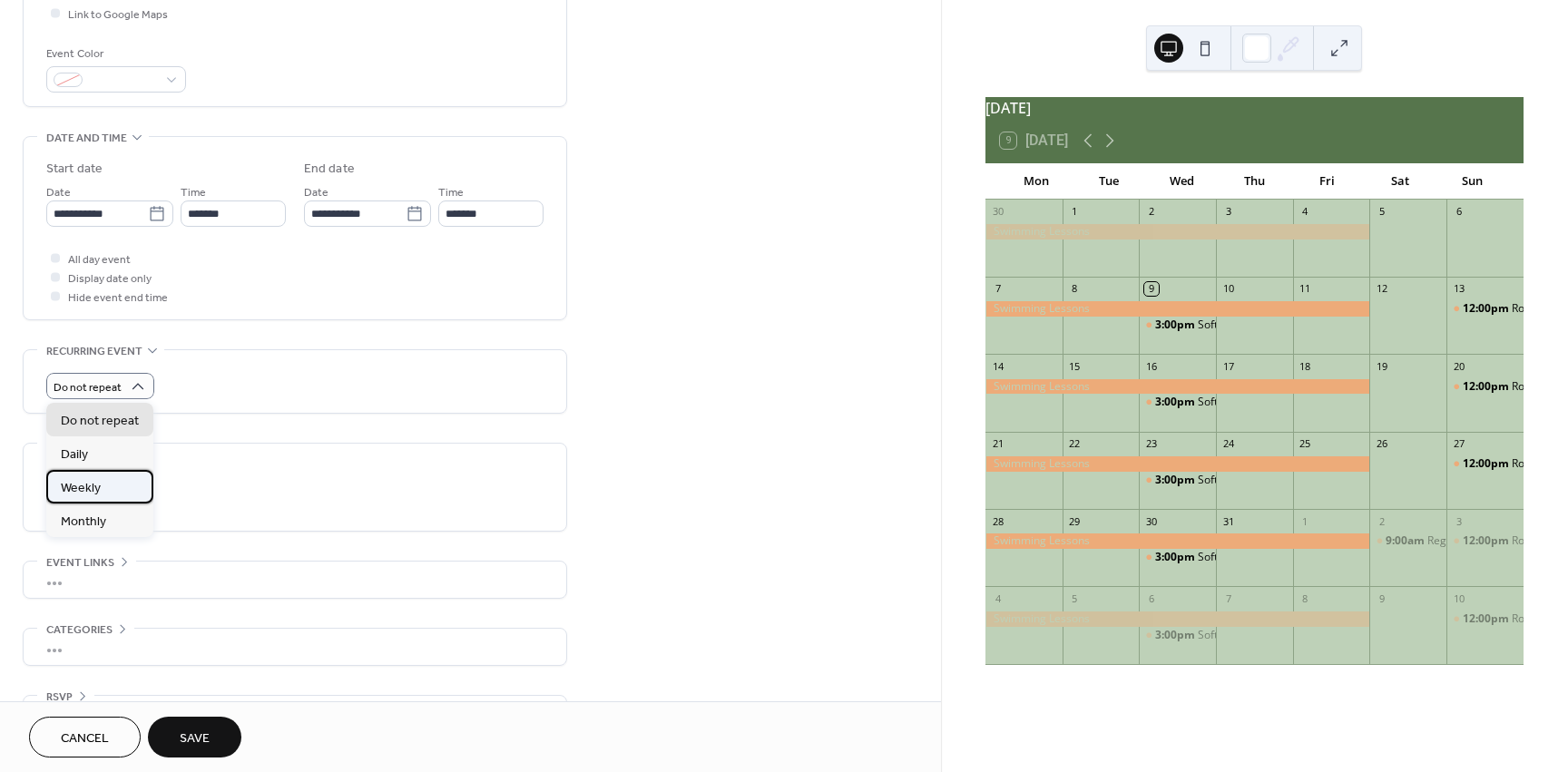 click on "Weekly" at bounding box center [100, 486] 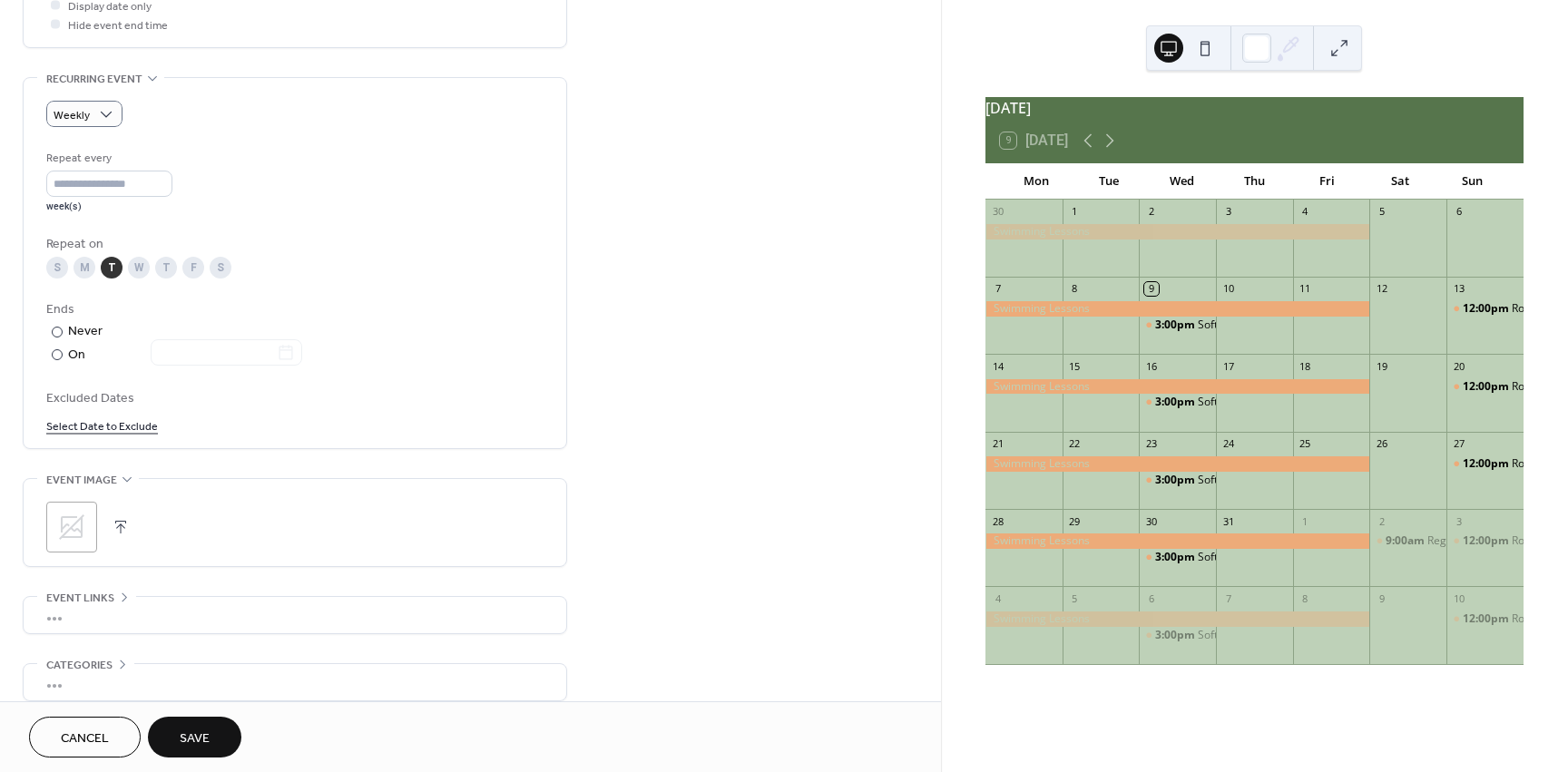 scroll, scrollTop: 811, scrollLeft: 0, axis: vertical 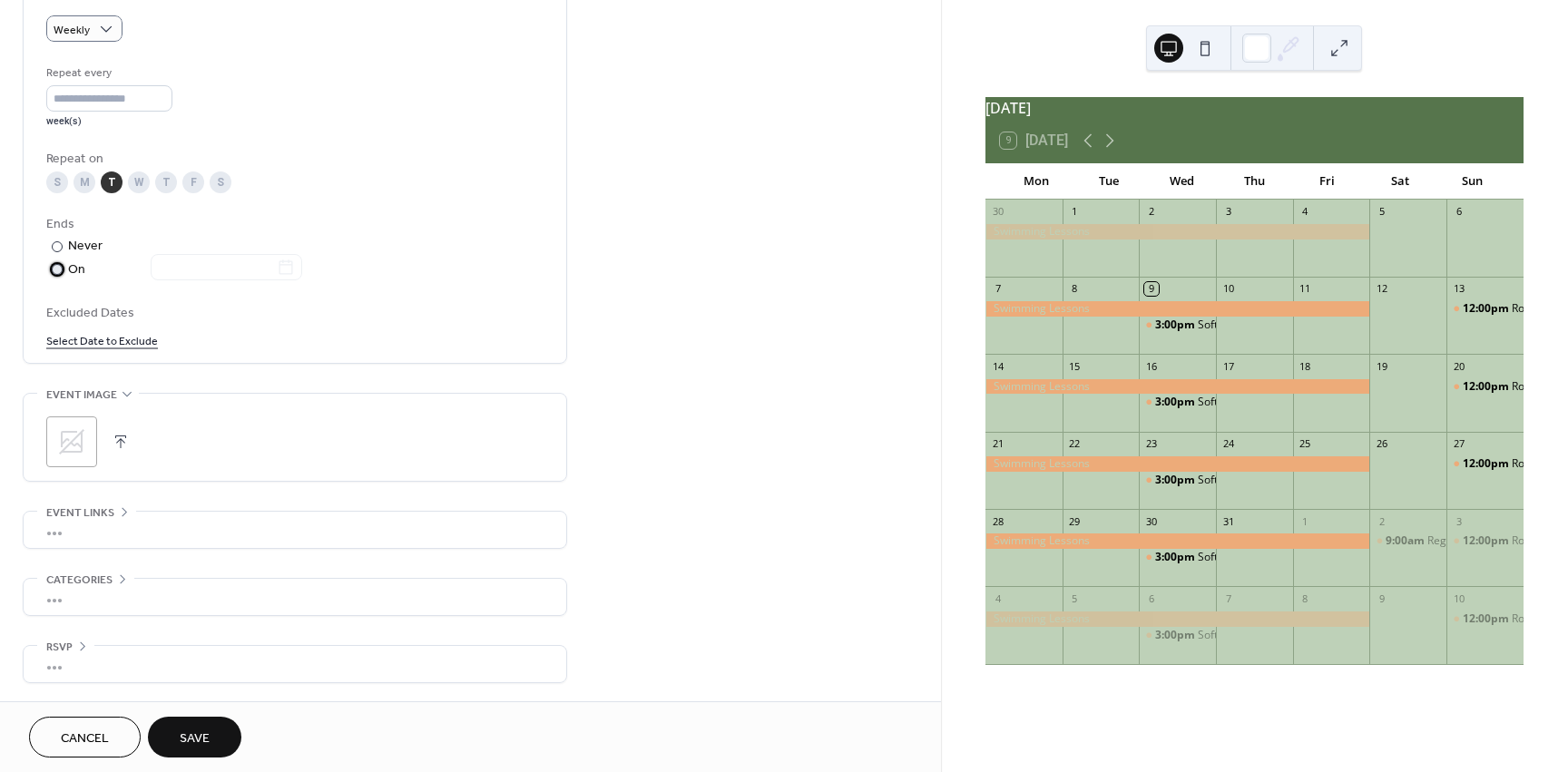 click at bounding box center (57, 269) 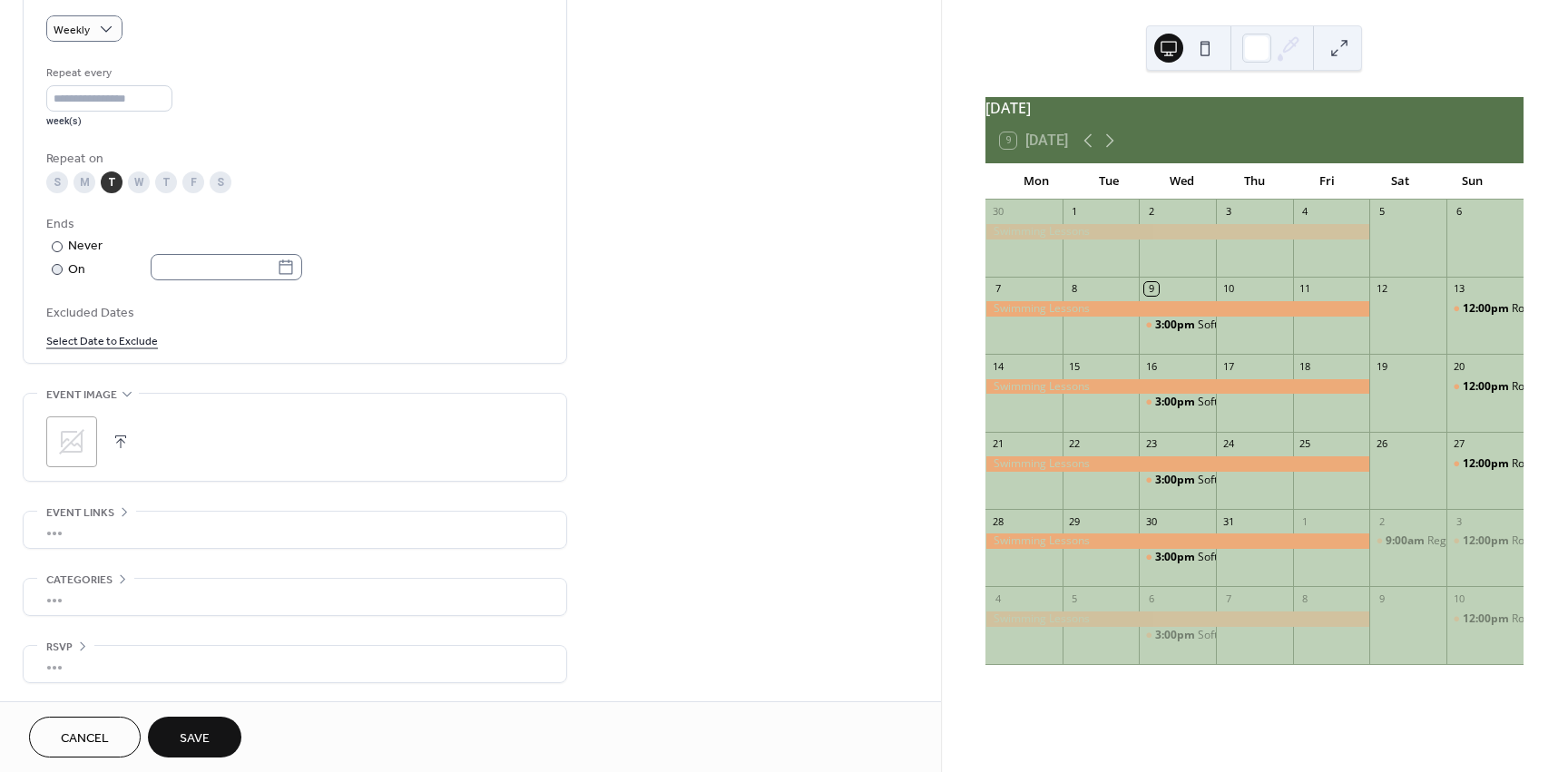 click 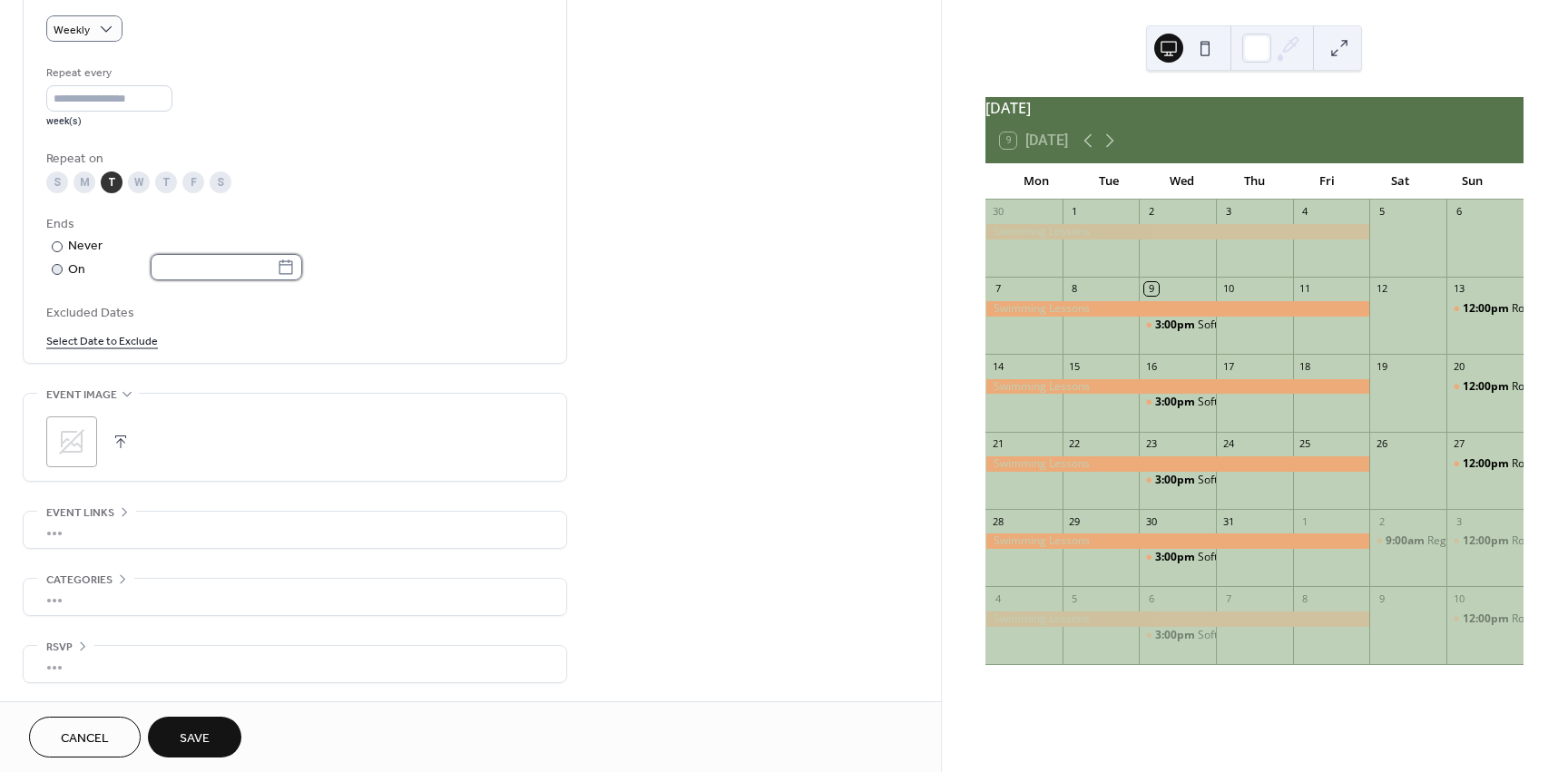 click at bounding box center [213, 267] 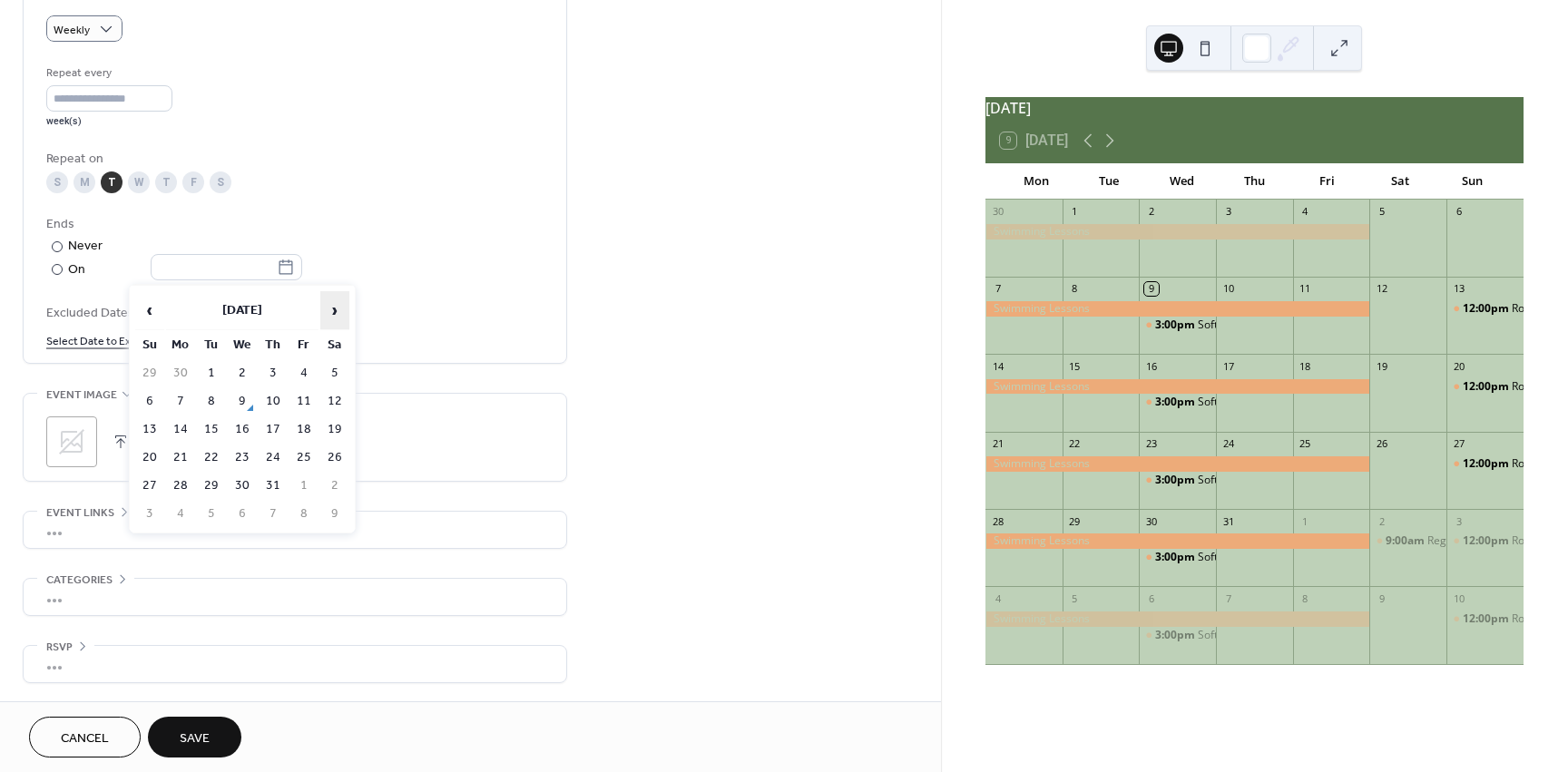 click on "›" at bounding box center [335, 310] 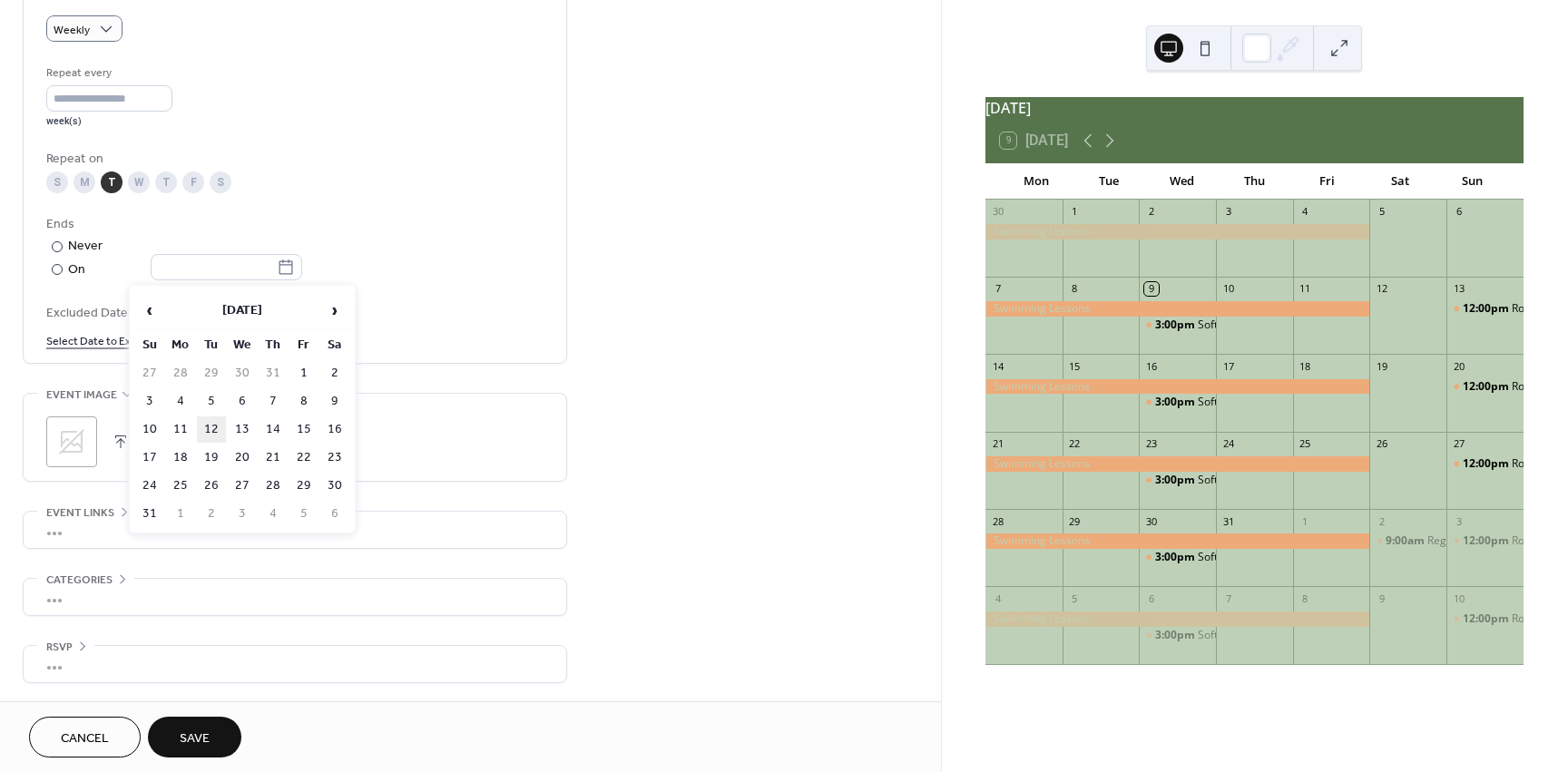 click on "12" at bounding box center (211, 429) 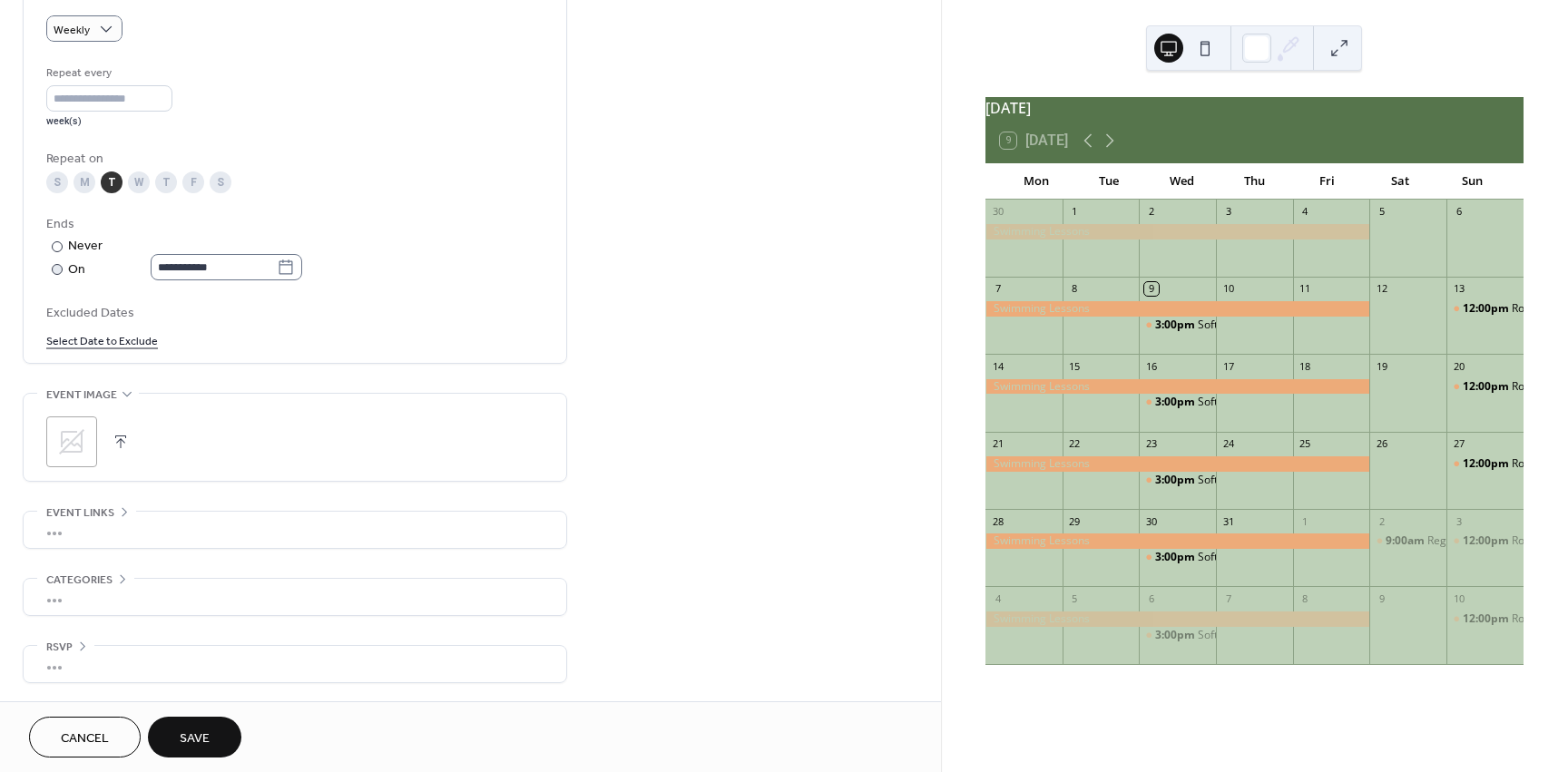 click 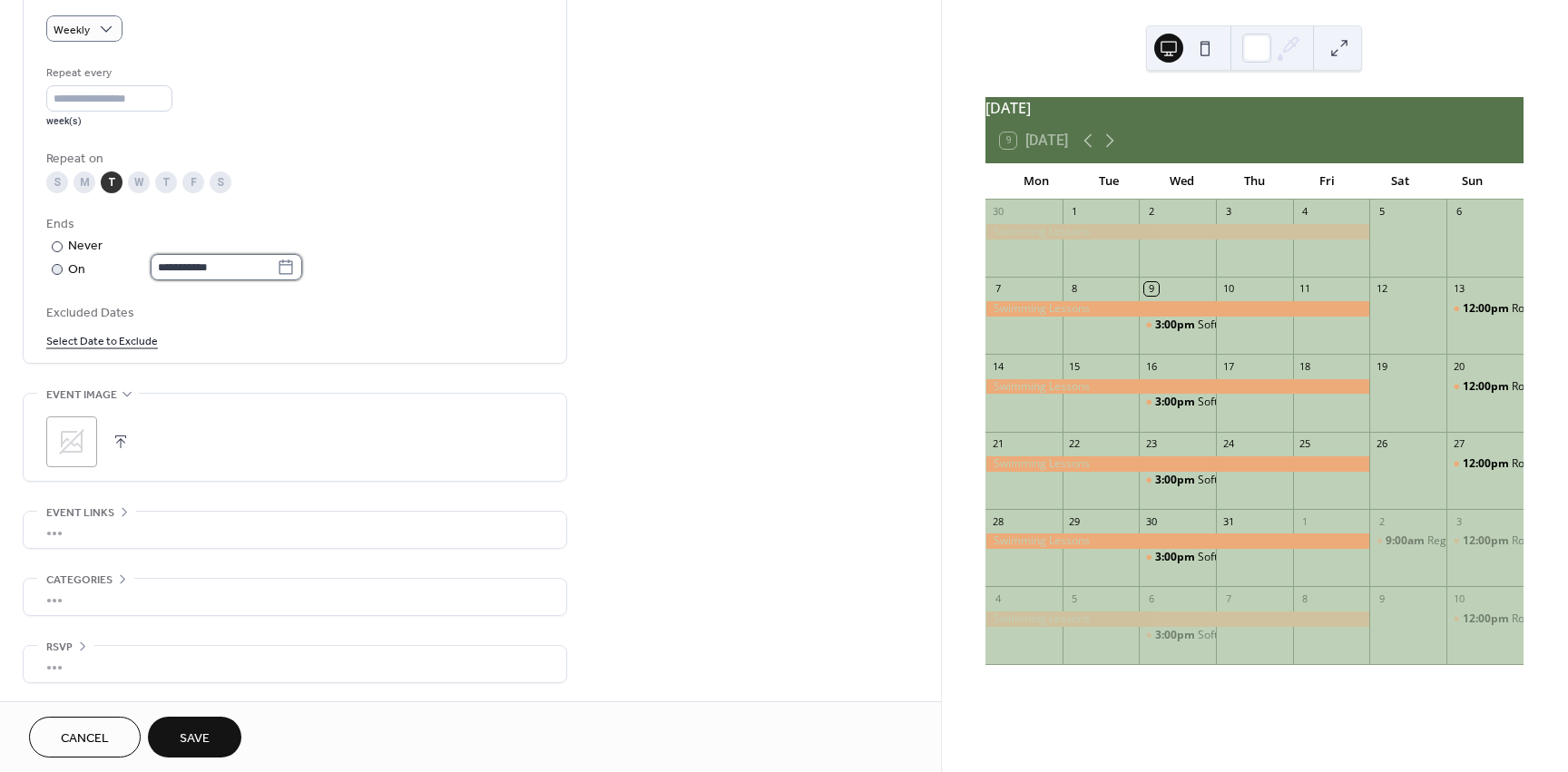 click on "**********" at bounding box center (213, 267) 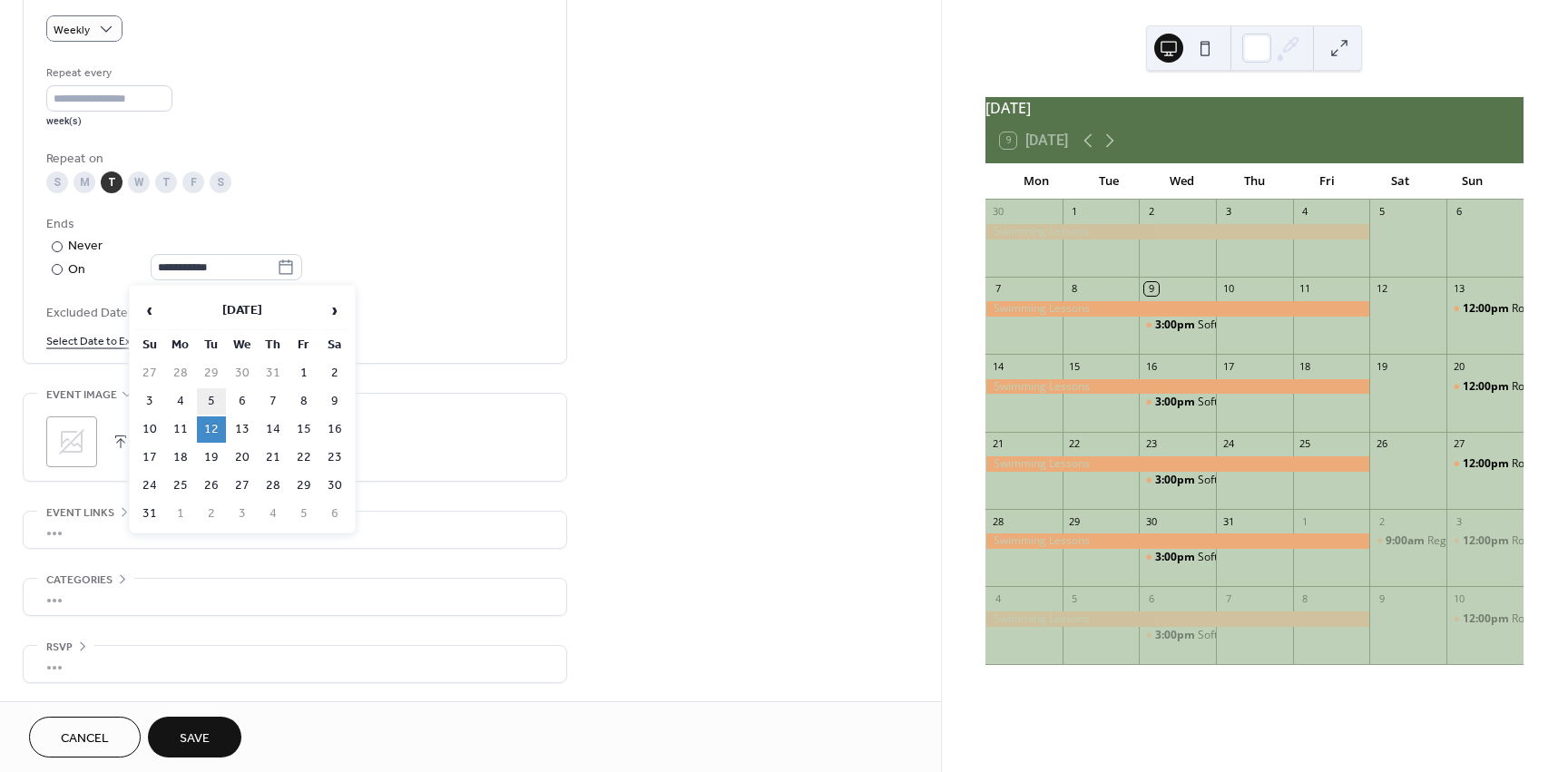 click on "5" at bounding box center (211, 401) 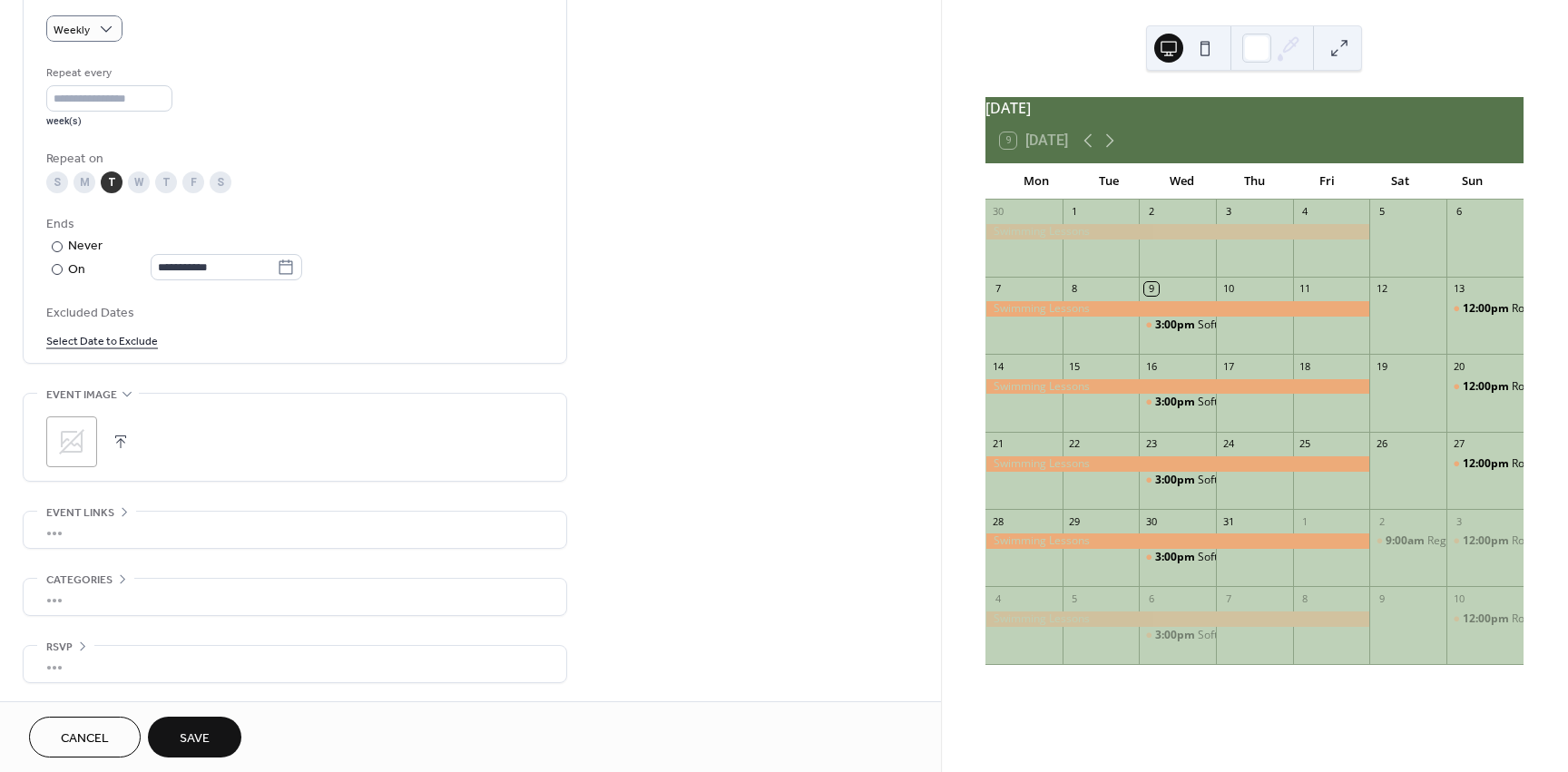 click on "Save" at bounding box center [194, 738] 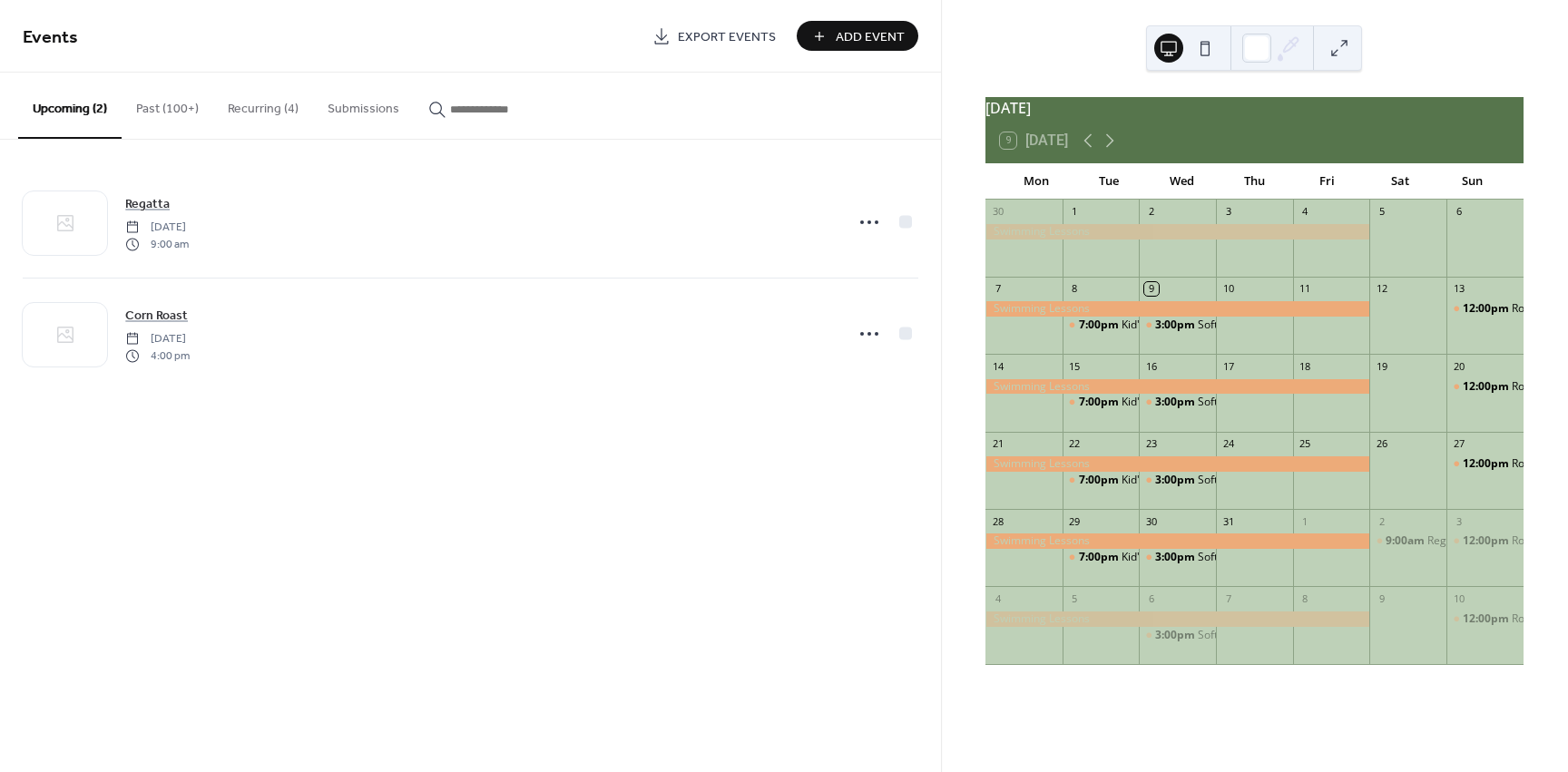 click on "Recurring  (4)" at bounding box center (263, 104) 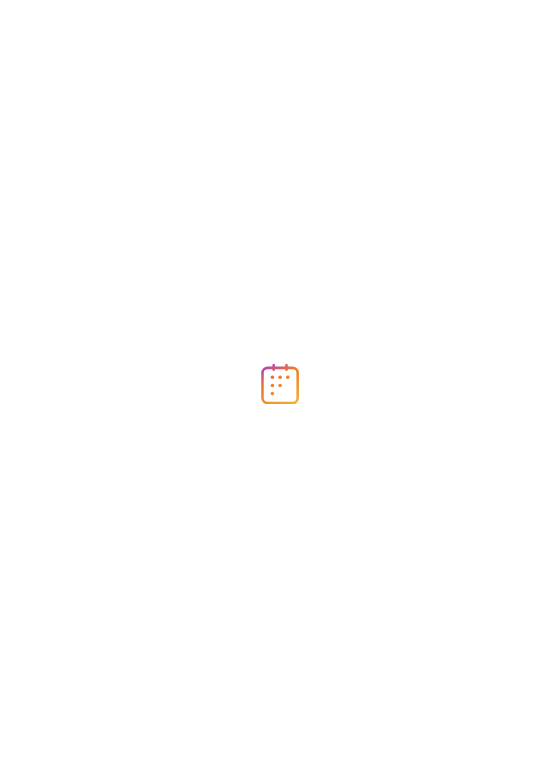 scroll, scrollTop: 0, scrollLeft: 0, axis: both 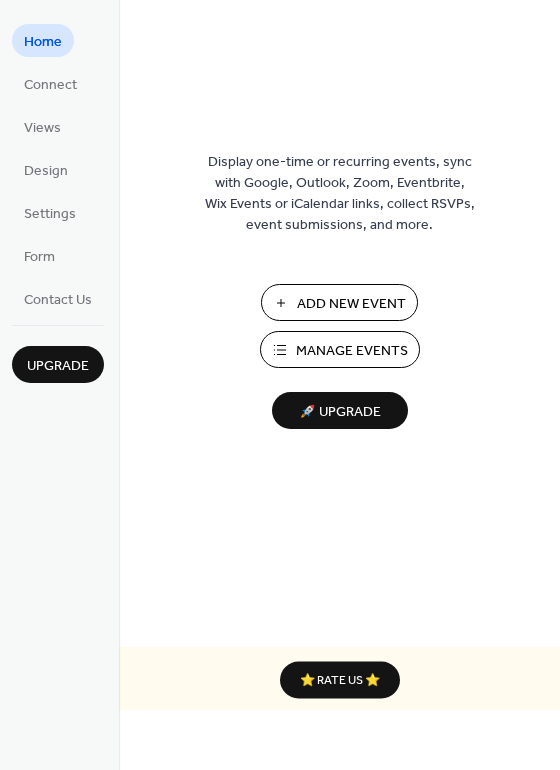 click on "Manage Events" at bounding box center [352, 351] 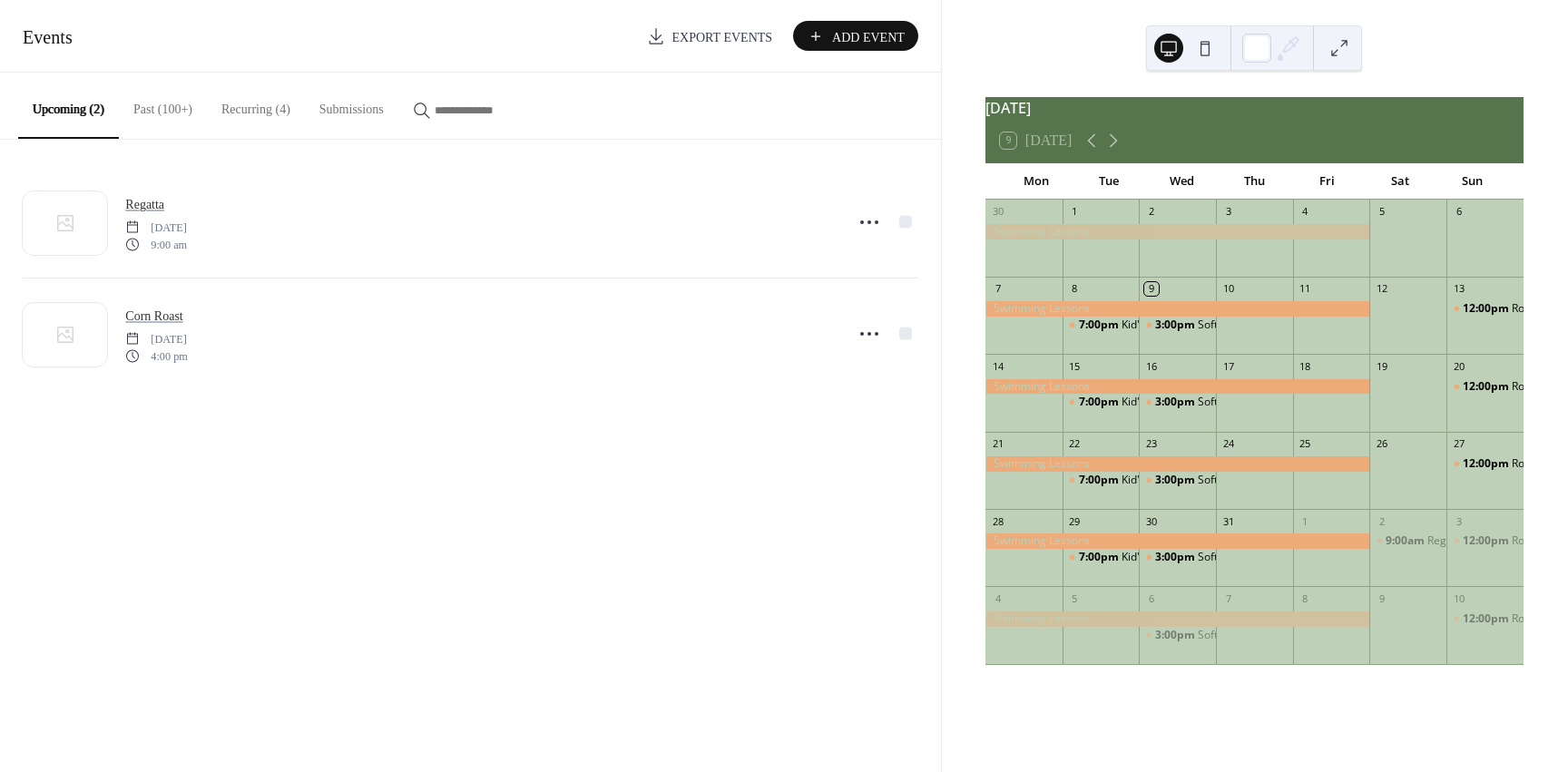 scroll, scrollTop: 0, scrollLeft: 0, axis: both 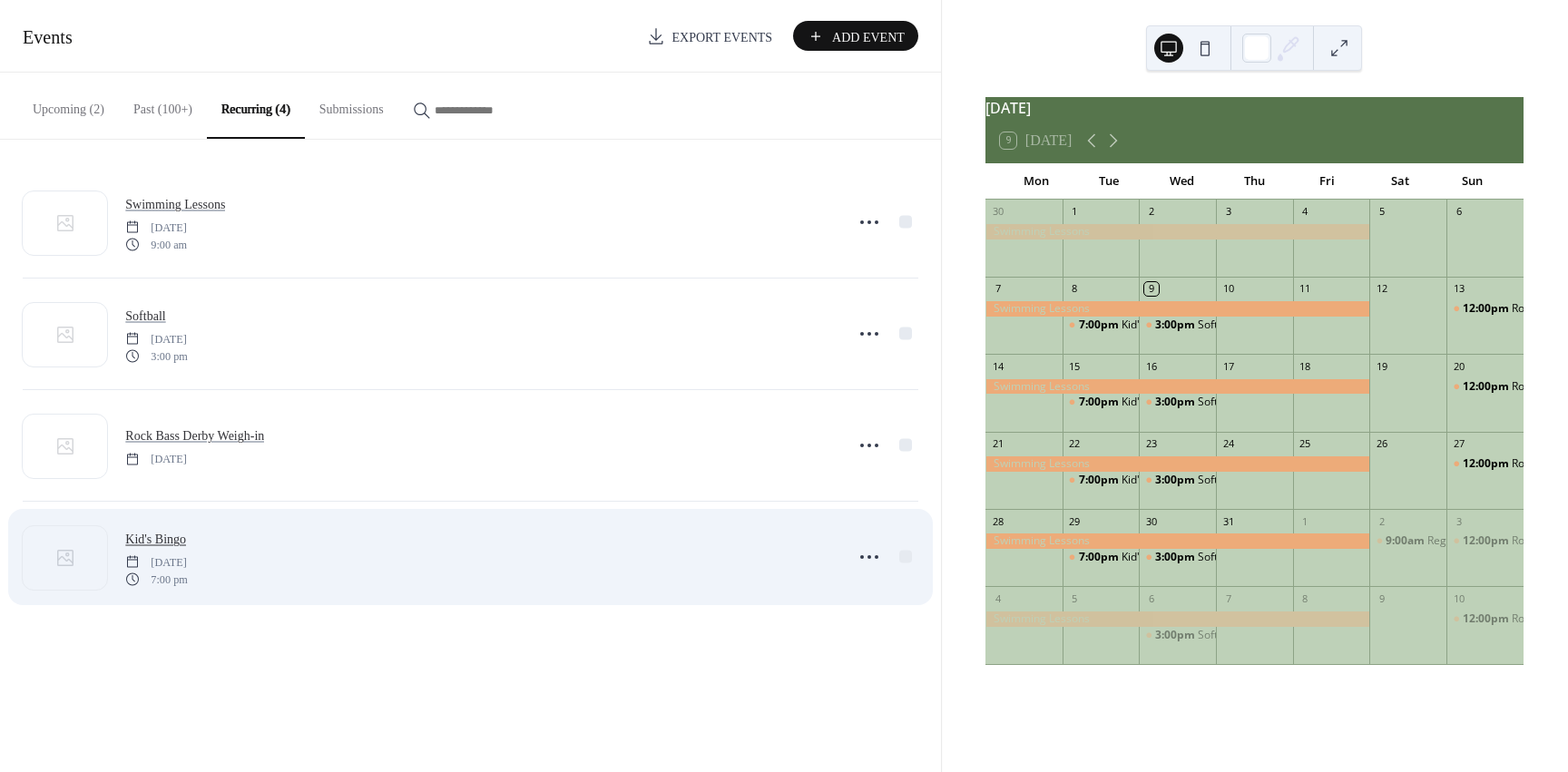 click on "Kid's Bingo" at bounding box center [155, 539] 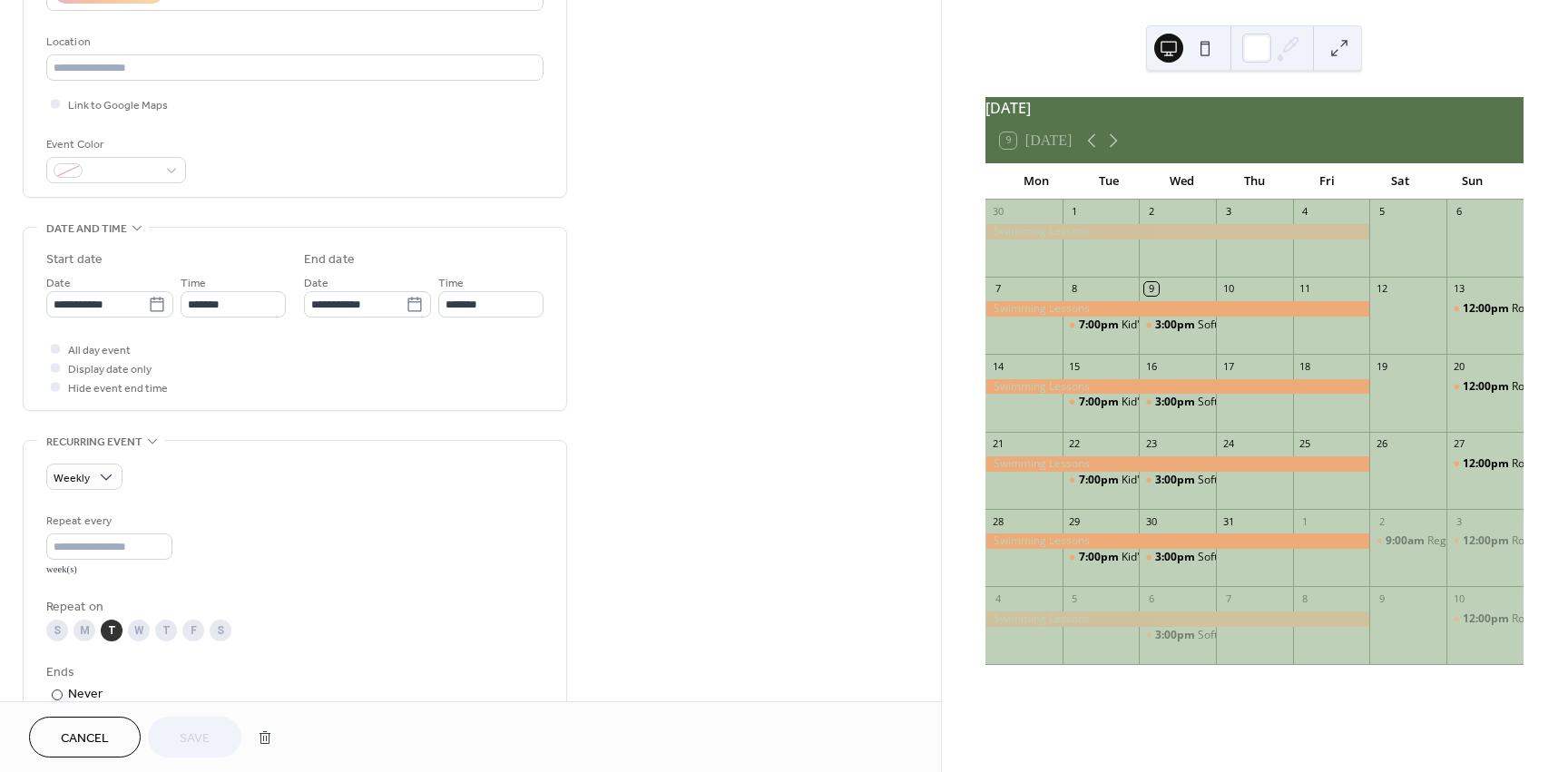 scroll, scrollTop: 454, scrollLeft: 0, axis: vertical 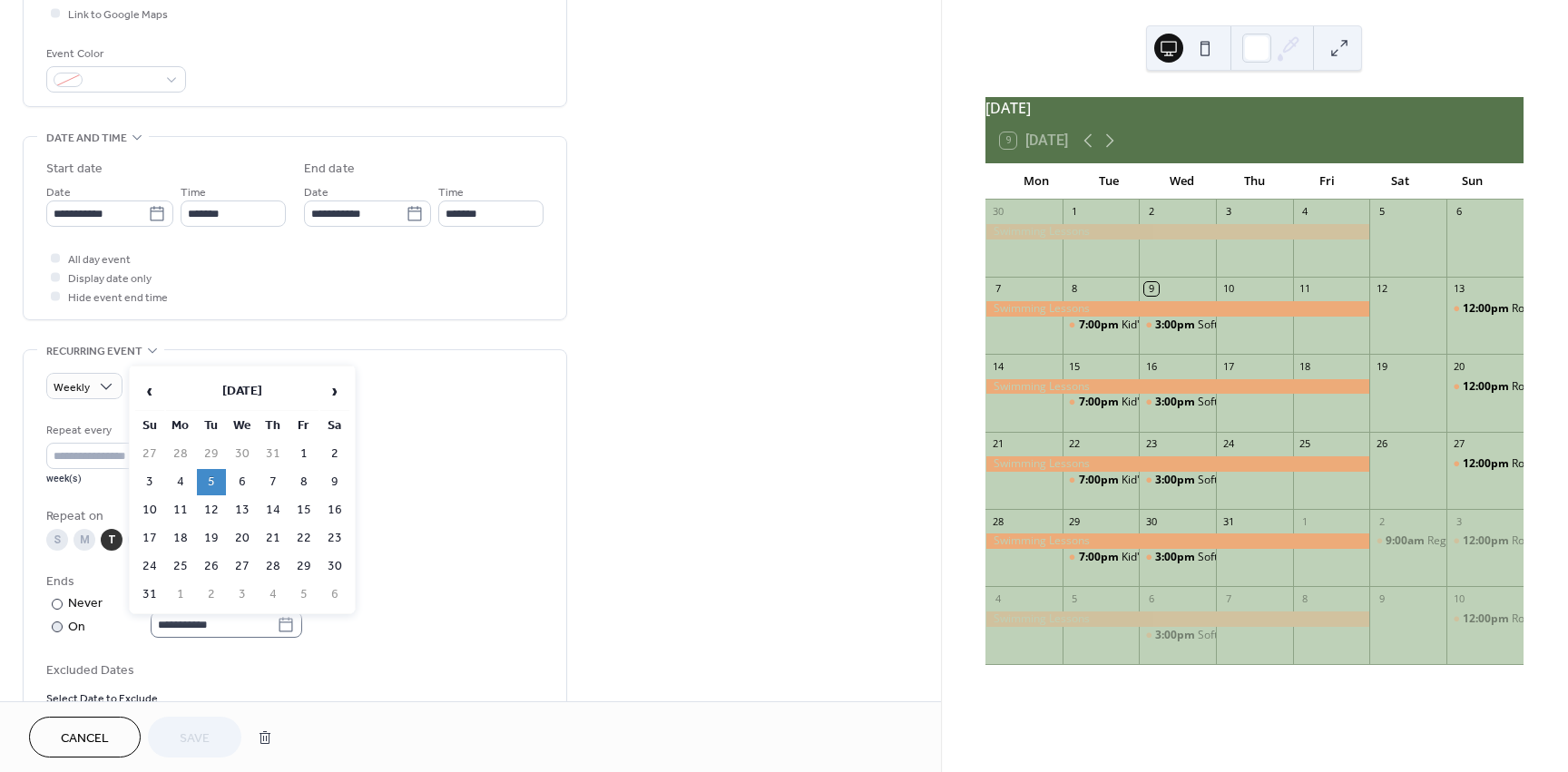 click 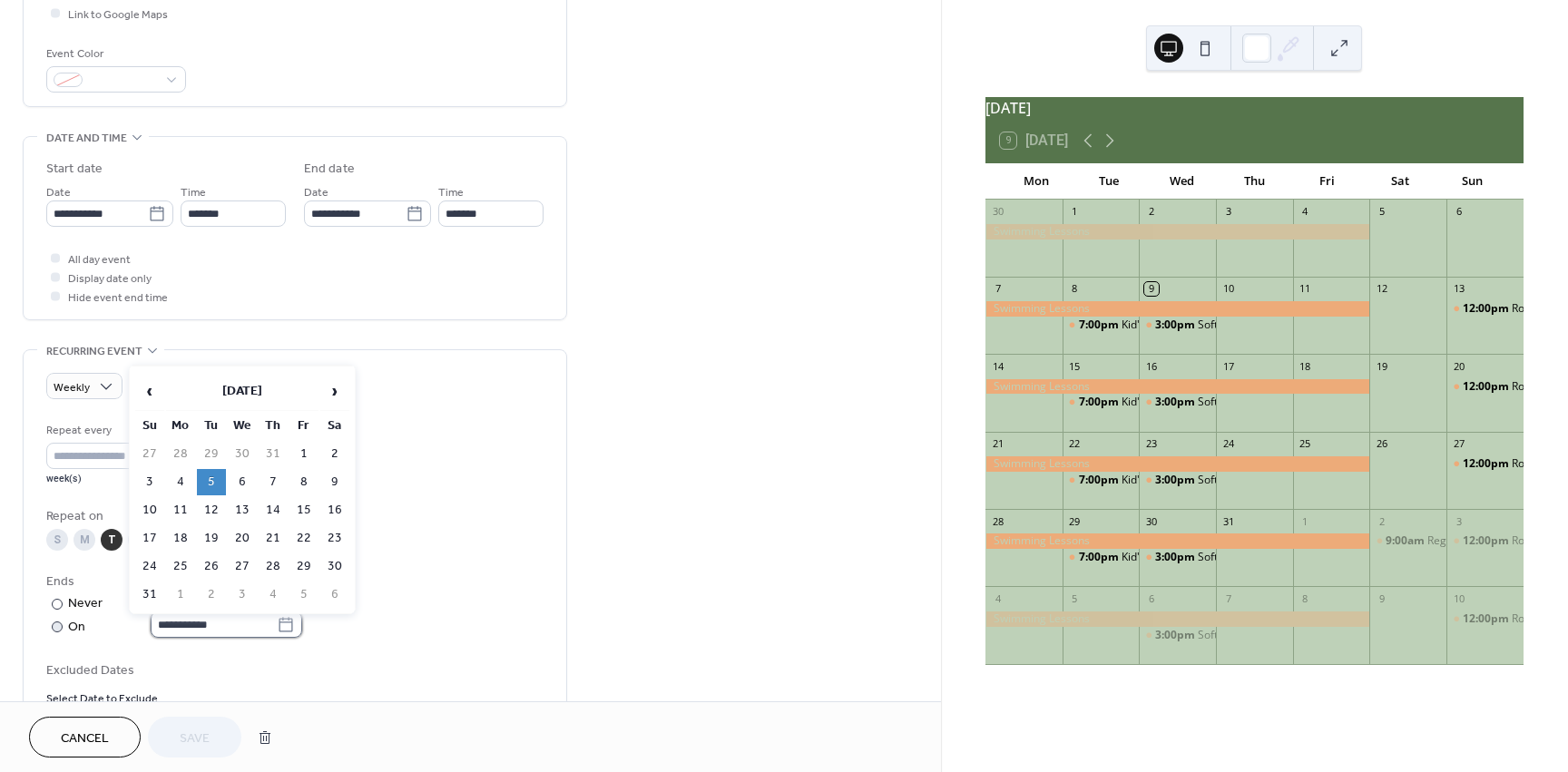 click on "**********" at bounding box center (213, 624) 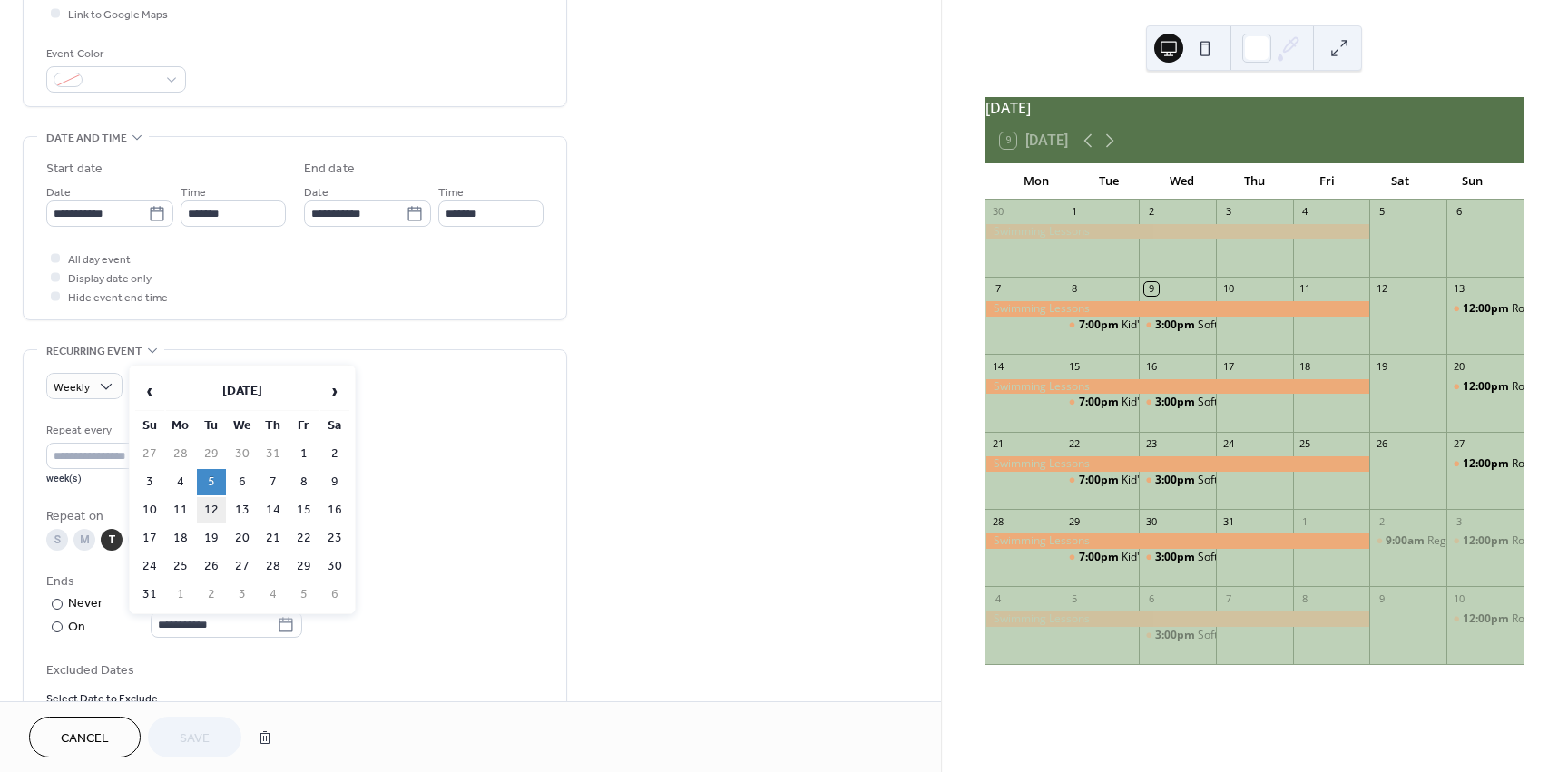 click on "12" at bounding box center (211, 510) 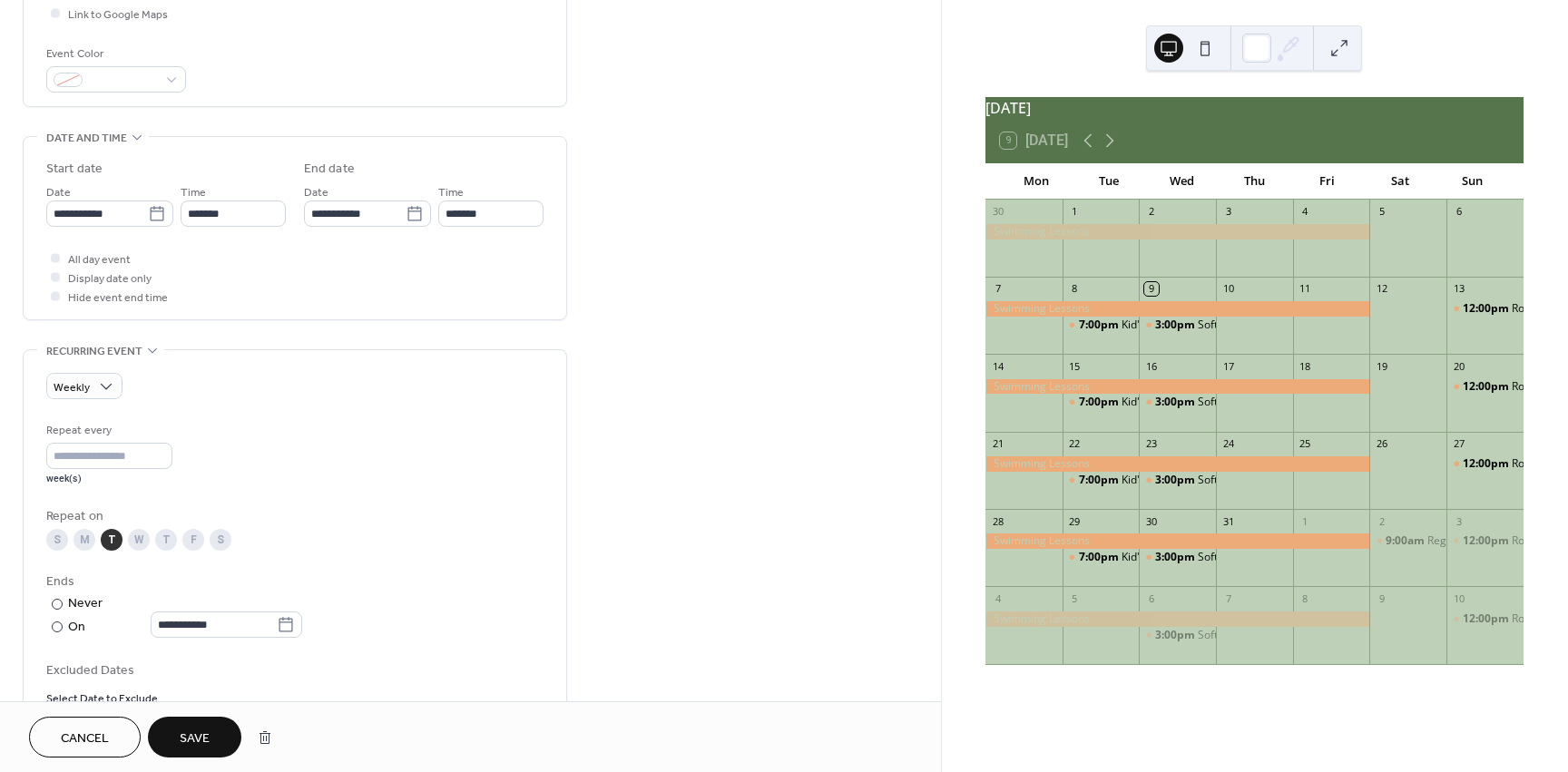 click on "Save" at bounding box center (194, 738) 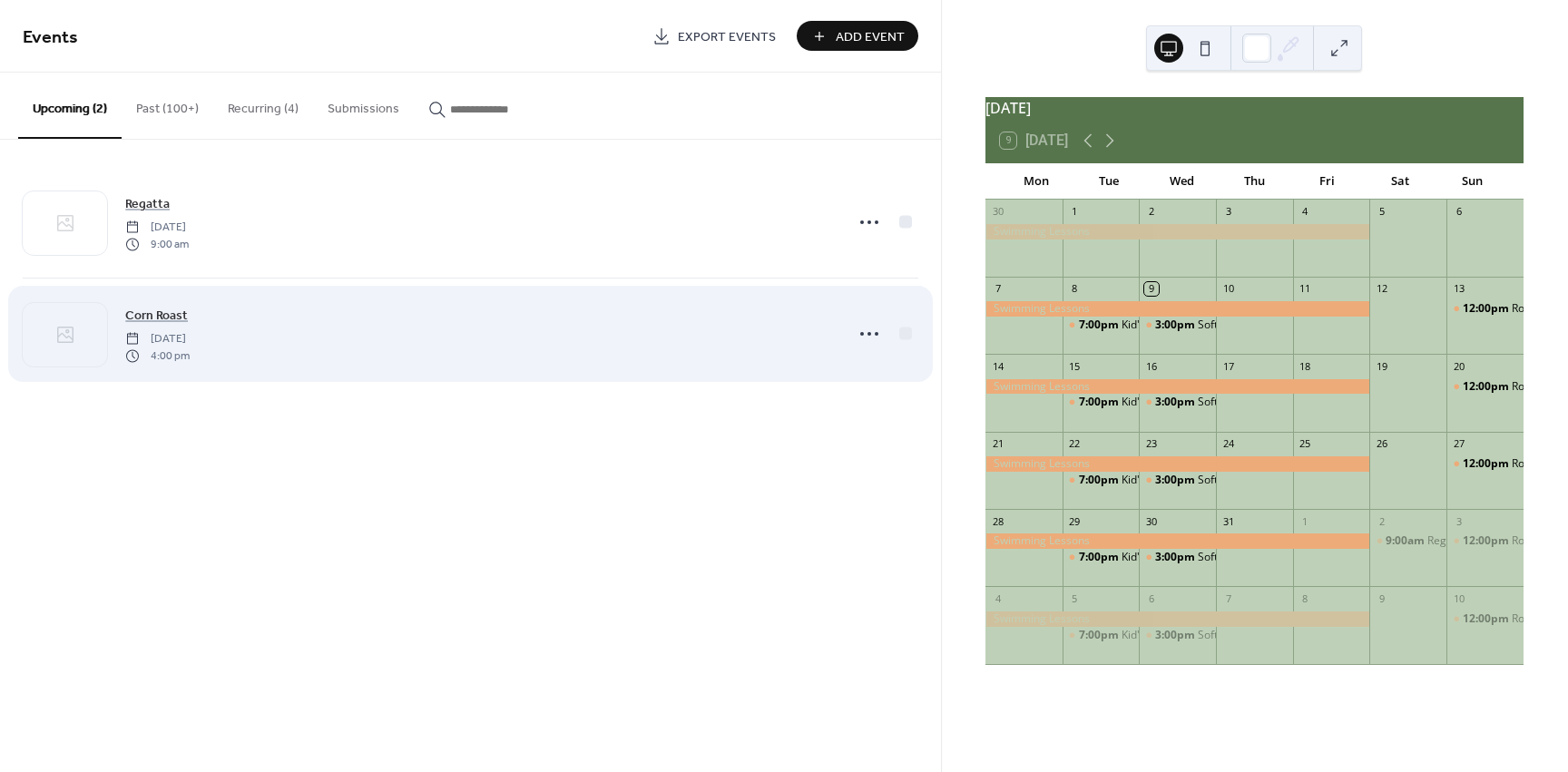 scroll, scrollTop: 0, scrollLeft: 0, axis: both 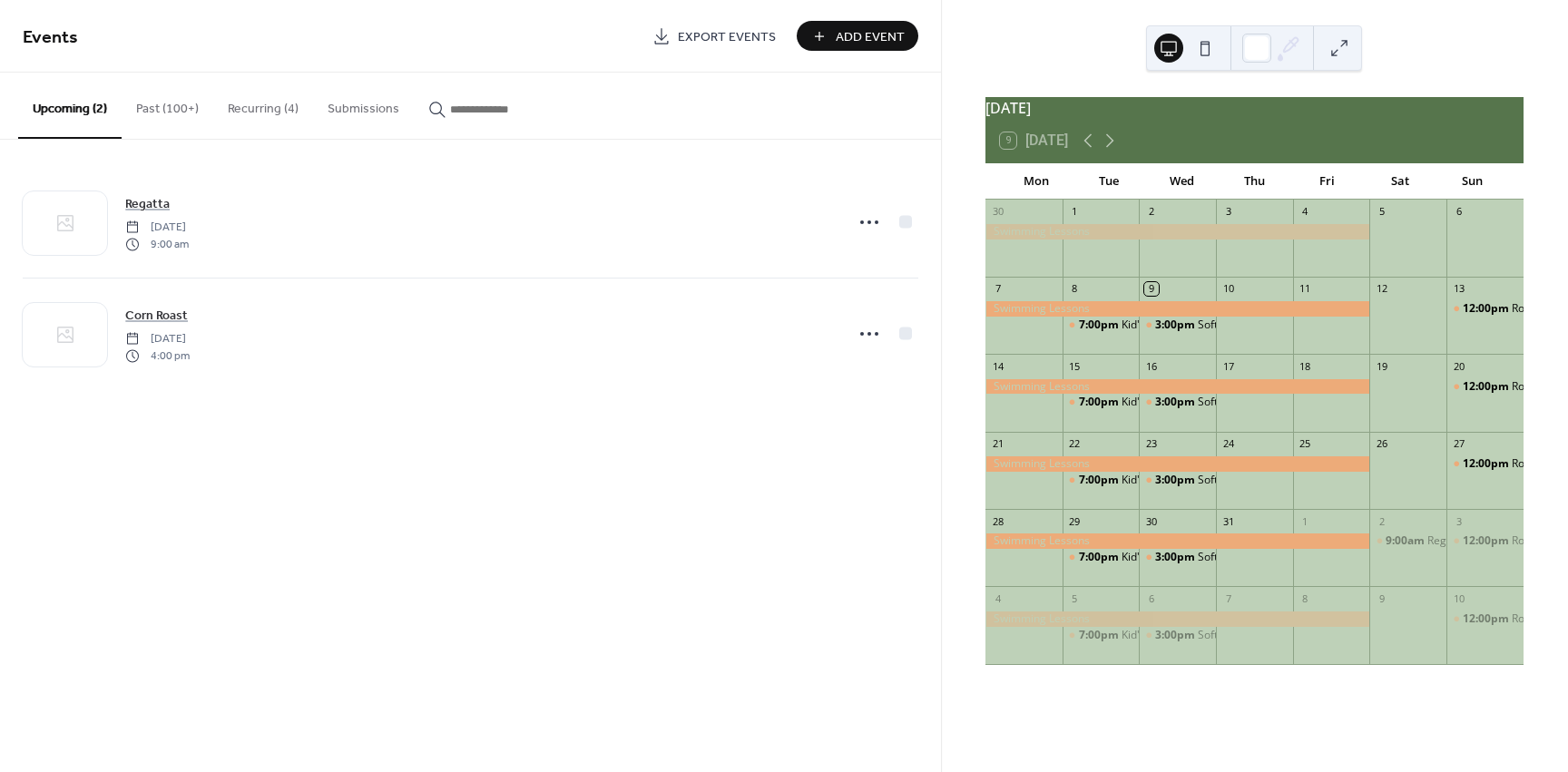 click on "Recurring  (4)" at bounding box center [263, 104] 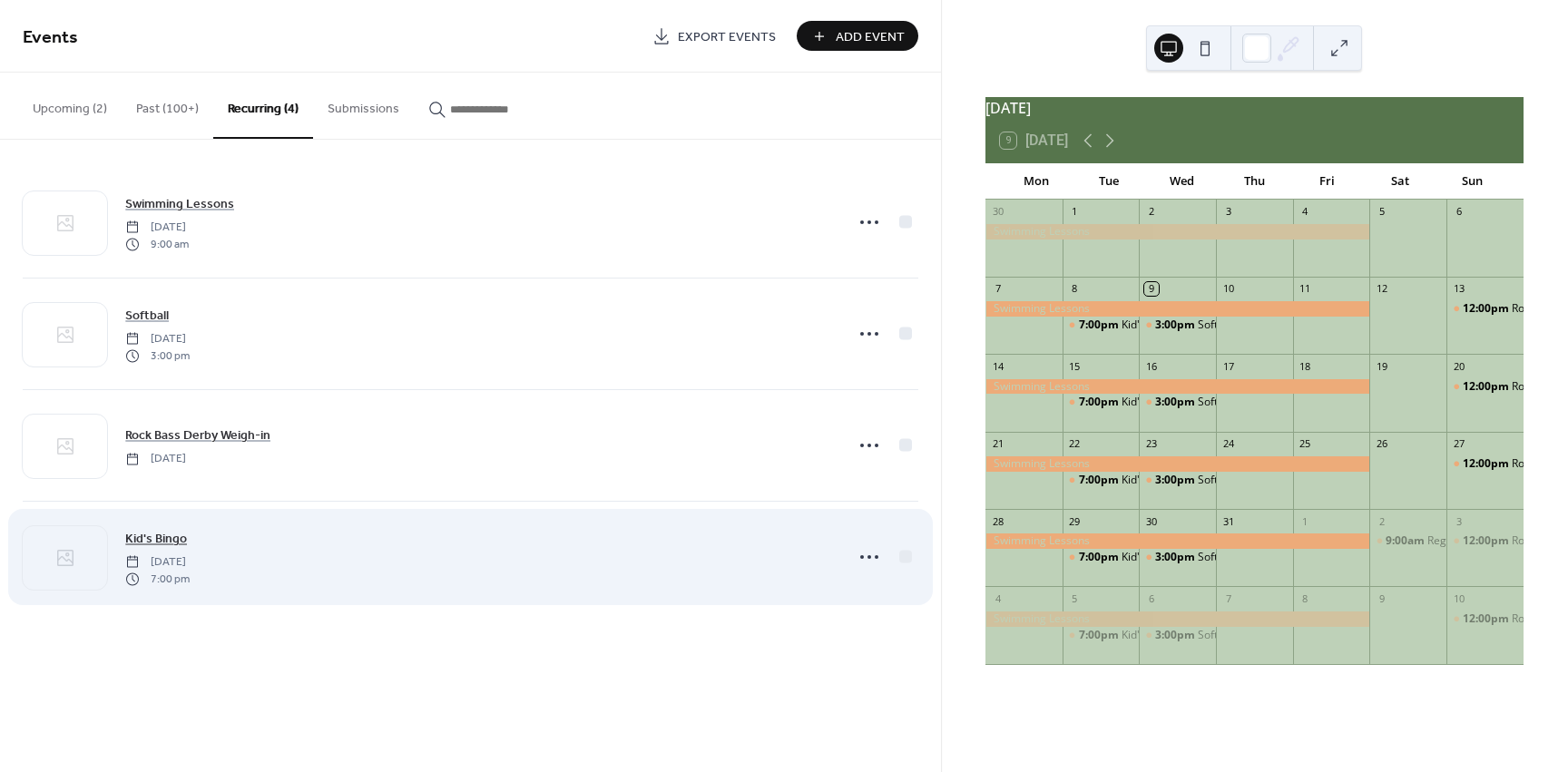 click on "Kid's Bingo" at bounding box center [156, 539] 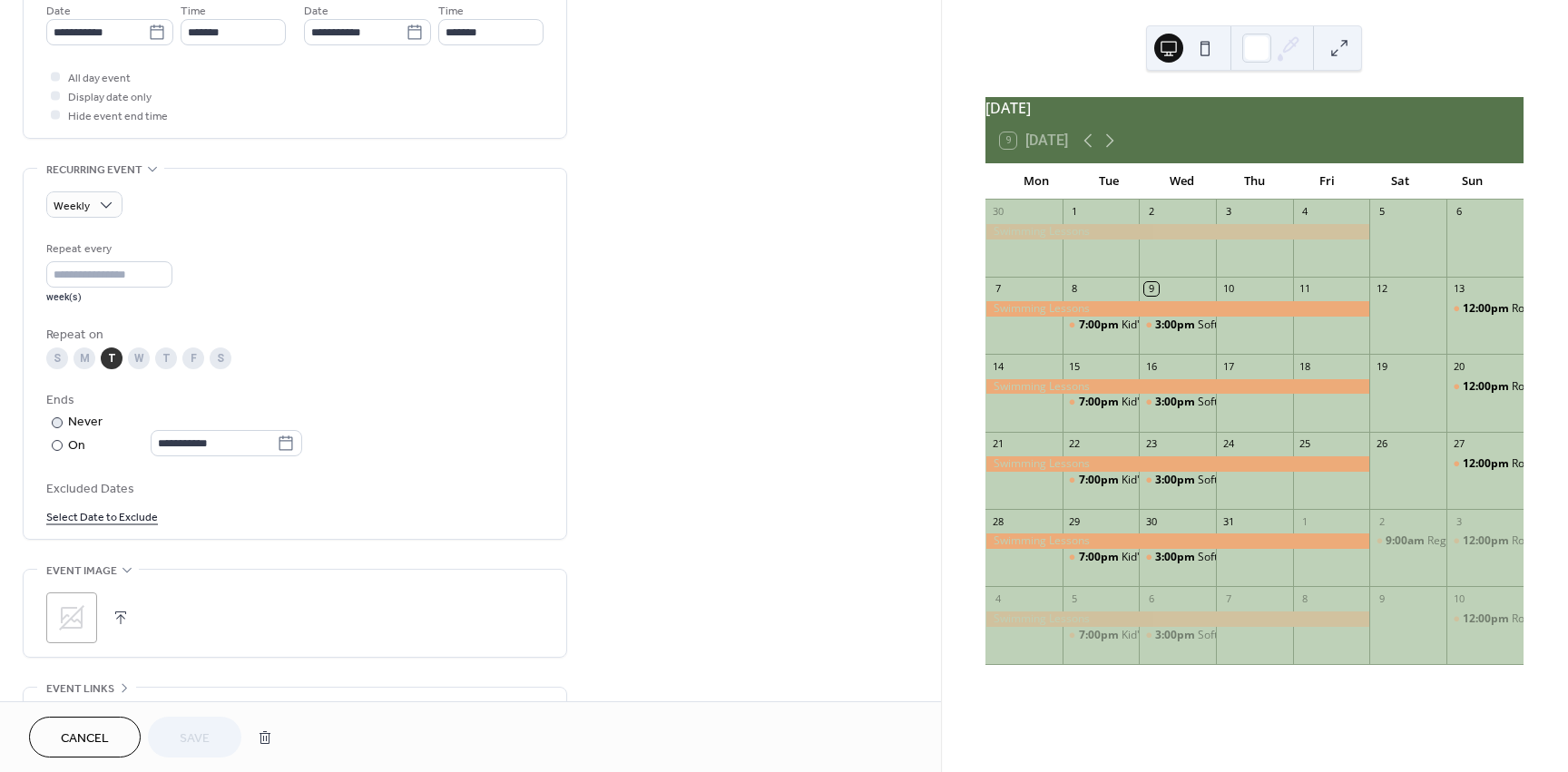scroll, scrollTop: 726, scrollLeft: 0, axis: vertical 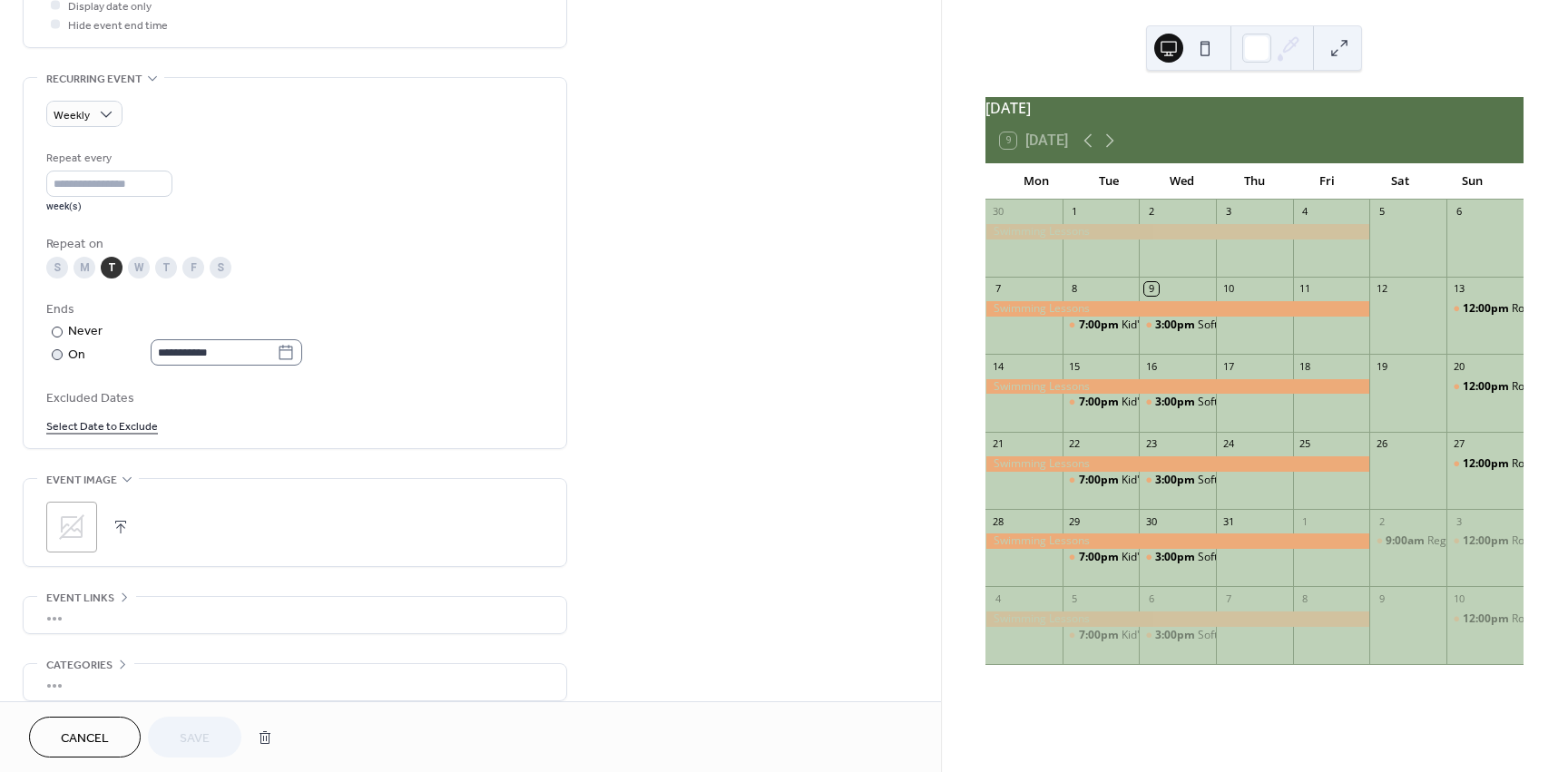 click 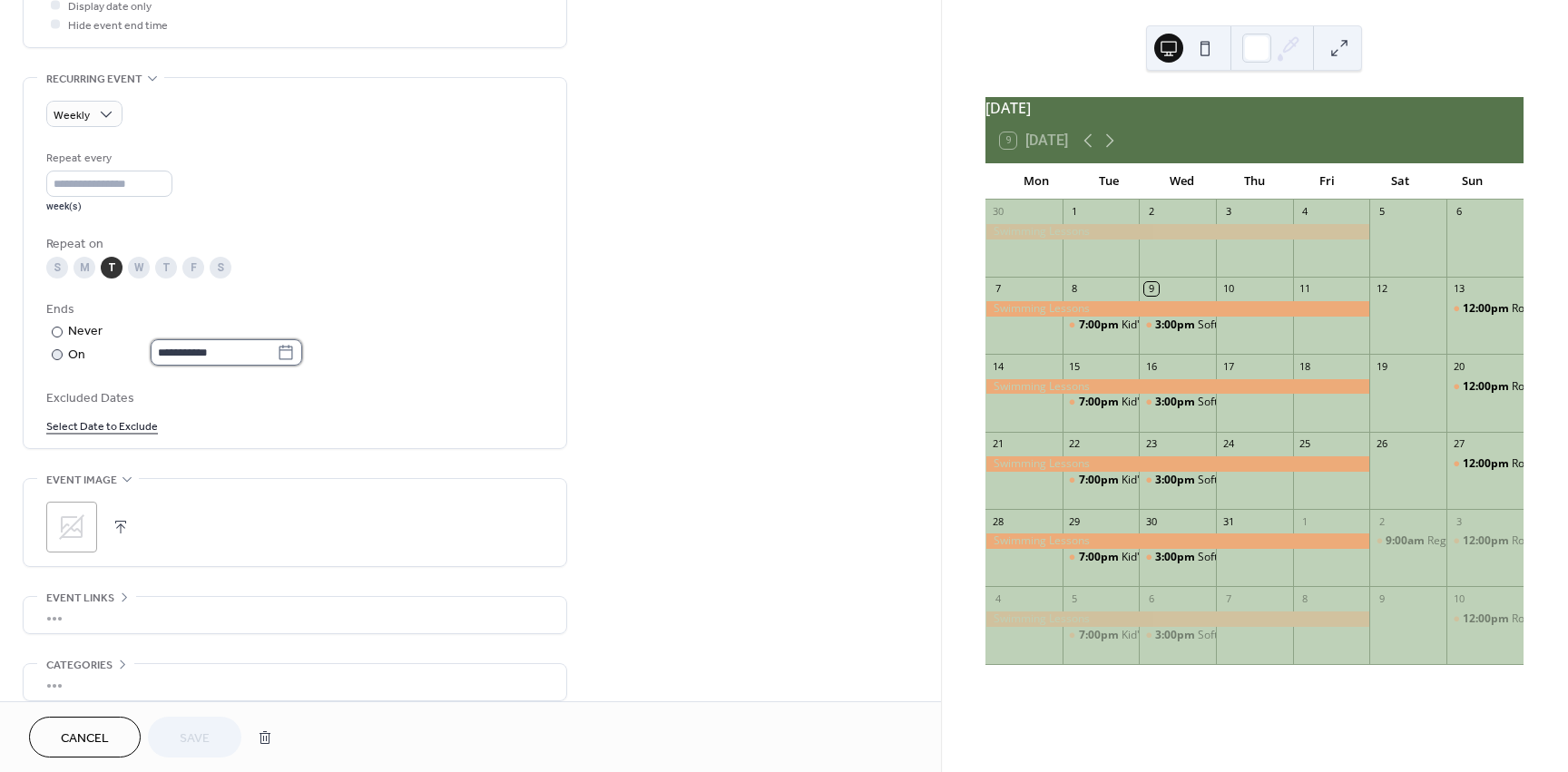 click on "**********" at bounding box center (213, 352) 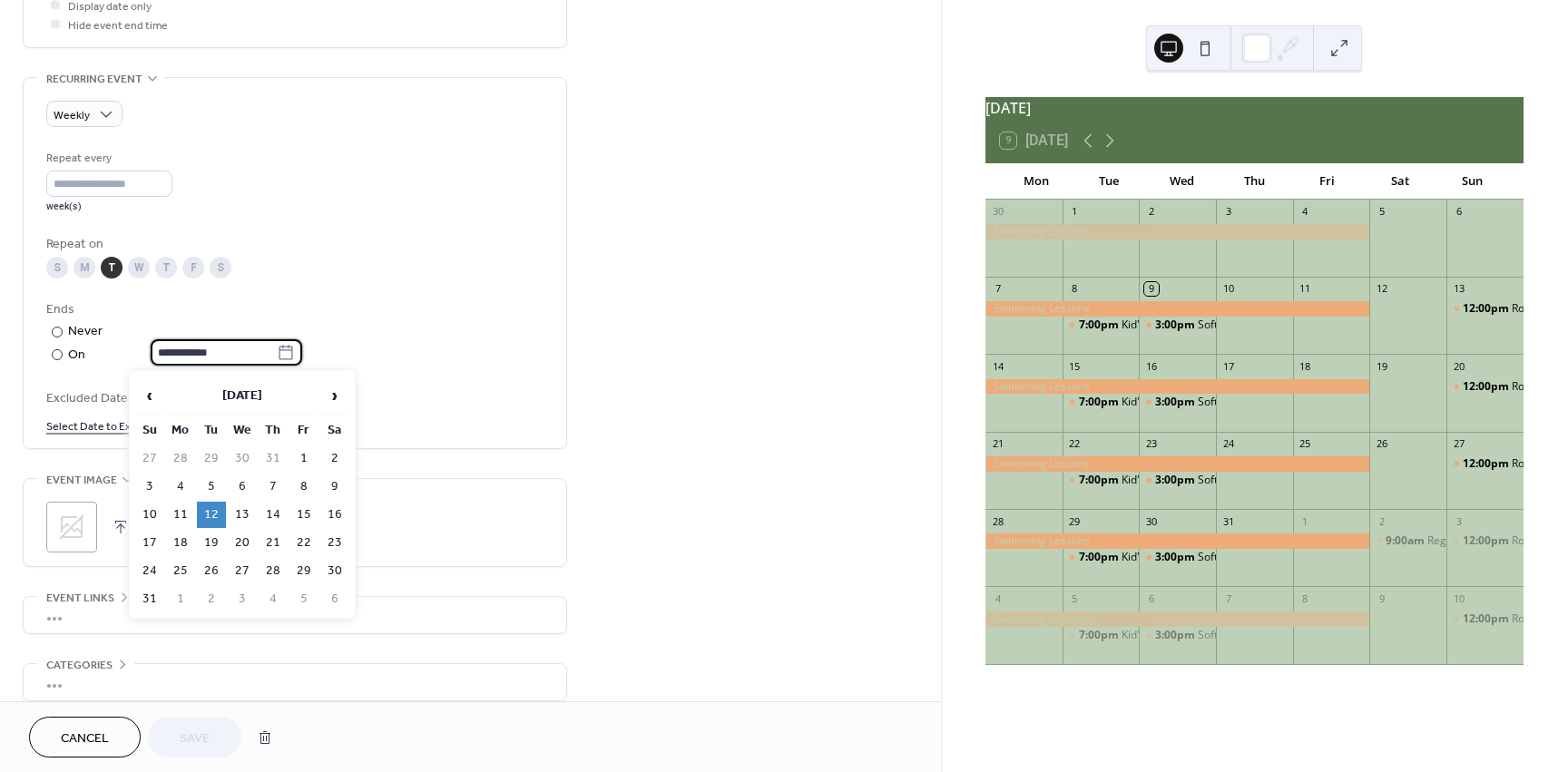click on "12" at bounding box center [211, 514] 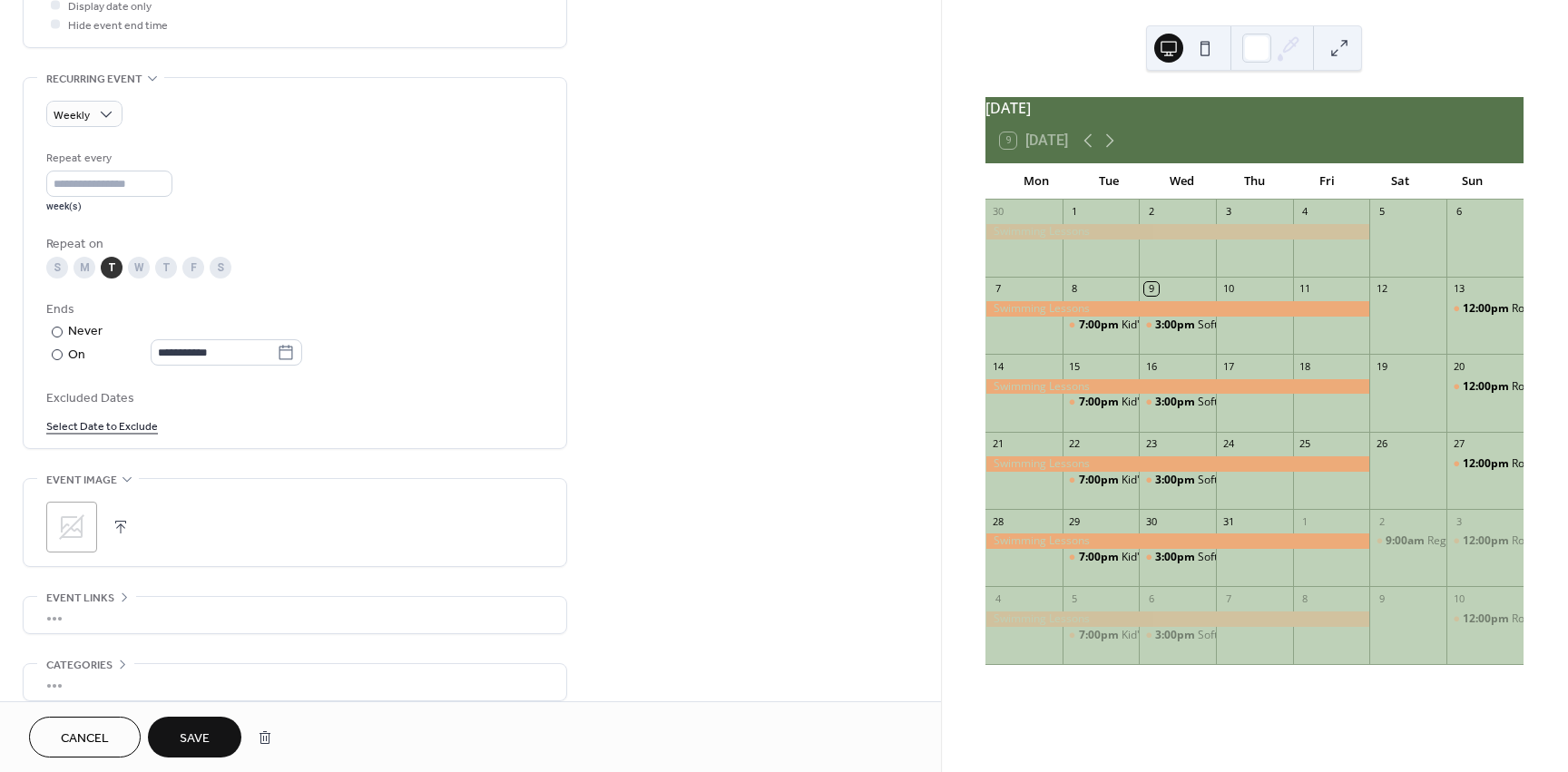 click on "Save" at bounding box center (194, 738) 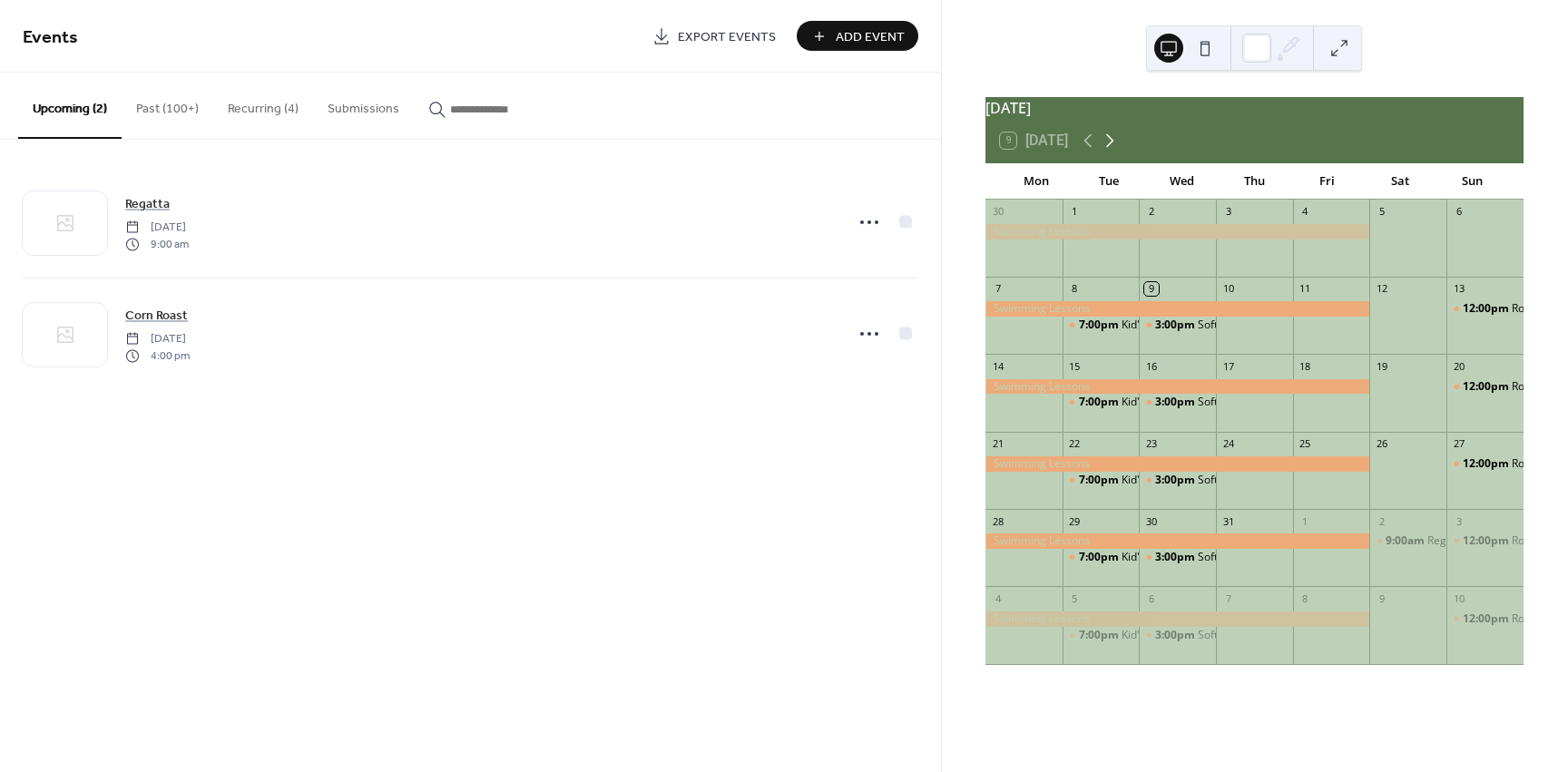 click 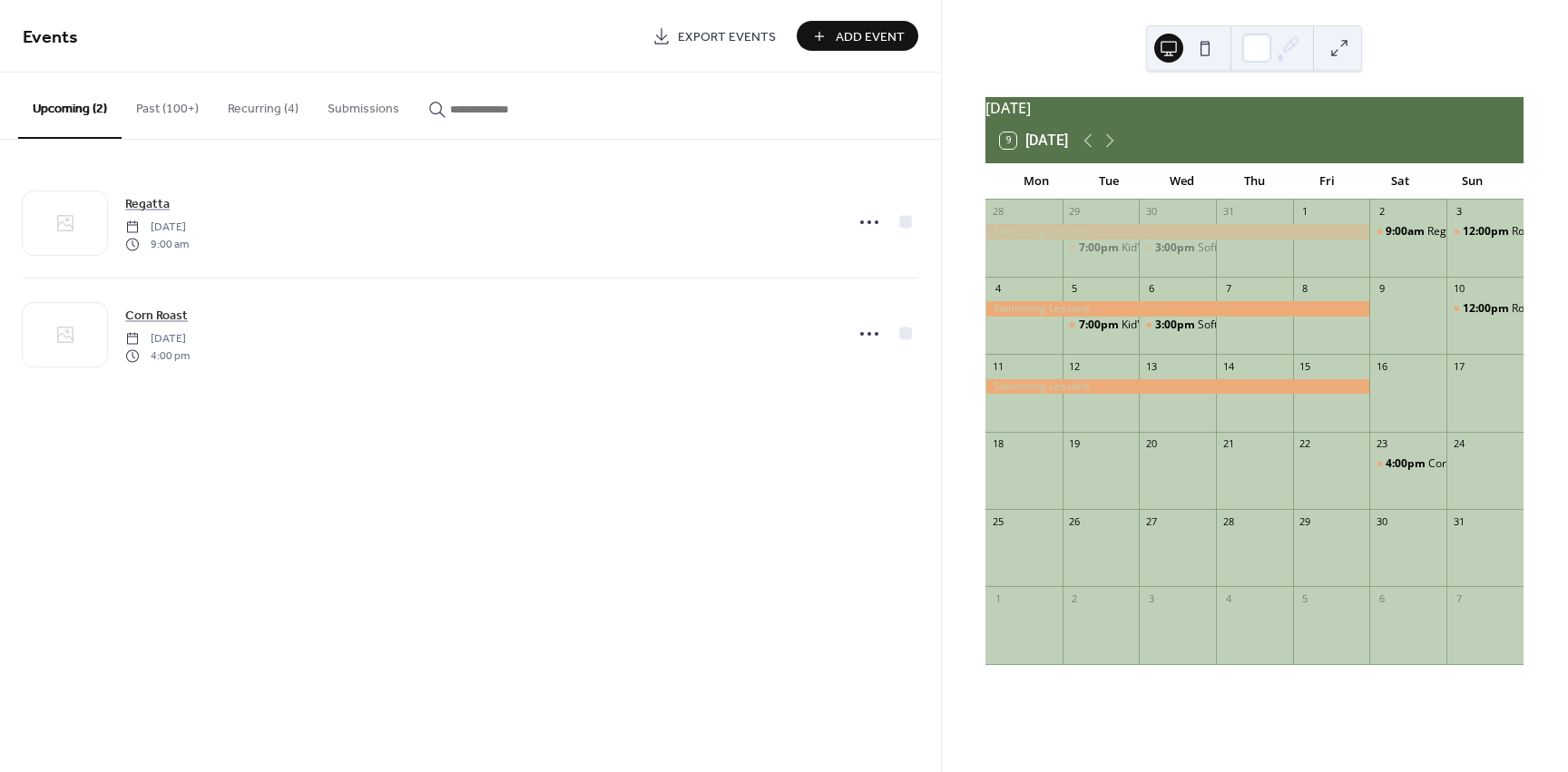 click on "Recurring  (4)" at bounding box center [263, 104] 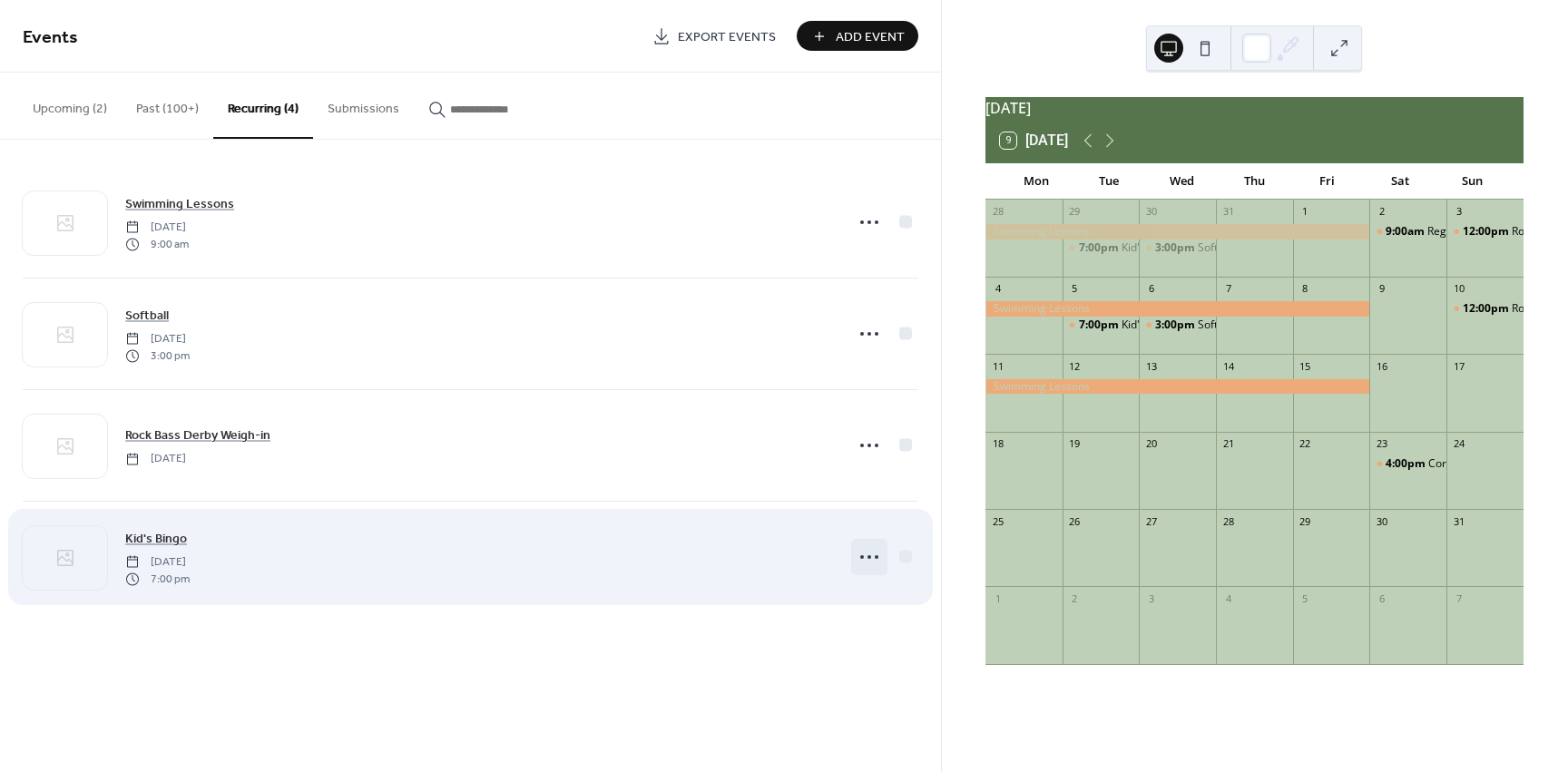 click 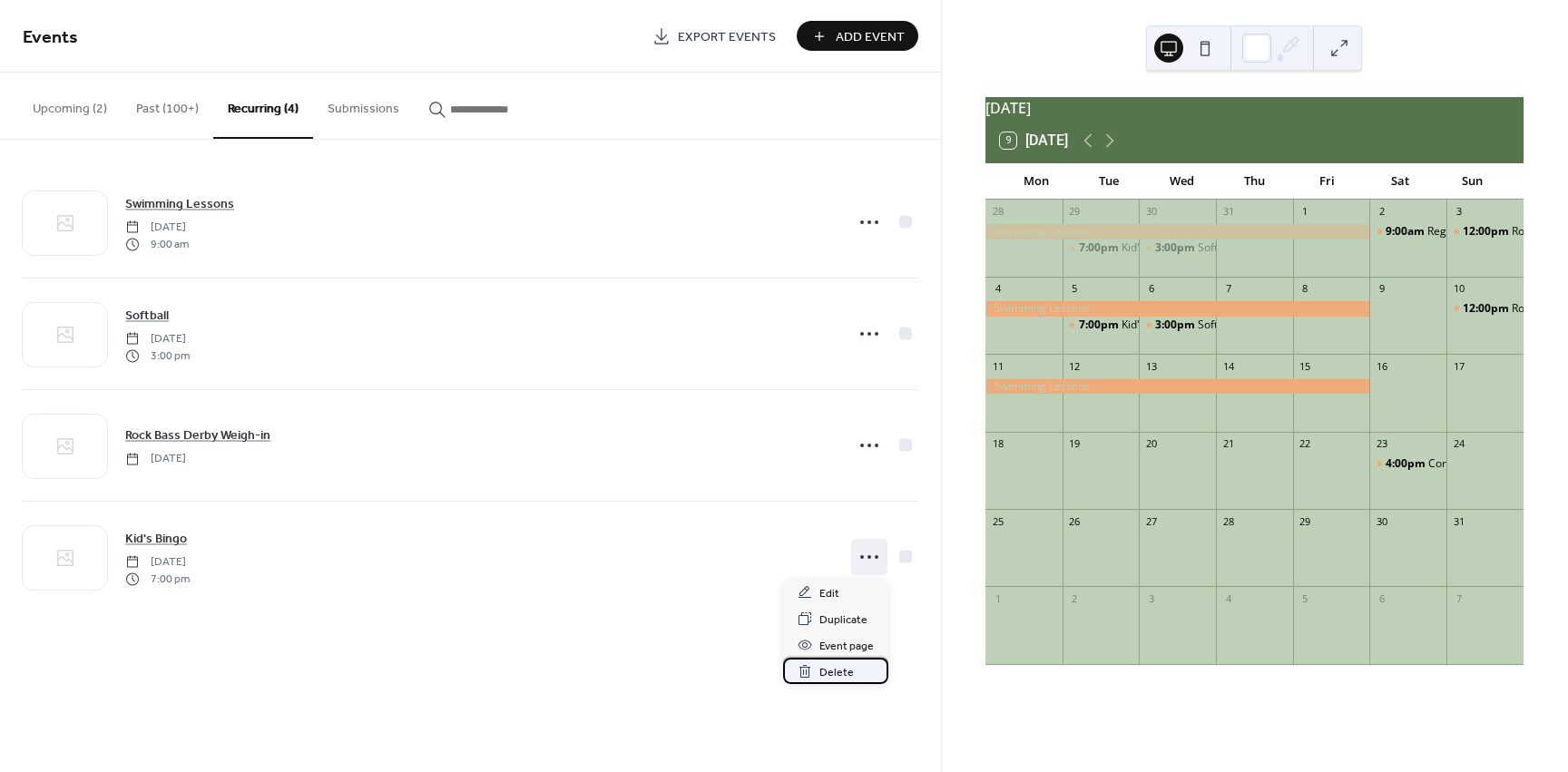click on "Delete" at bounding box center [837, 672] 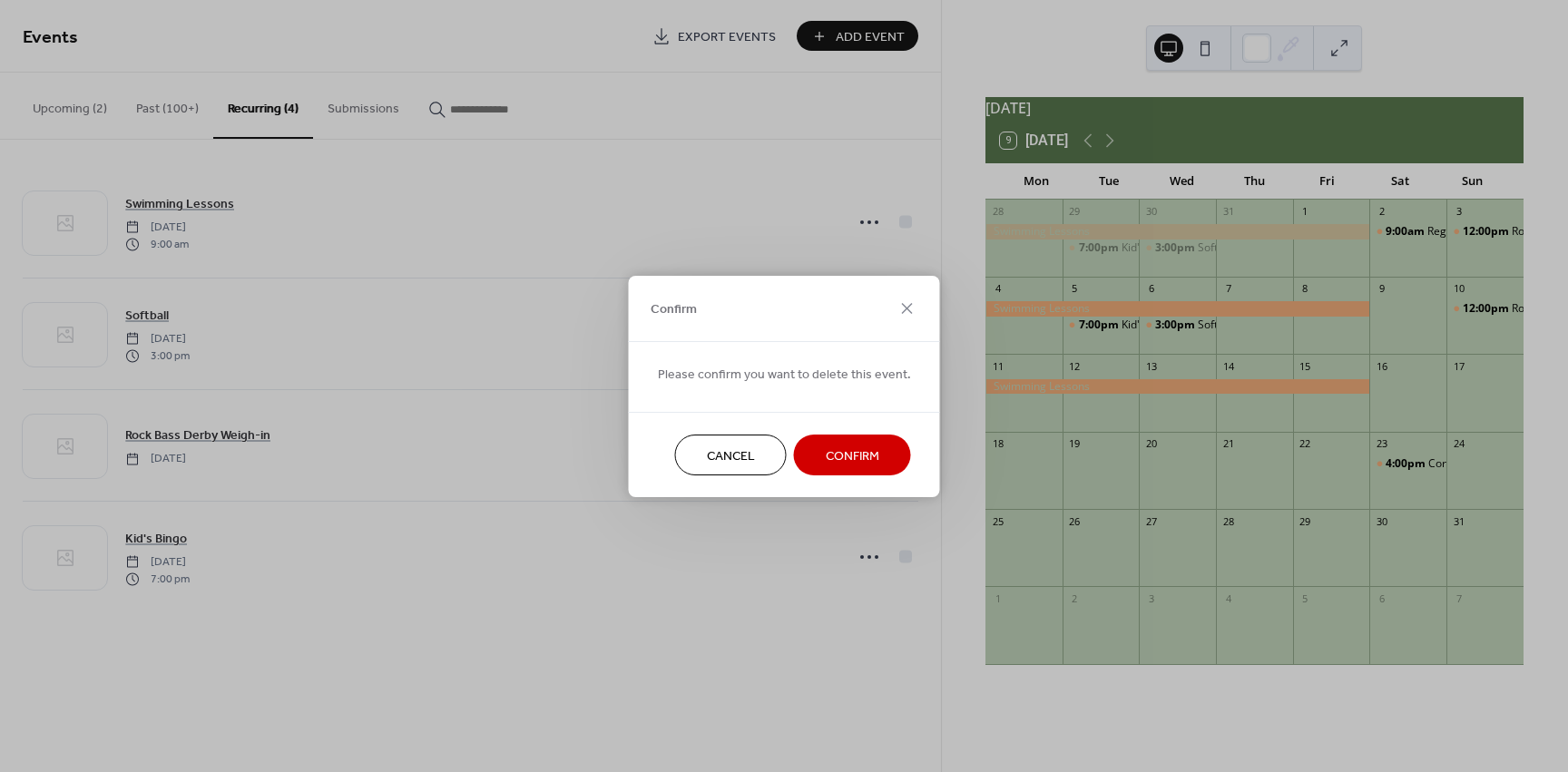 click on "Confirm" at bounding box center [852, 455] 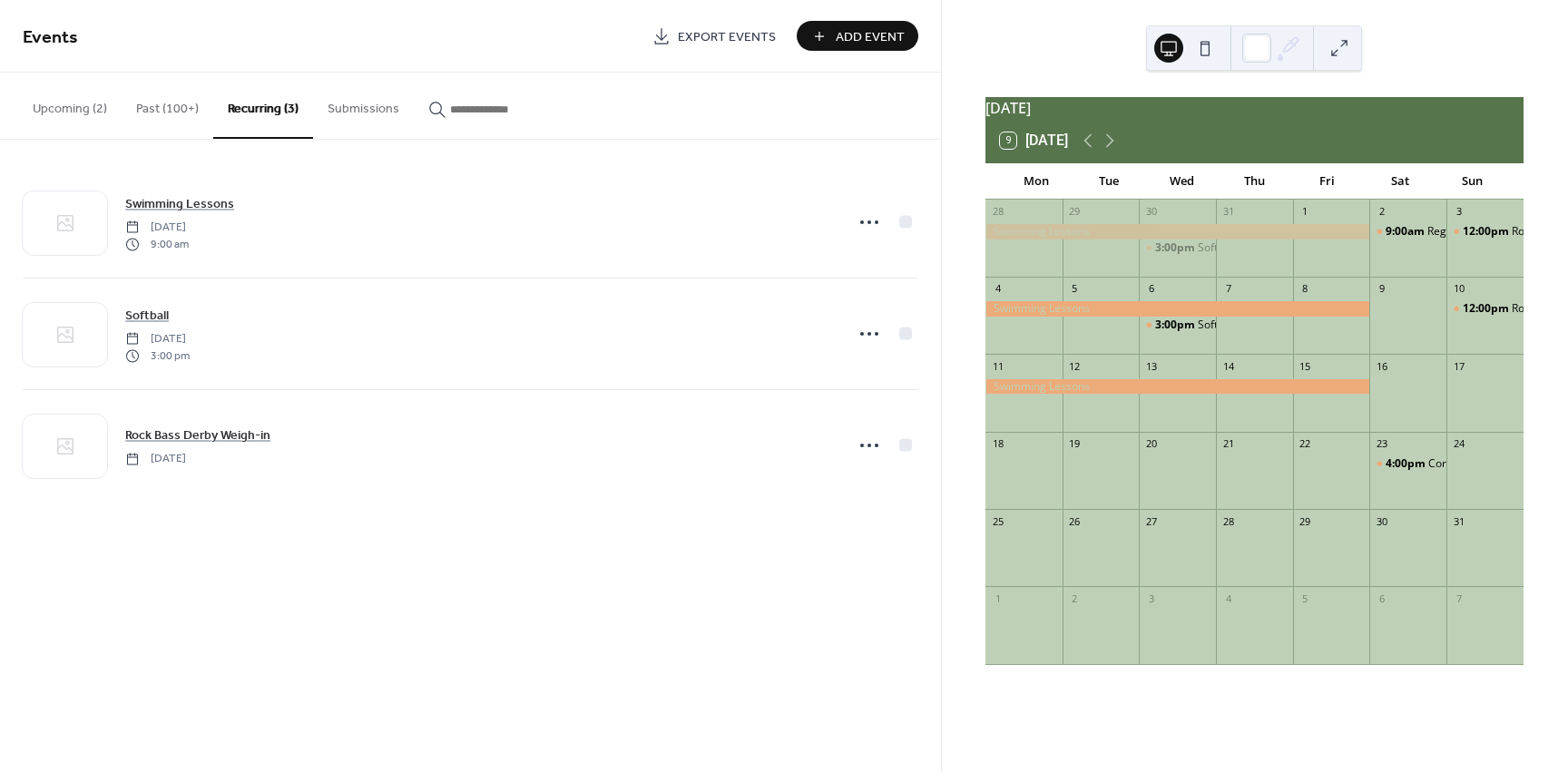 click on "Add Event" at bounding box center [870, 37] 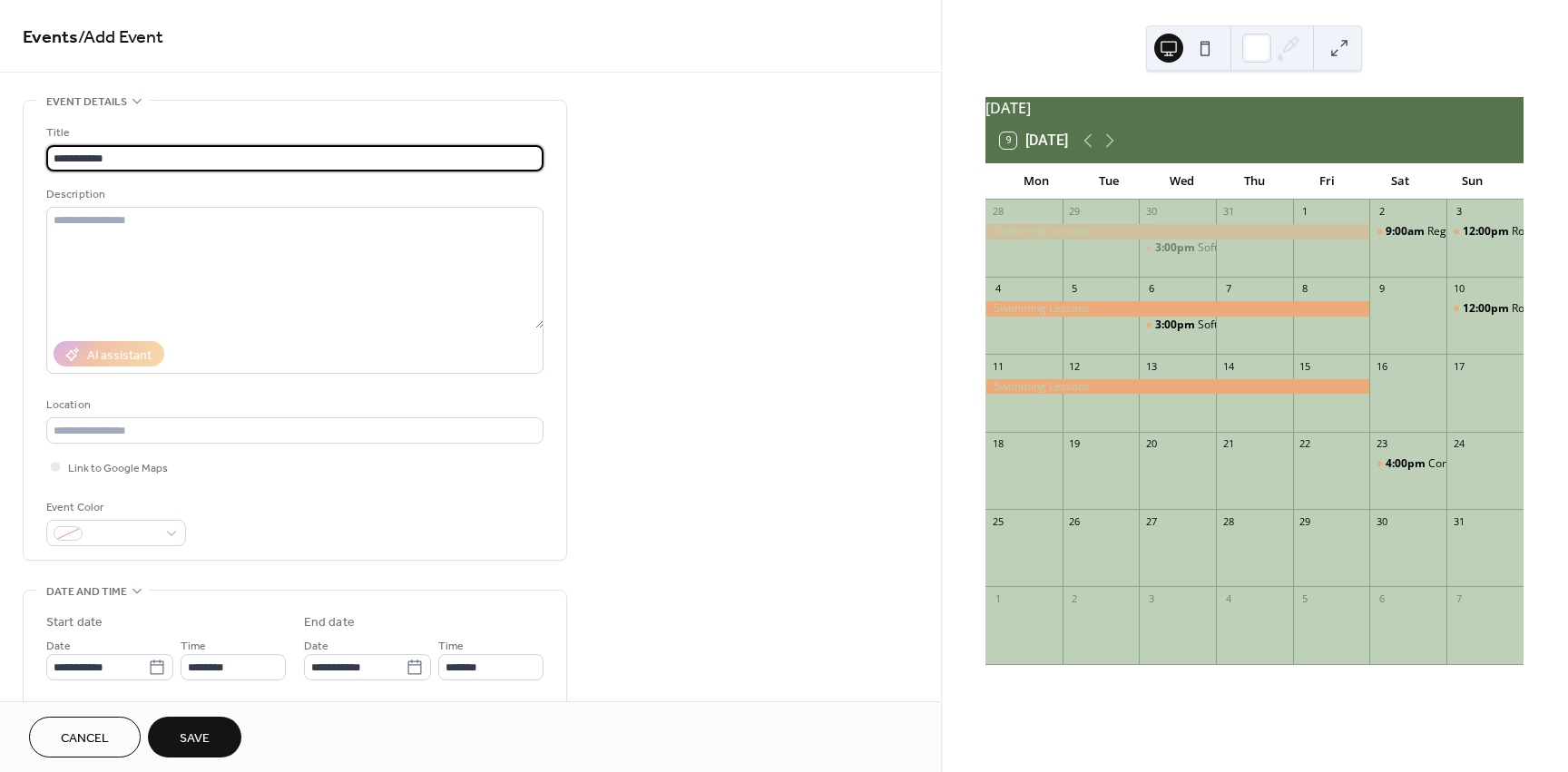 scroll, scrollTop: 272, scrollLeft: 0, axis: vertical 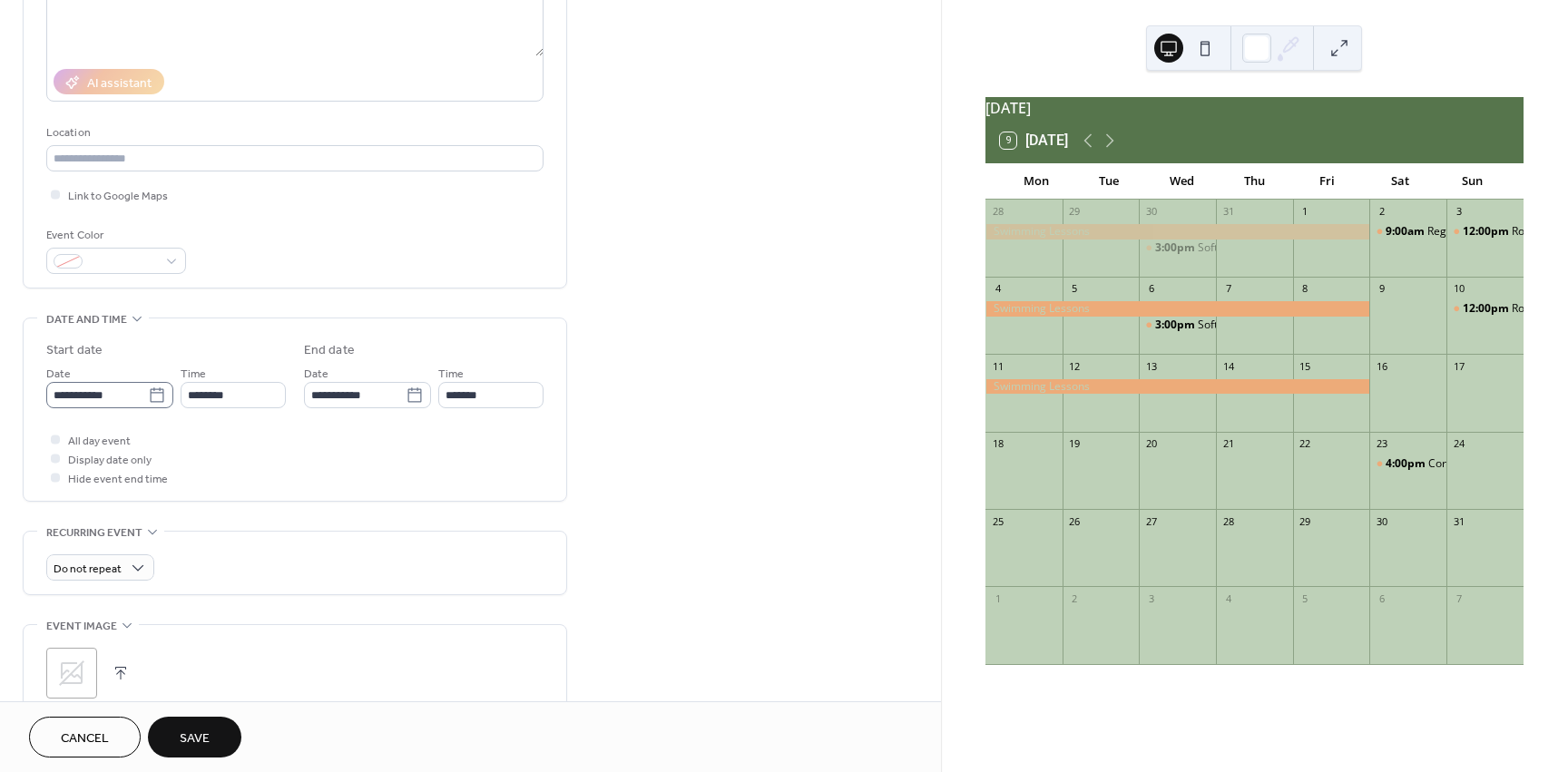 type on "**********" 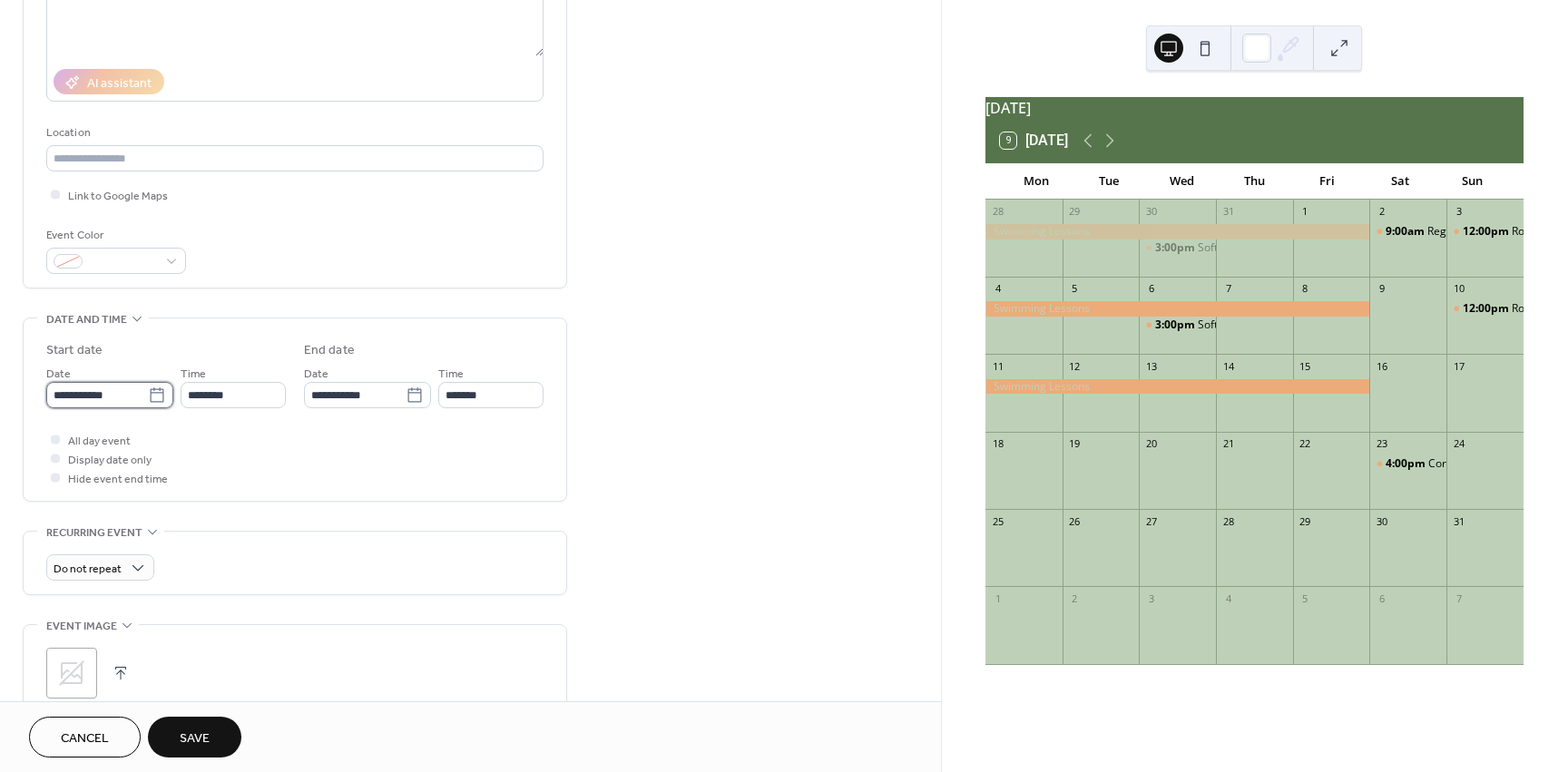 click on "**********" at bounding box center (97, 395) 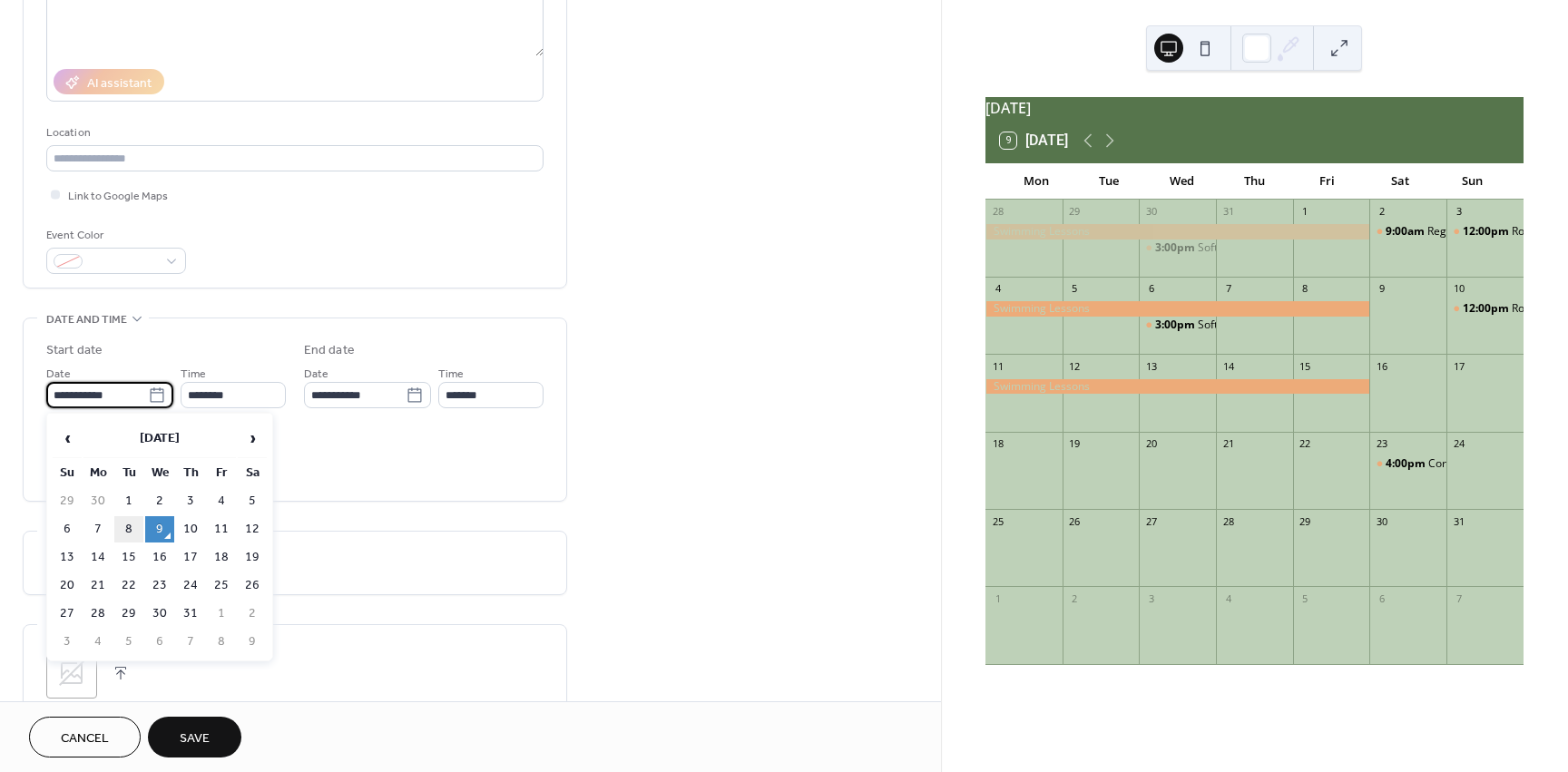 click on "8" at bounding box center [129, 529] 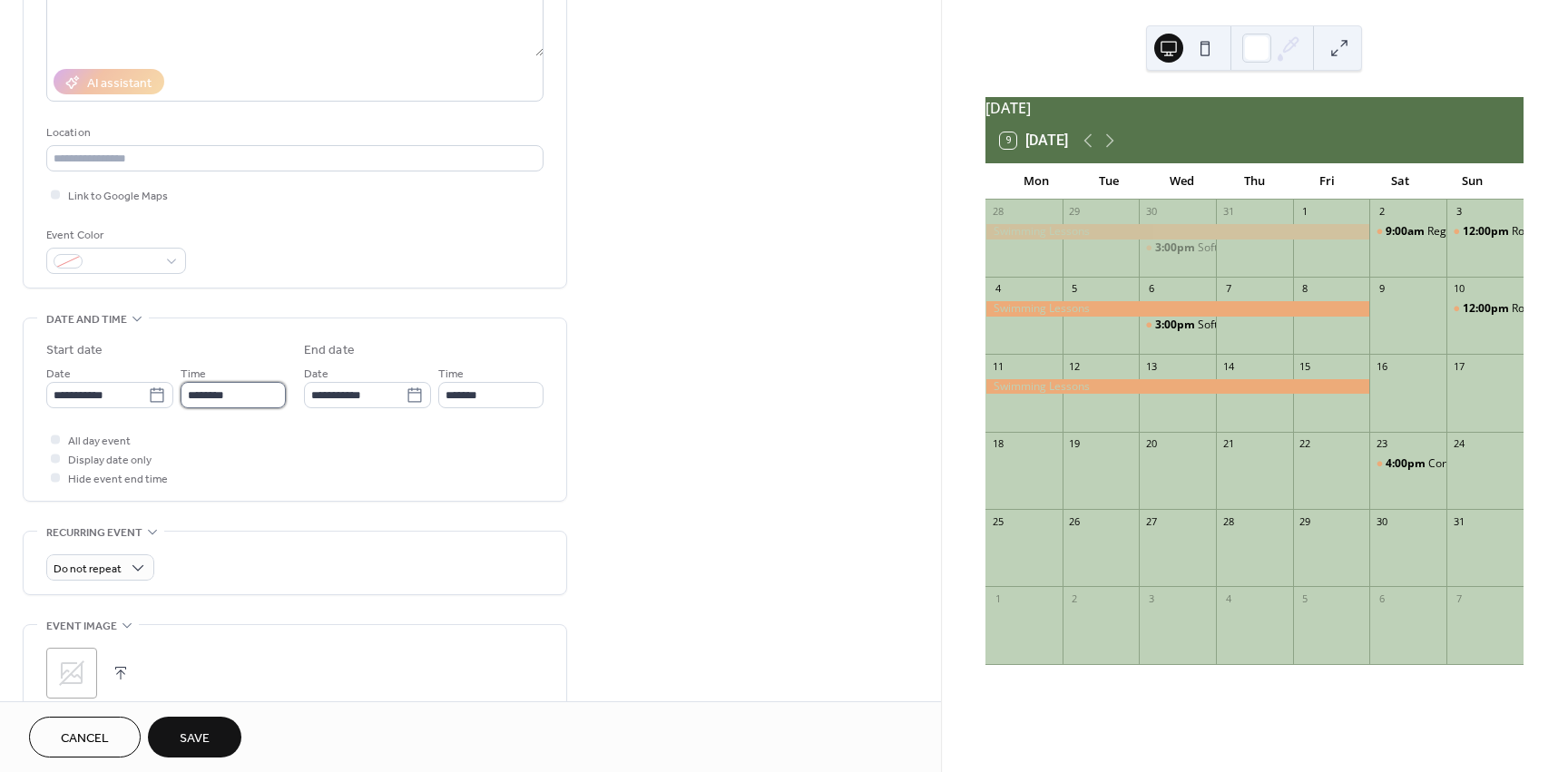 click on "********" at bounding box center (233, 395) 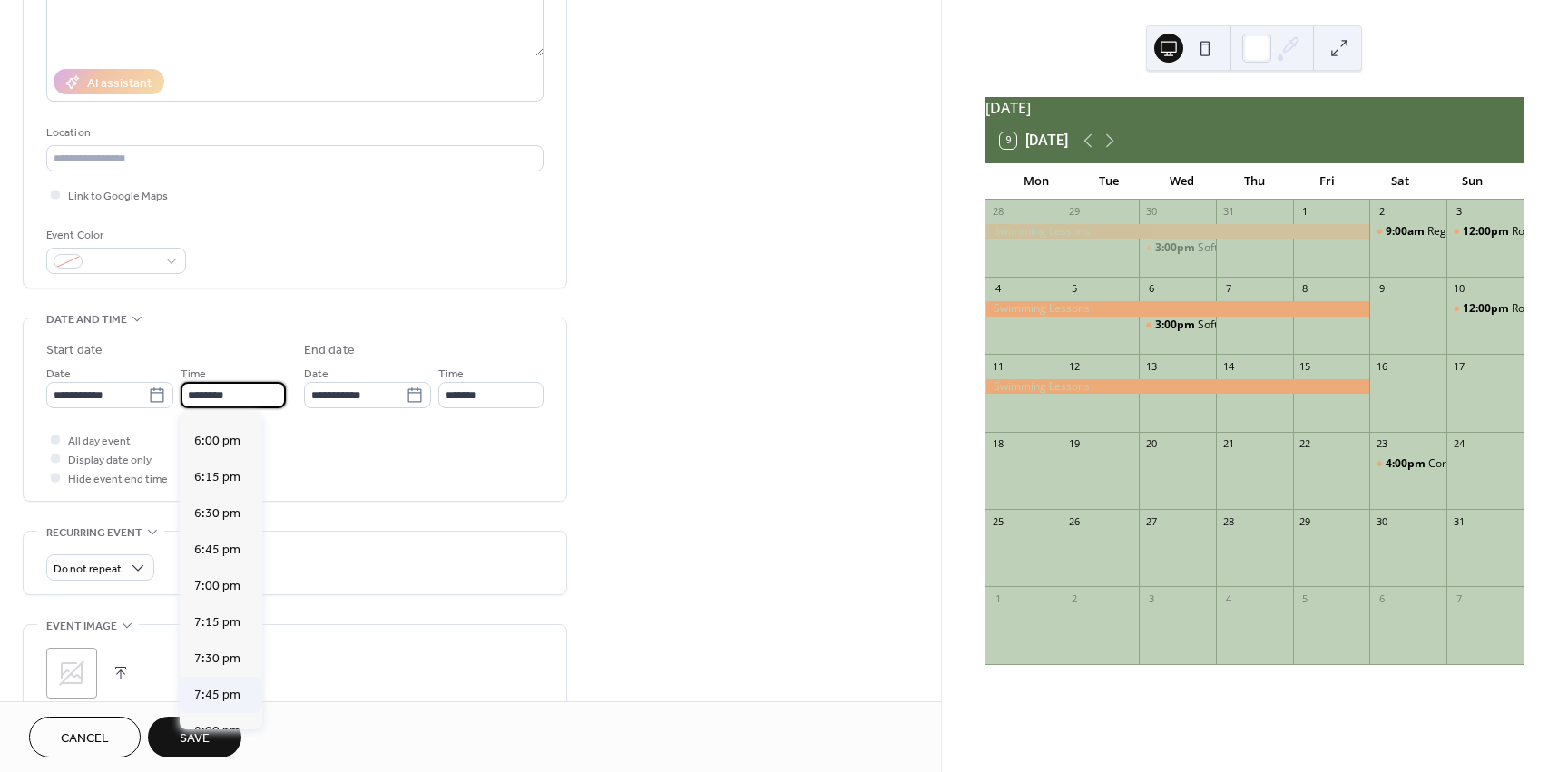 scroll, scrollTop: 2692, scrollLeft: 0, axis: vertical 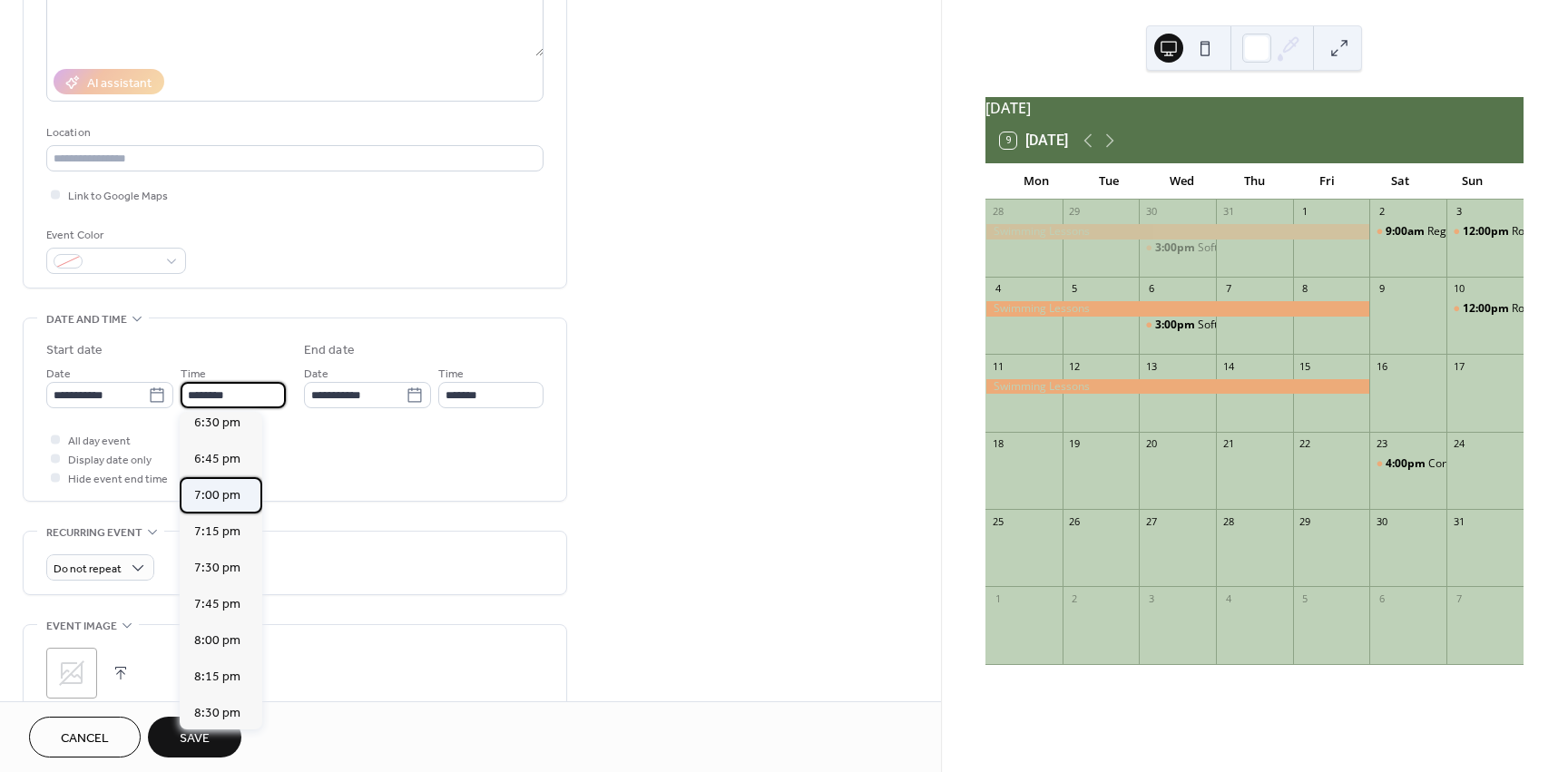 click on "7:00 pm" at bounding box center (217, 495) 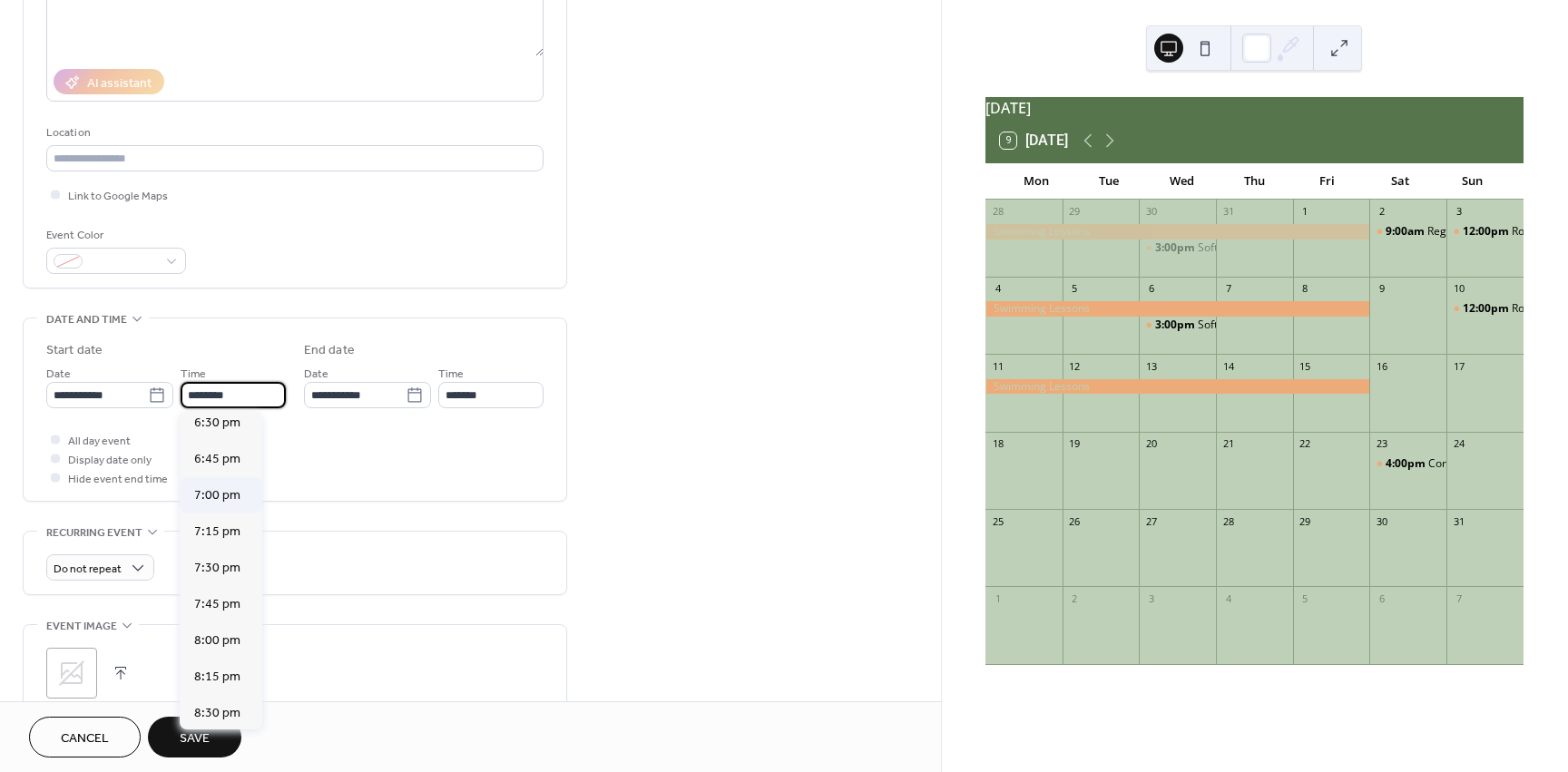 type on "*******" 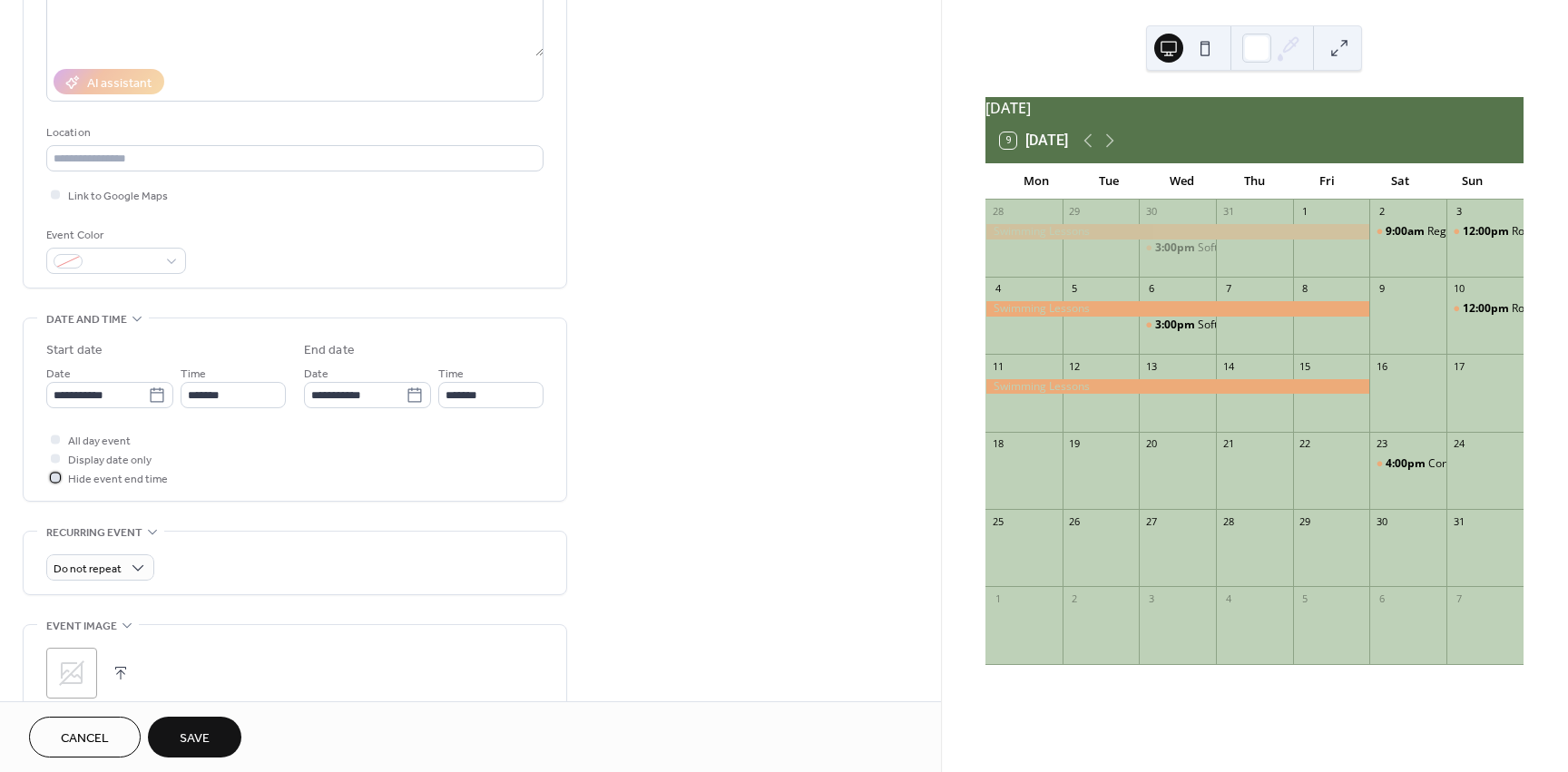 click at bounding box center (55, 477) 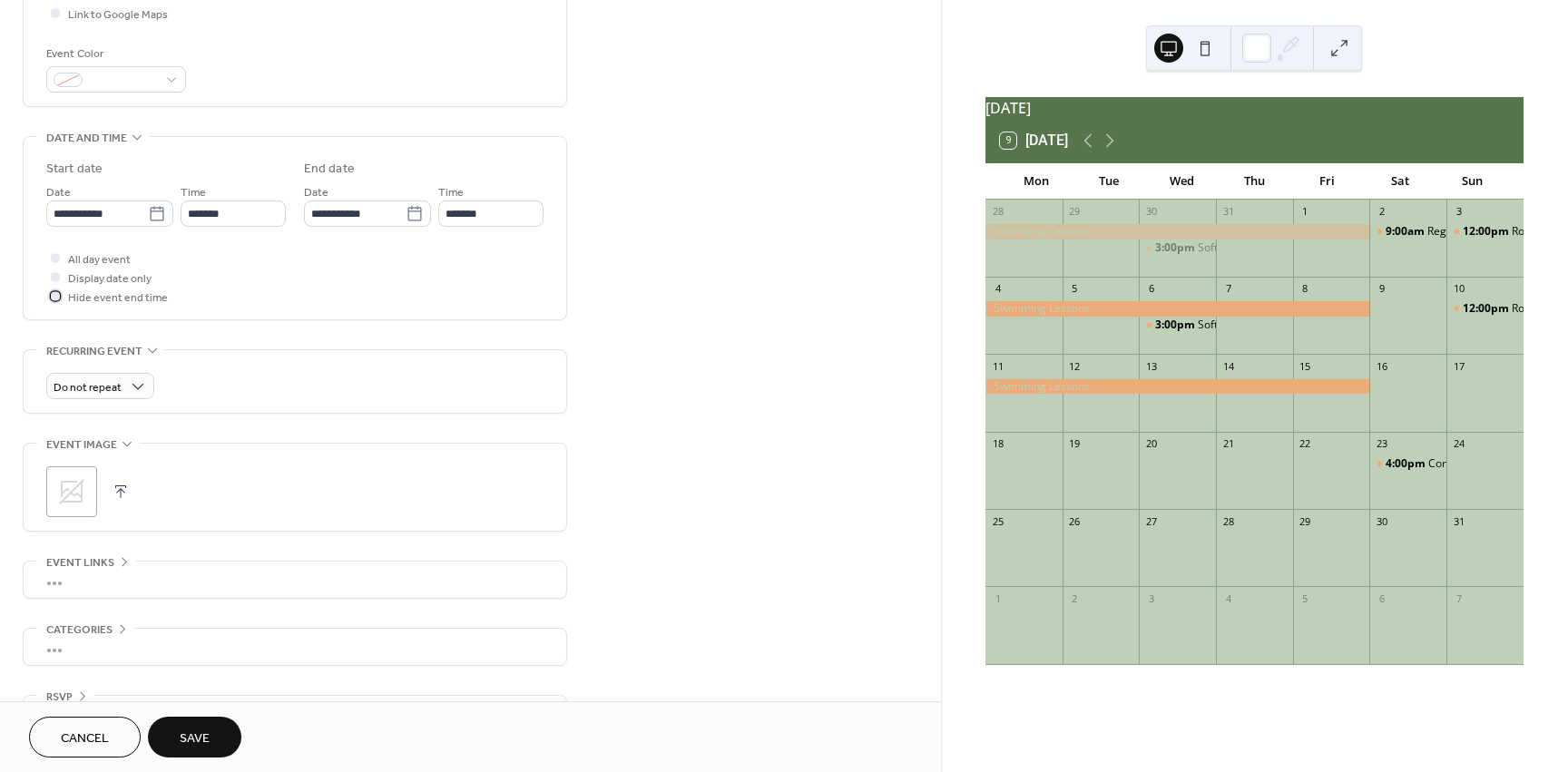 scroll, scrollTop: 503, scrollLeft: 0, axis: vertical 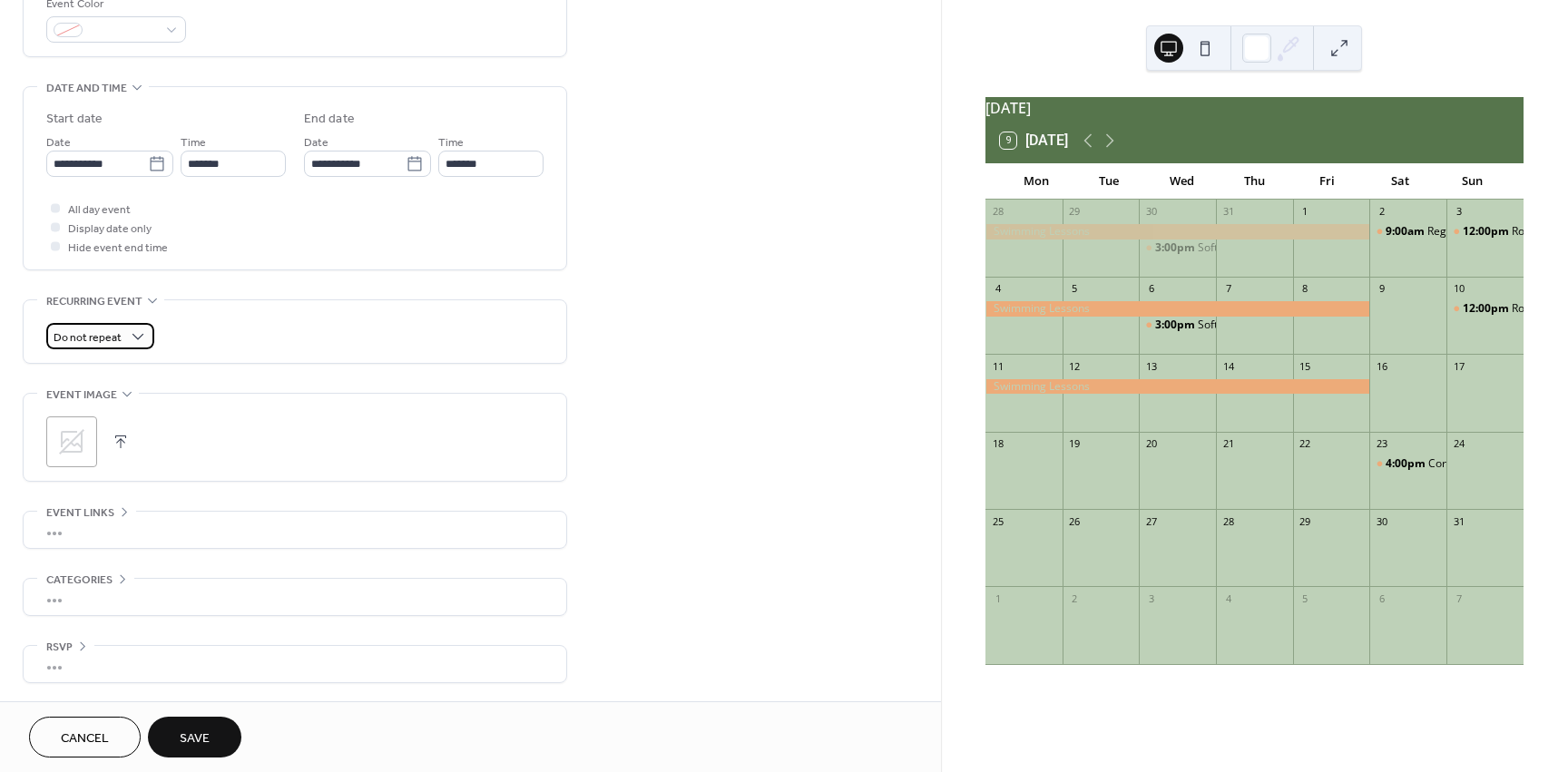 click on "Do not repeat" at bounding box center [100, 336] 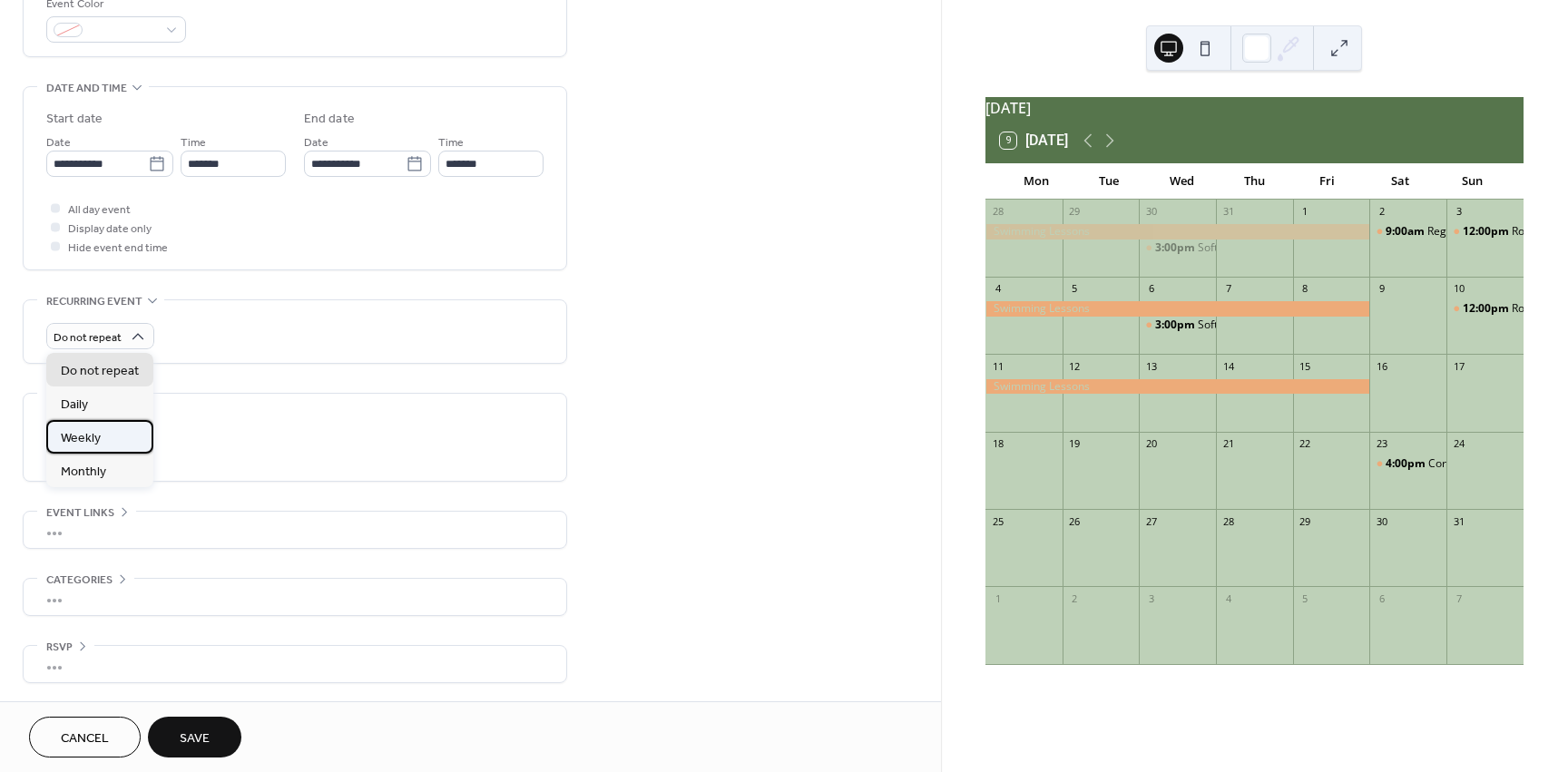 click on "Weekly" at bounding box center [81, 438] 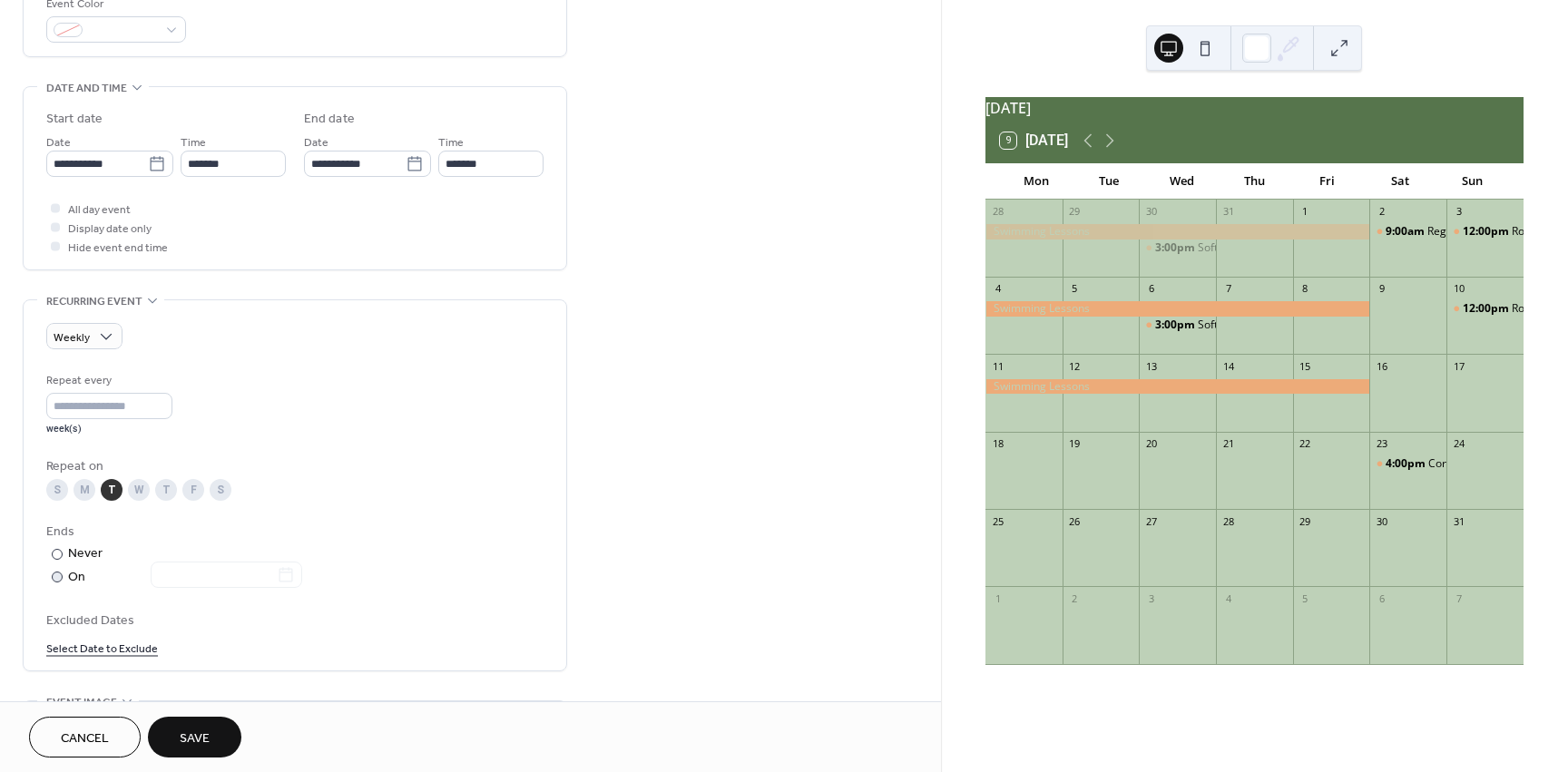 scroll, scrollTop: 685, scrollLeft: 0, axis: vertical 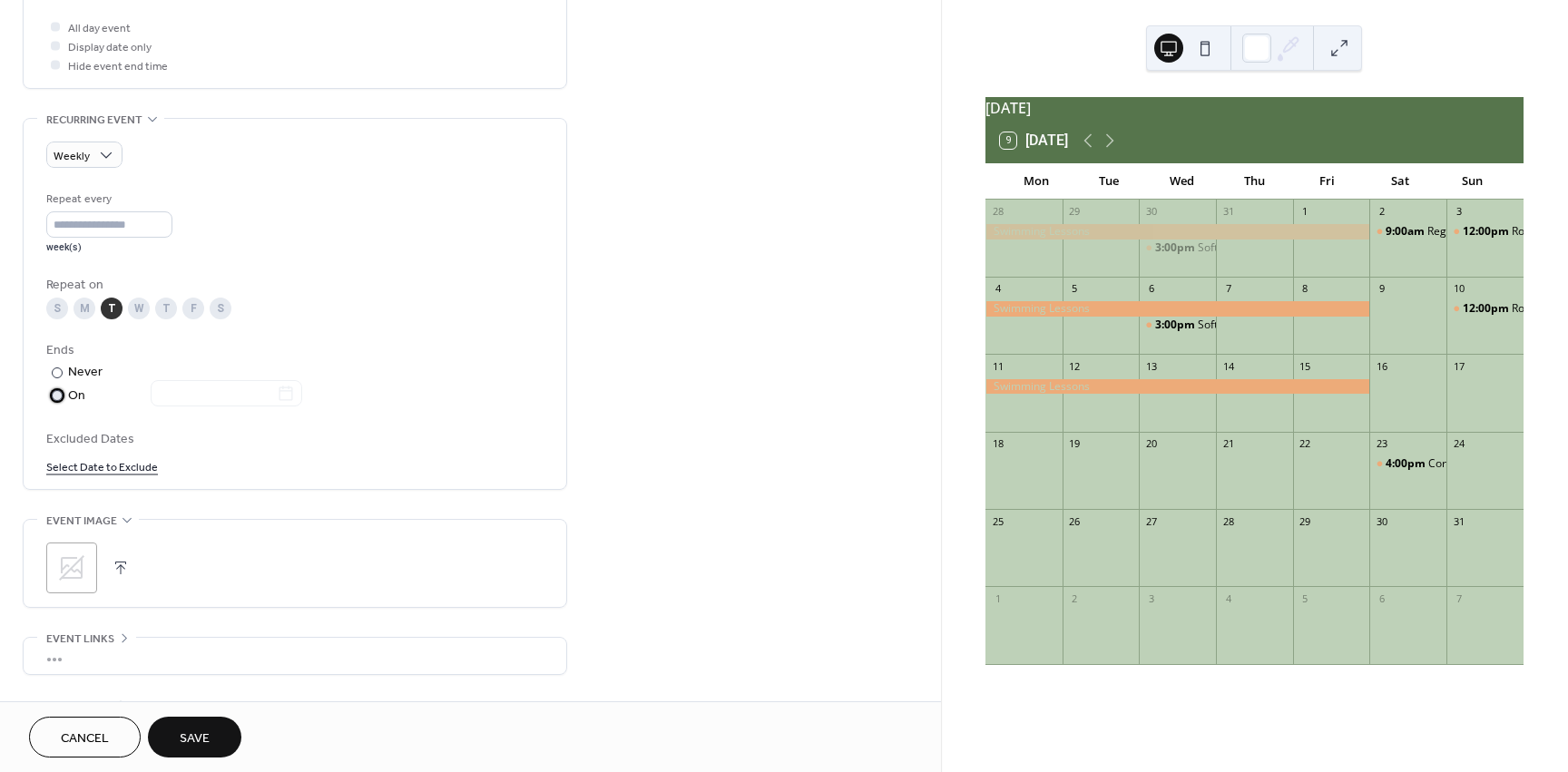click at bounding box center [57, 396] 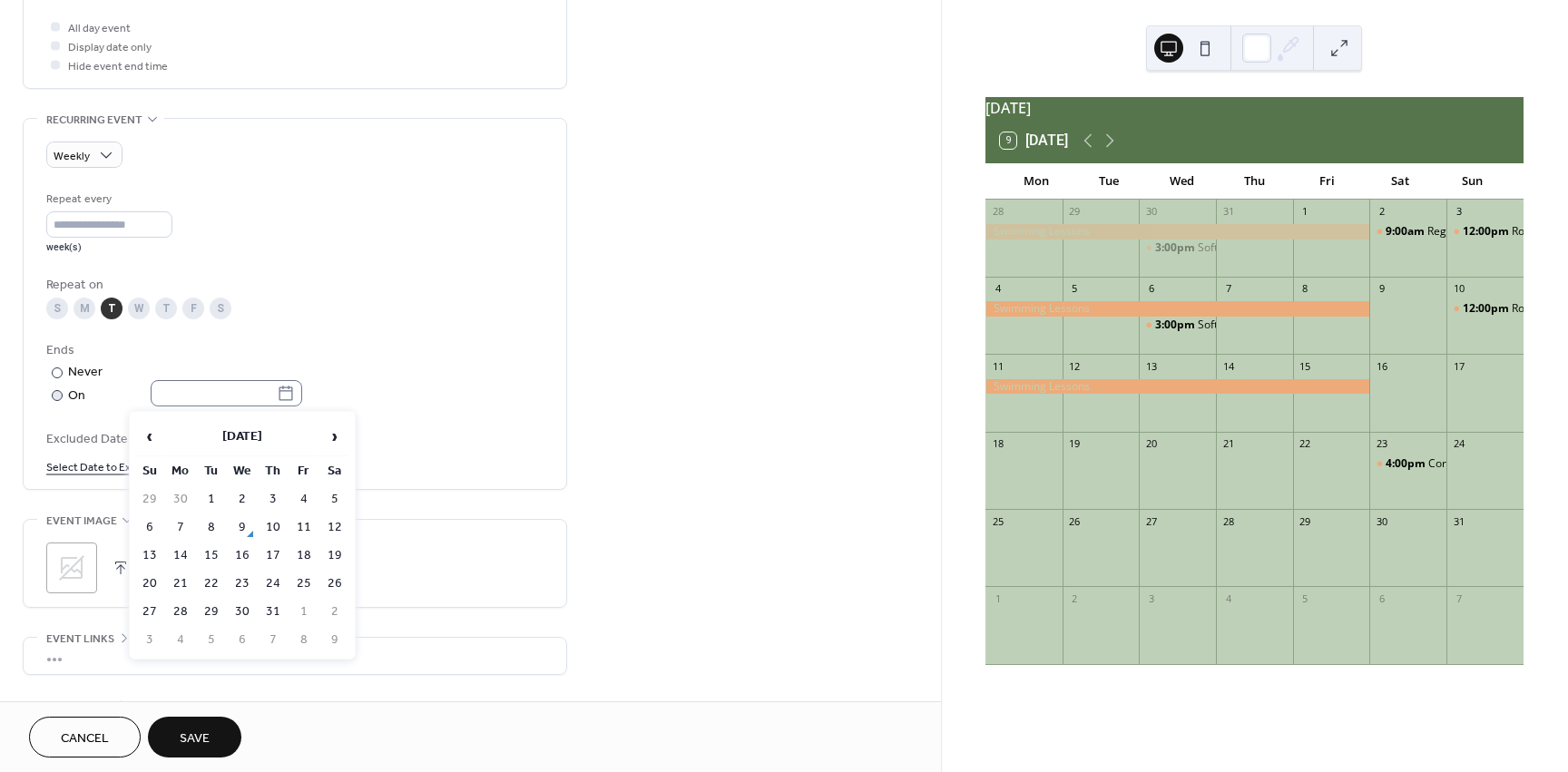 click 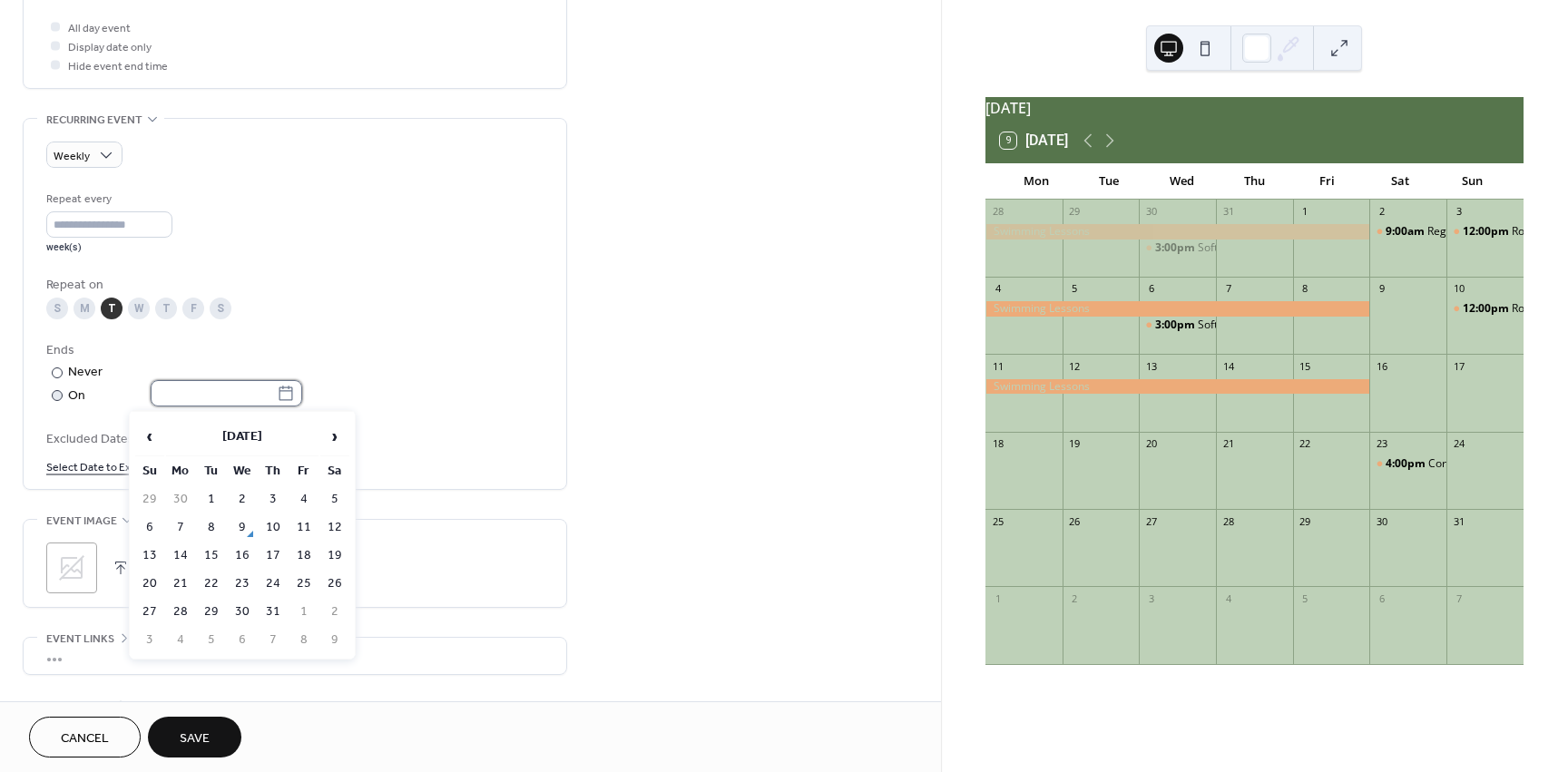 click at bounding box center [213, 393] 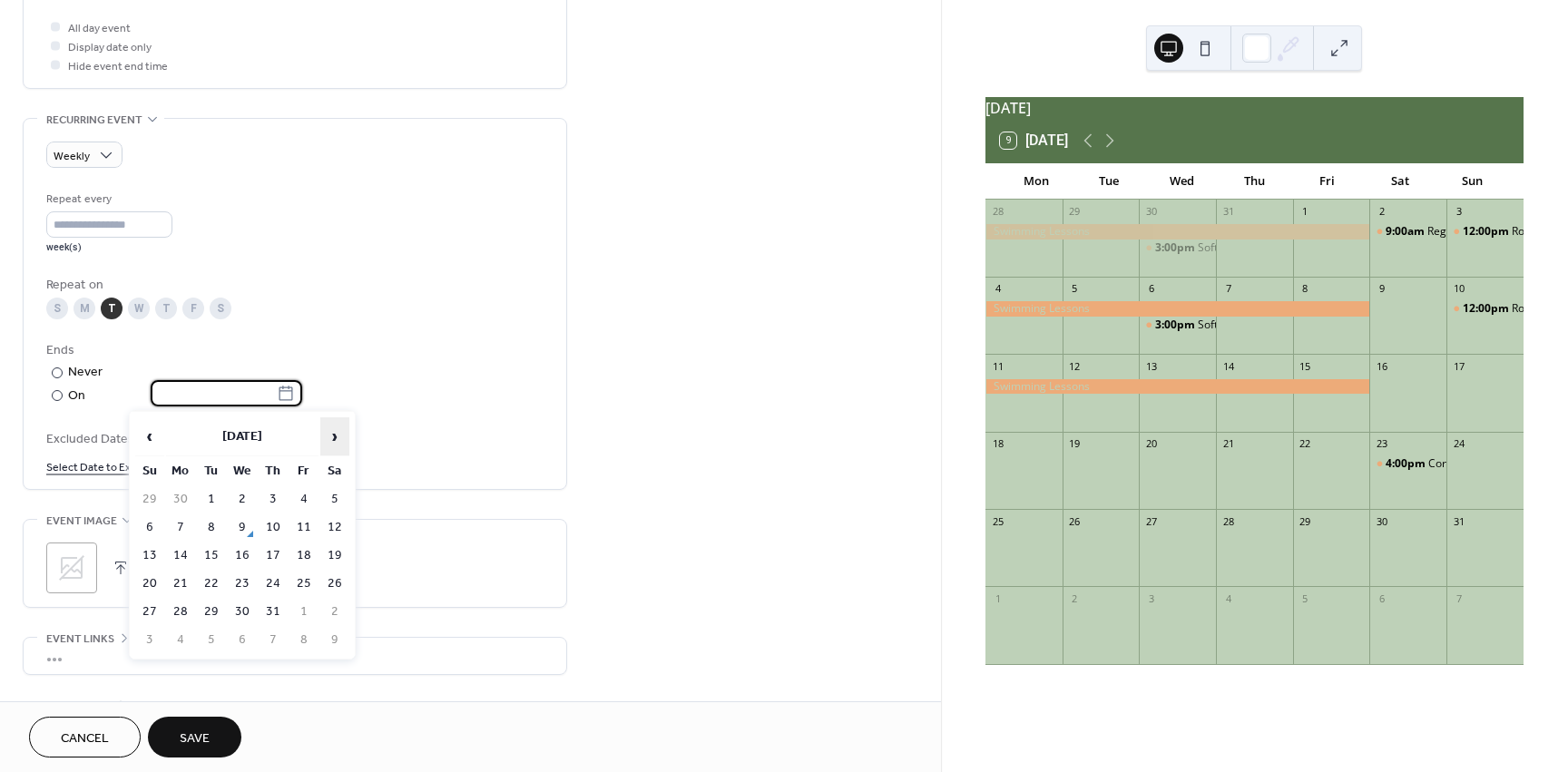 click on "›" at bounding box center (335, 436) 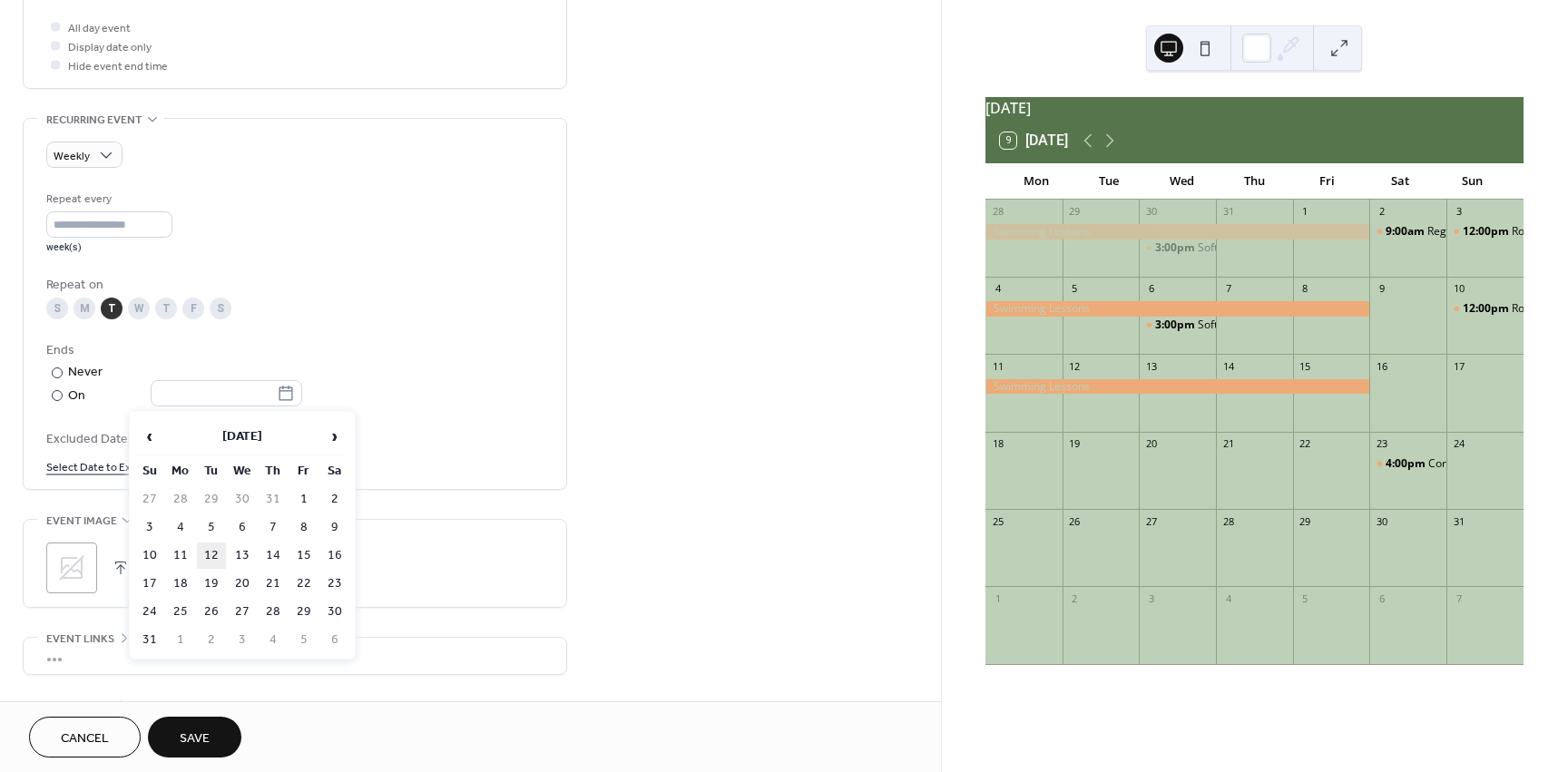 click on "12" at bounding box center (211, 555) 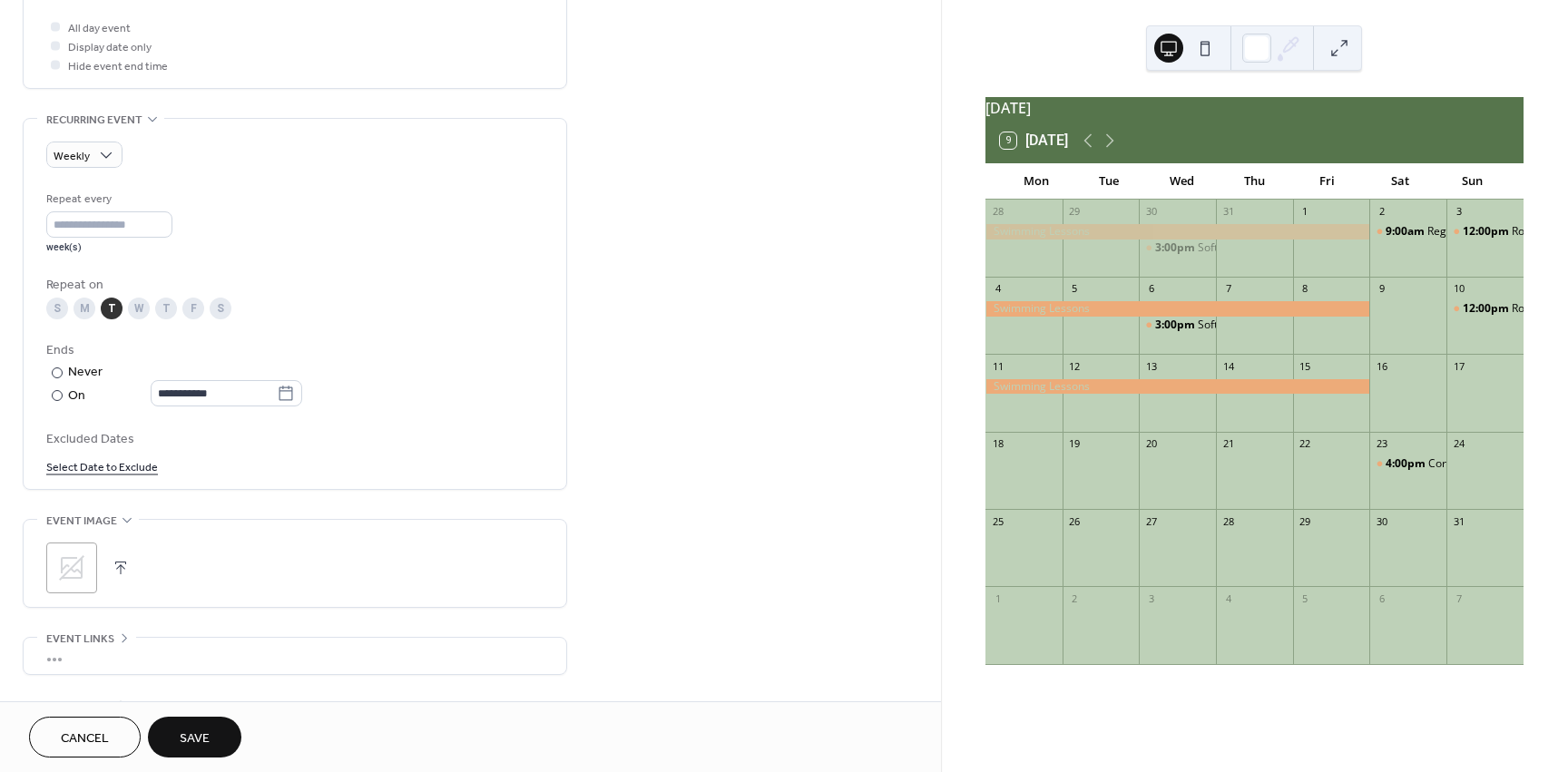 click on "Save" at bounding box center (194, 738) 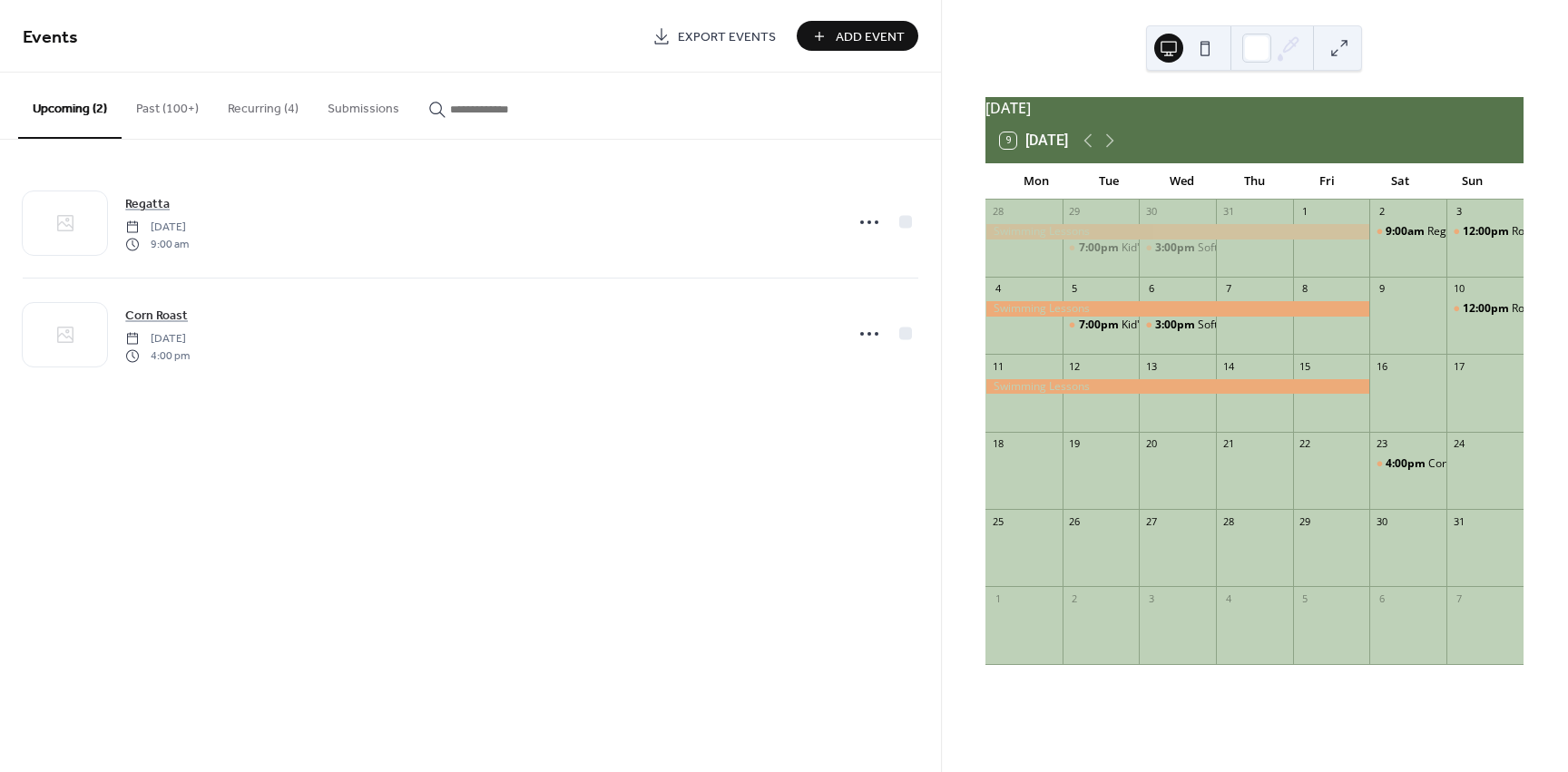 click on "Recurring  (4)" at bounding box center [263, 104] 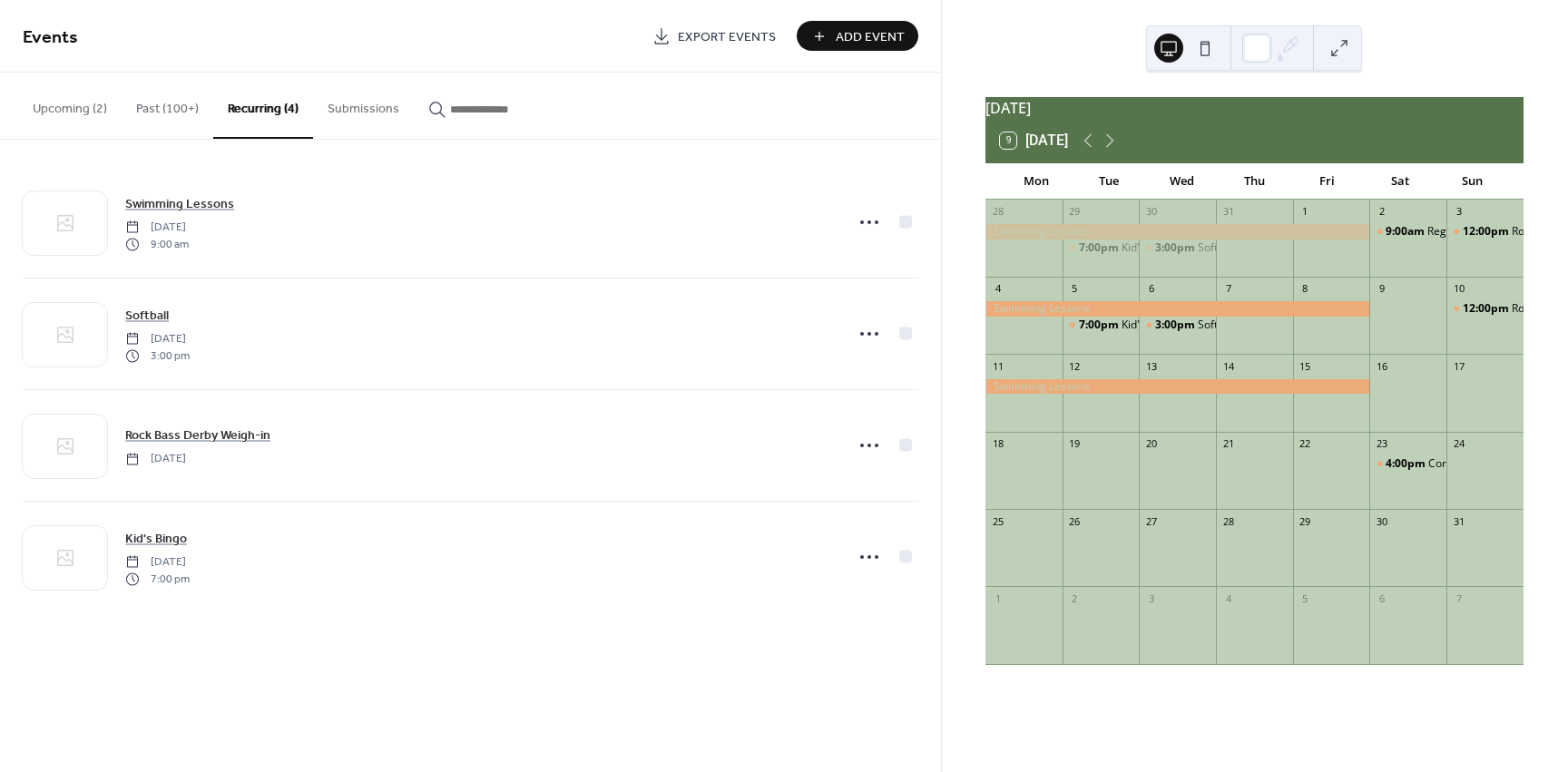 click at bounding box center [1178, 386] 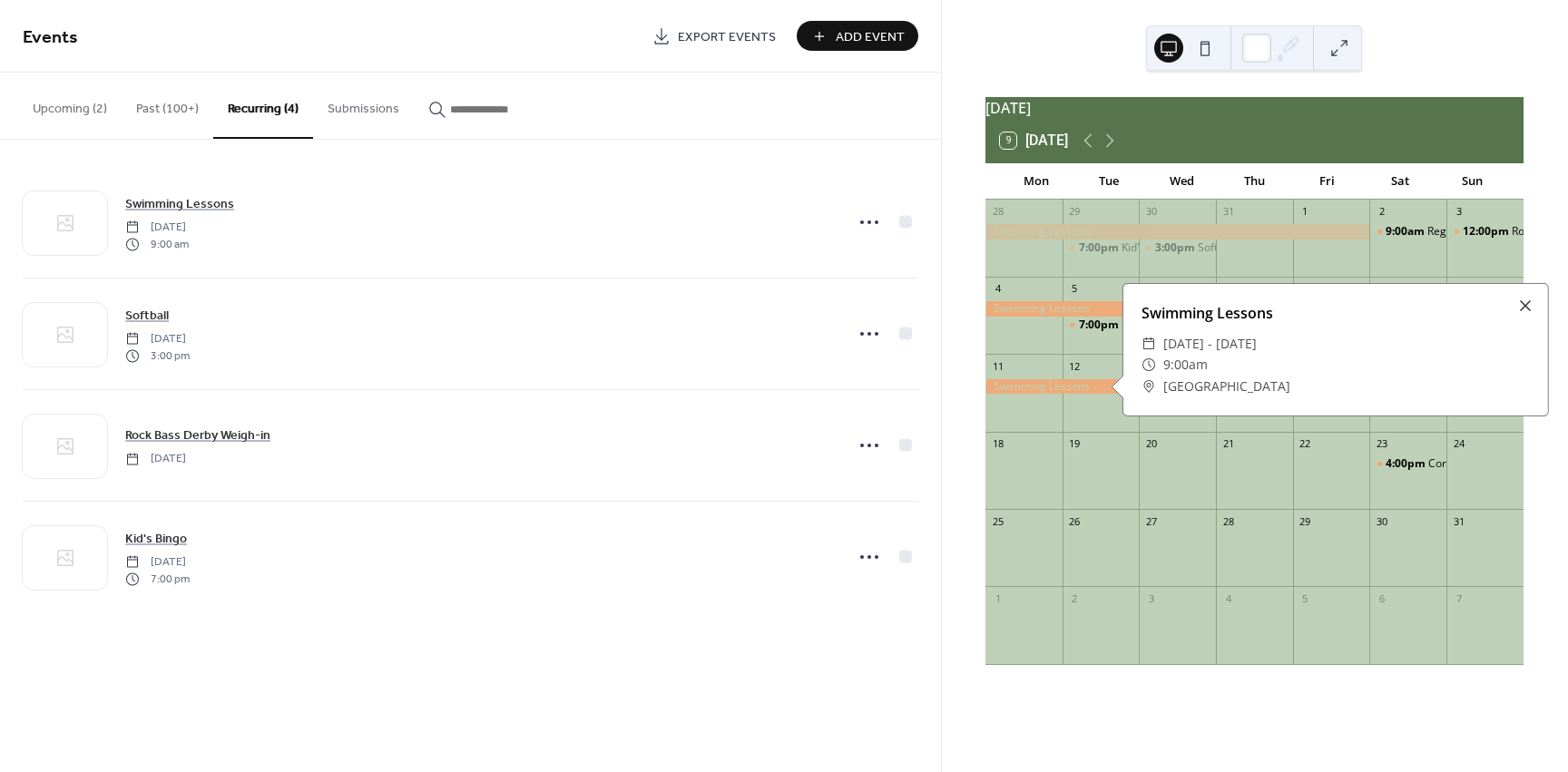 click at bounding box center [1101, 402] 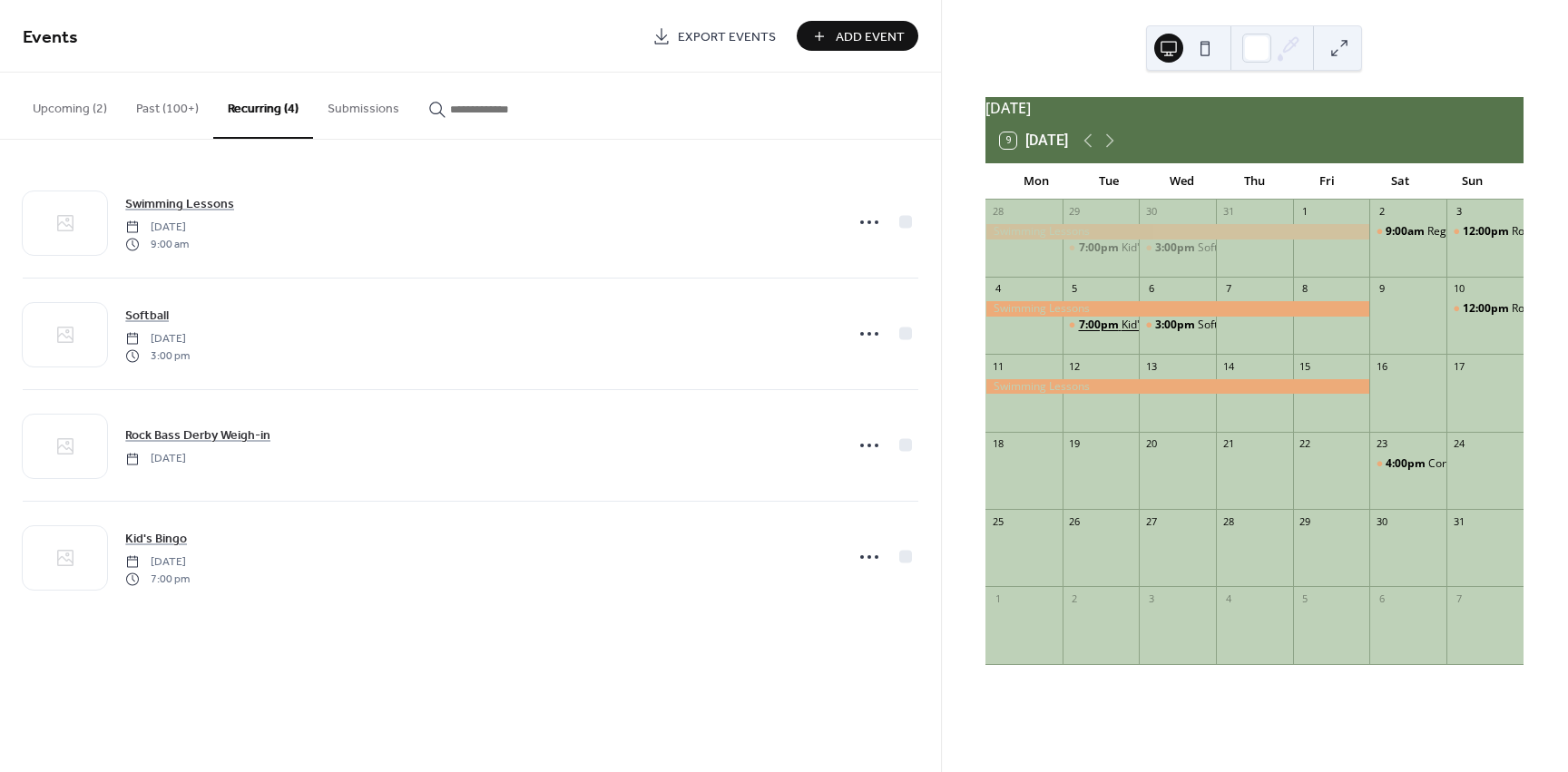 click on "7:00pm" at bounding box center (1100, 325) 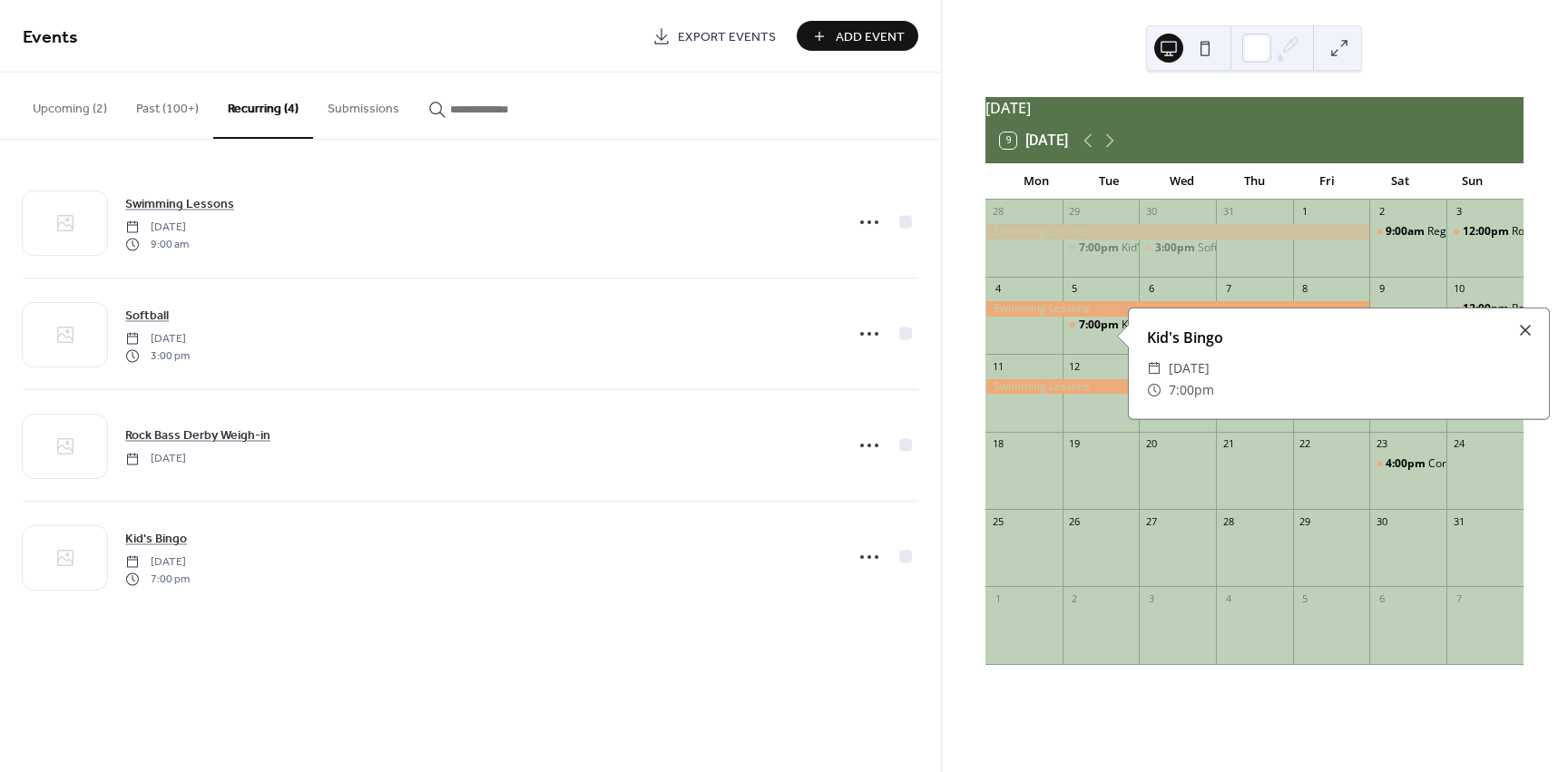 click at bounding box center (1101, 402) 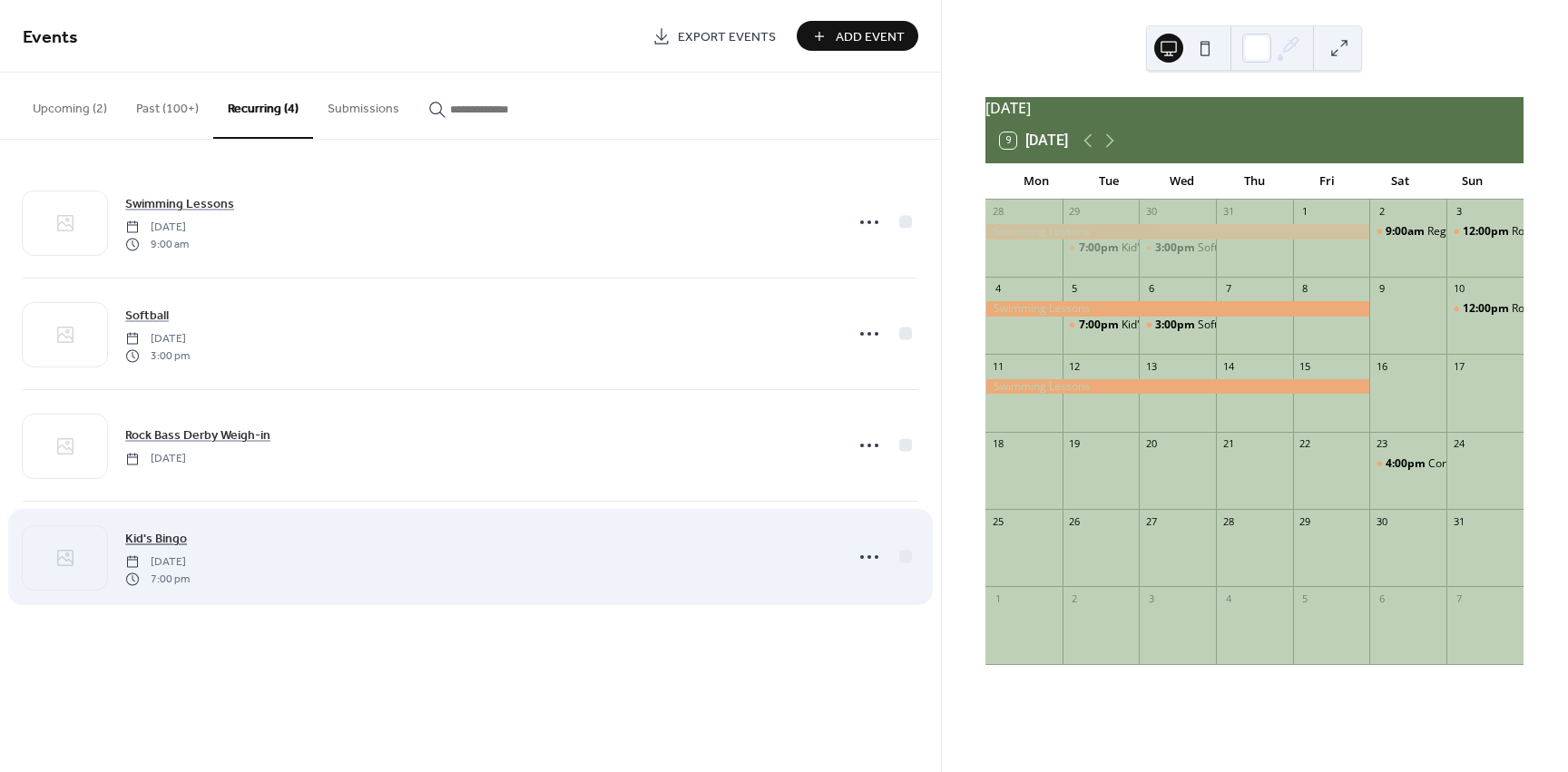 click on "Kid's Bingo" at bounding box center (156, 539) 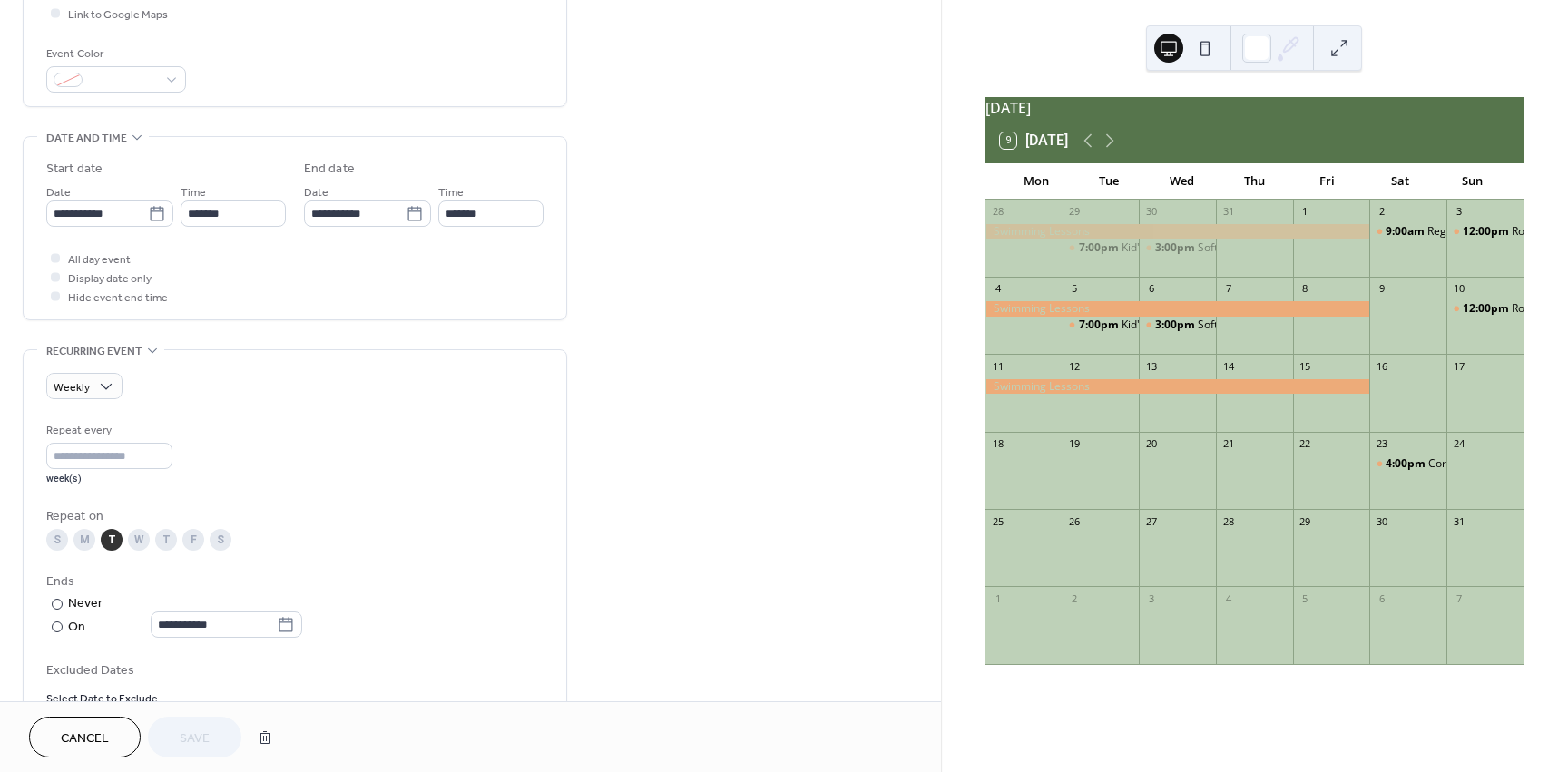 scroll, scrollTop: 544, scrollLeft: 0, axis: vertical 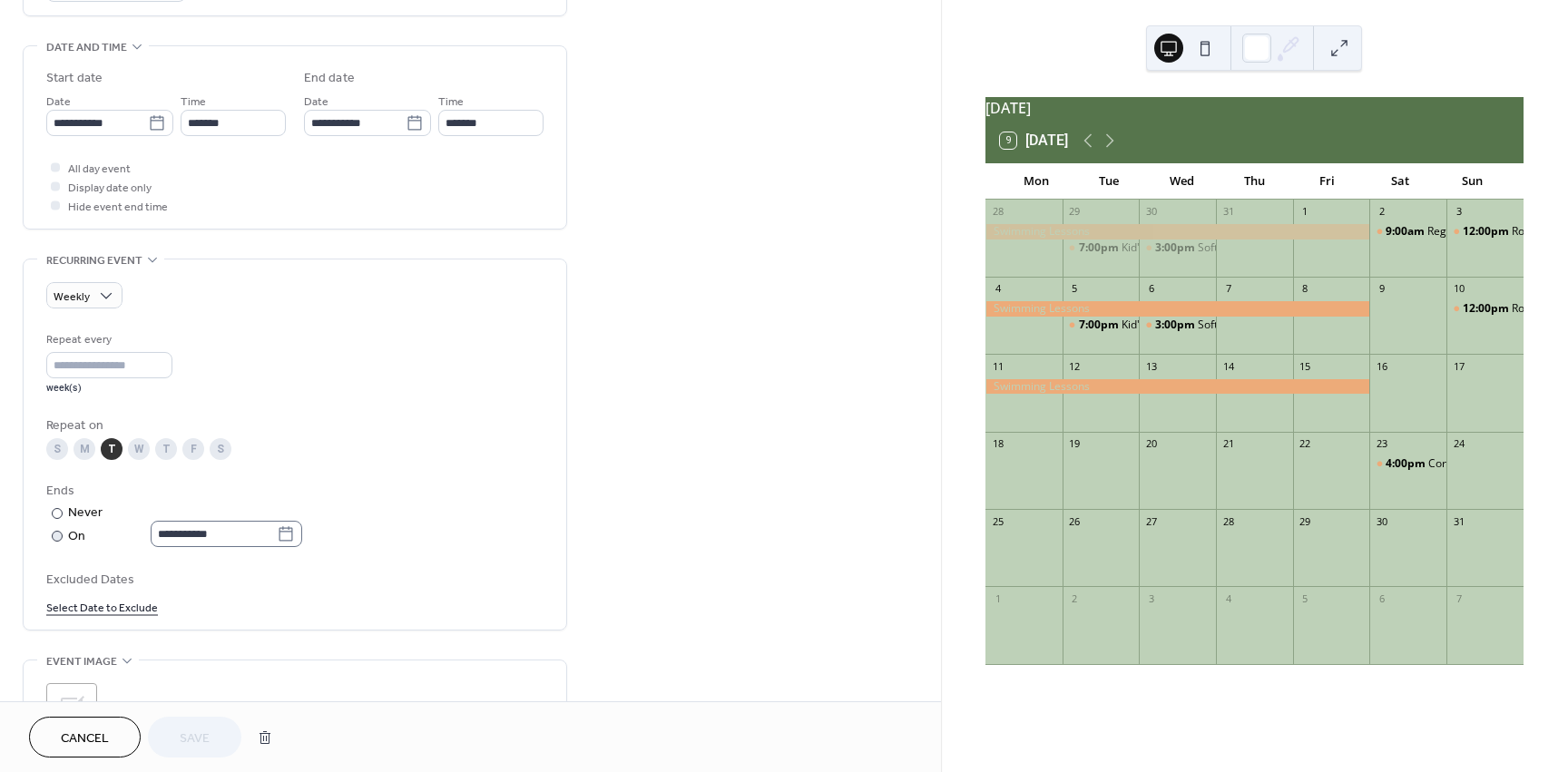 click 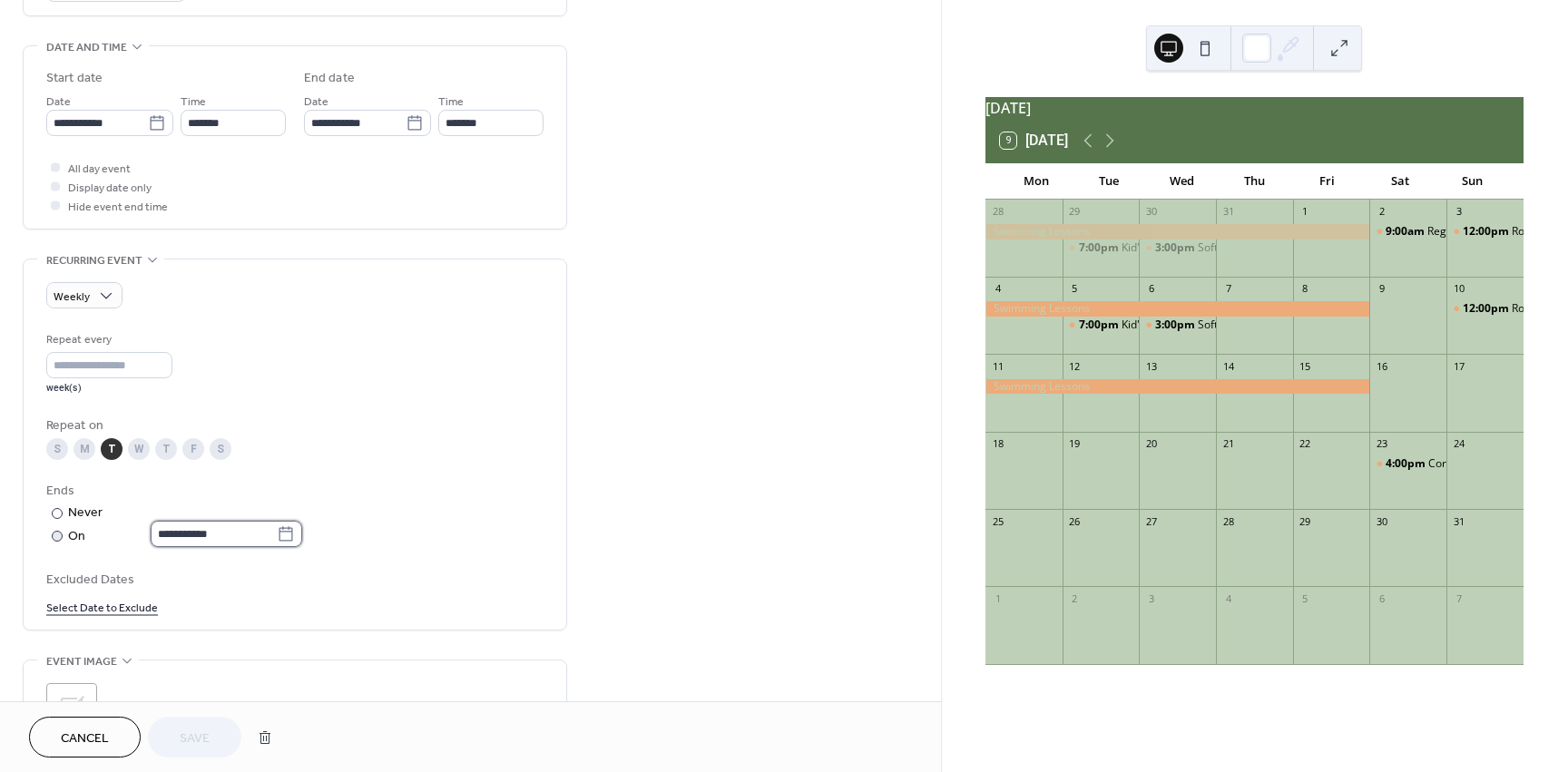 click on "**********" at bounding box center (213, 533) 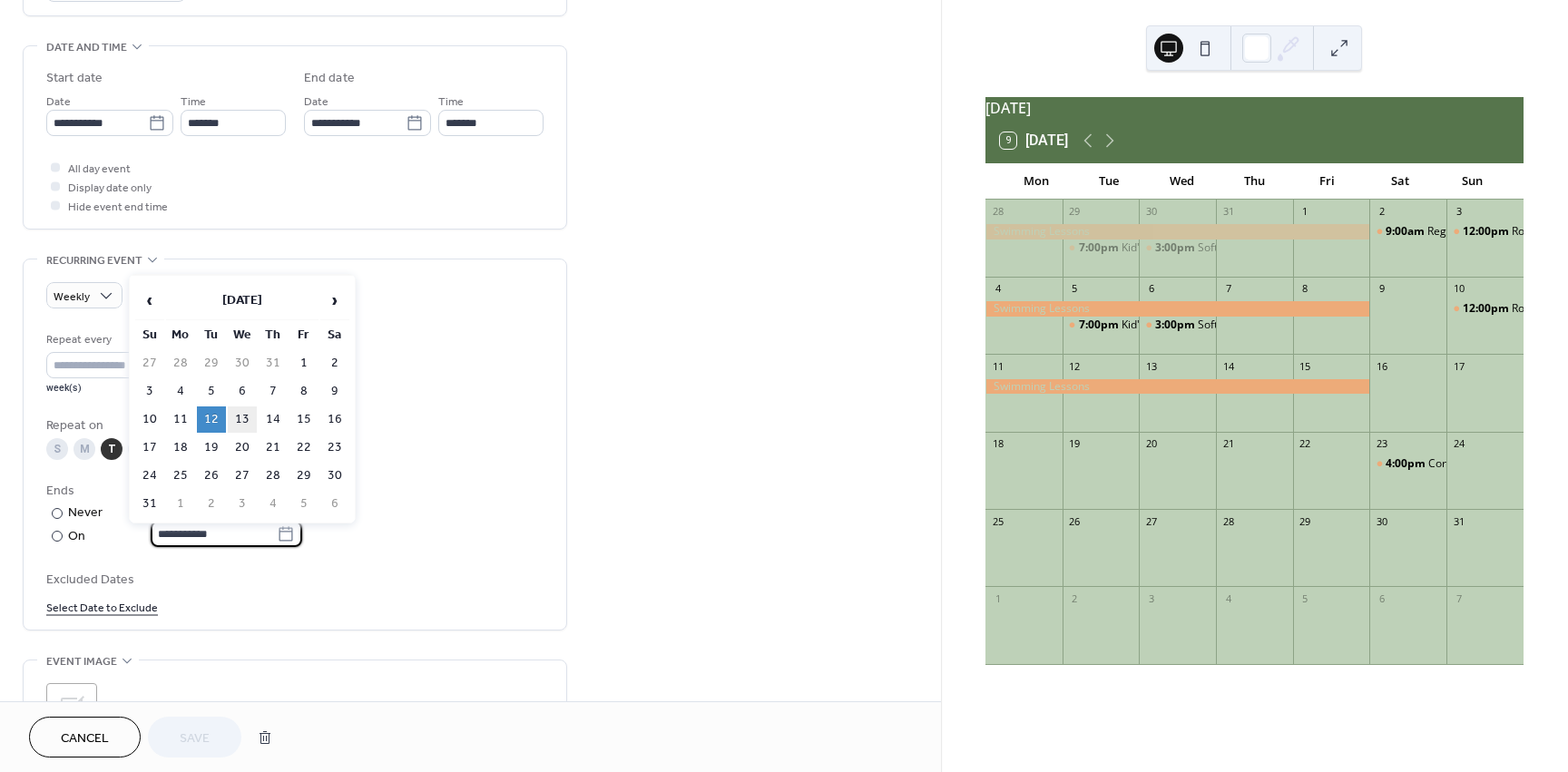 click on "13" at bounding box center [242, 419] 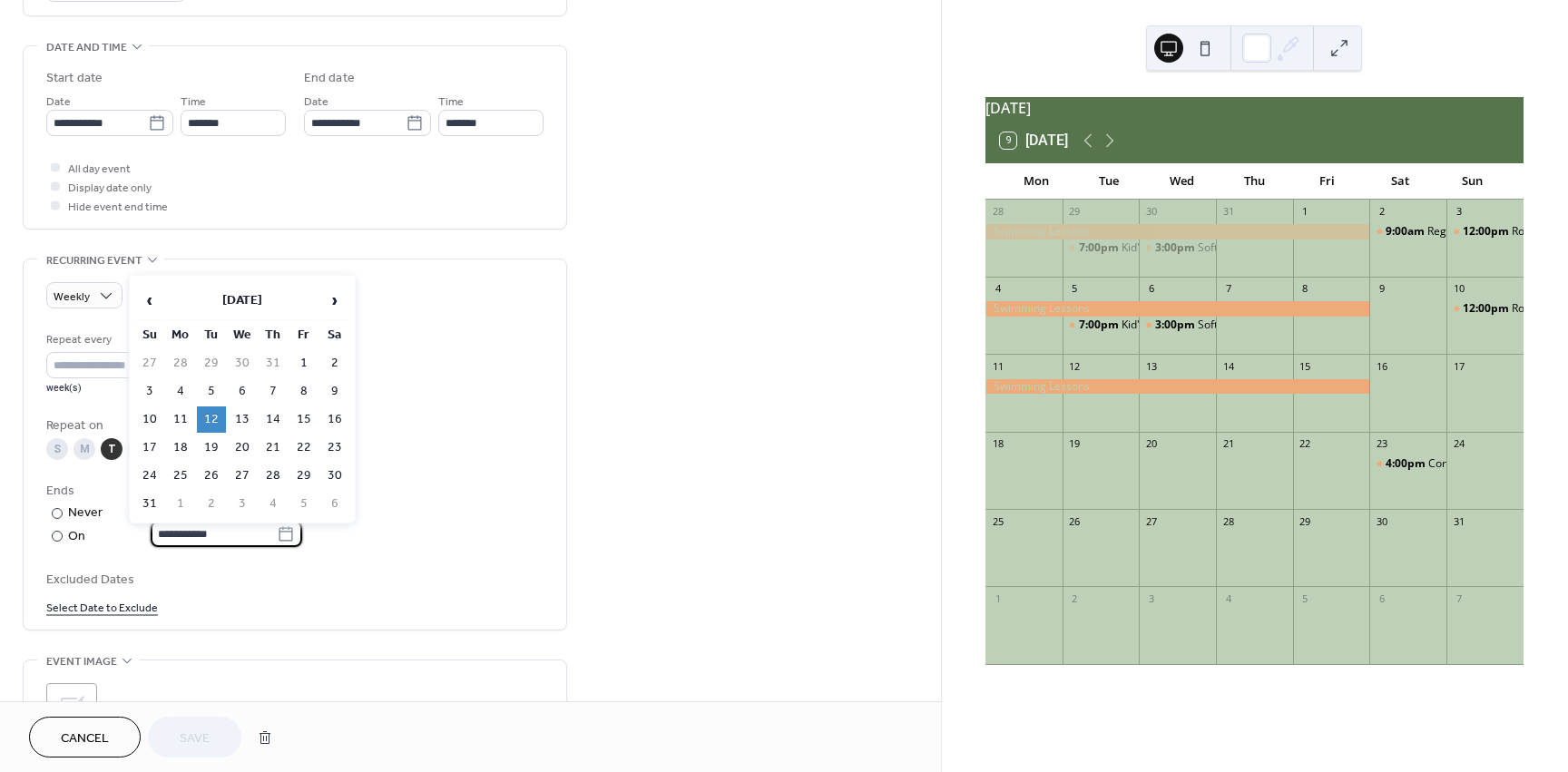 type on "**********" 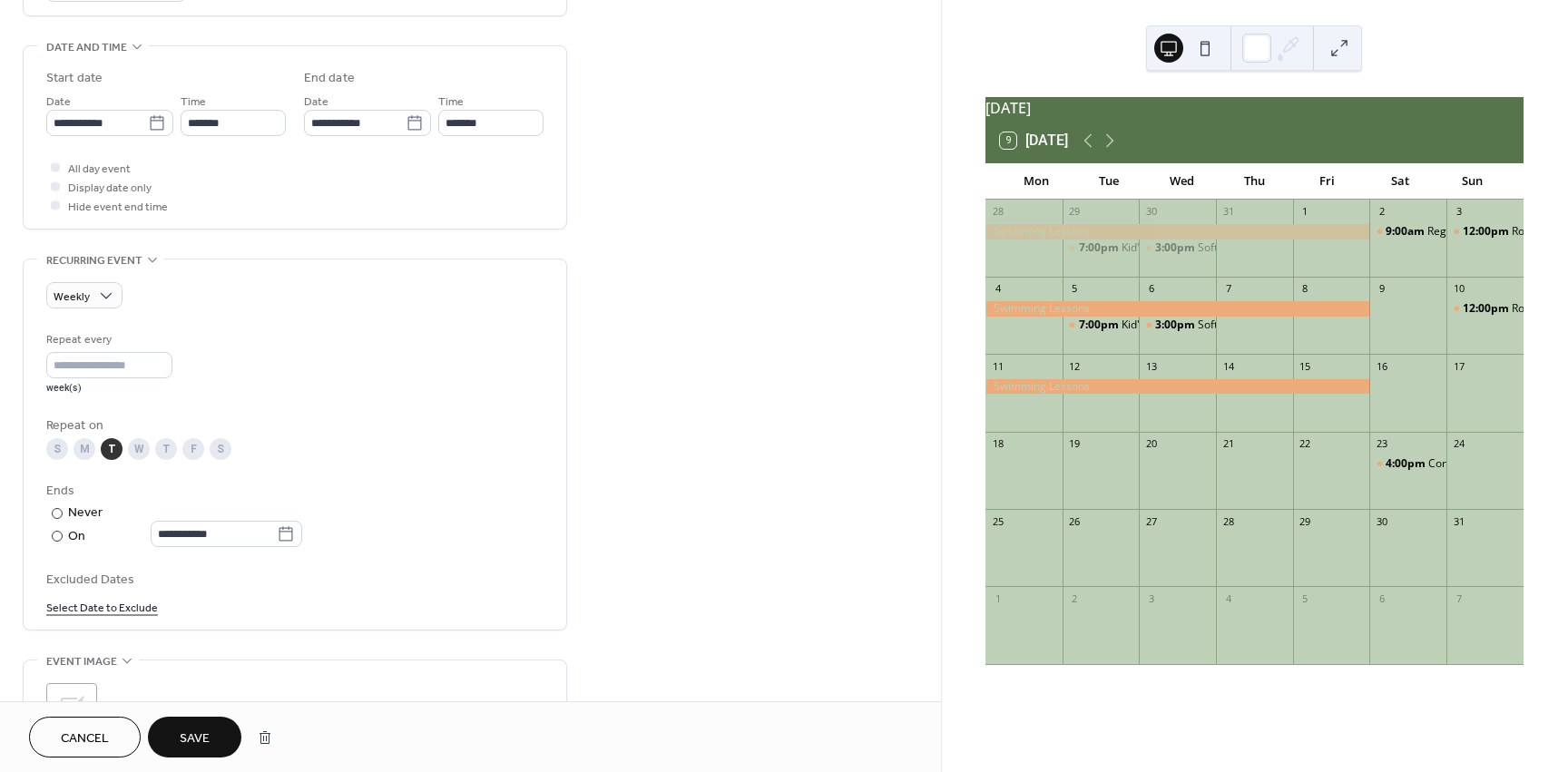 click on "Save" at bounding box center [194, 738] 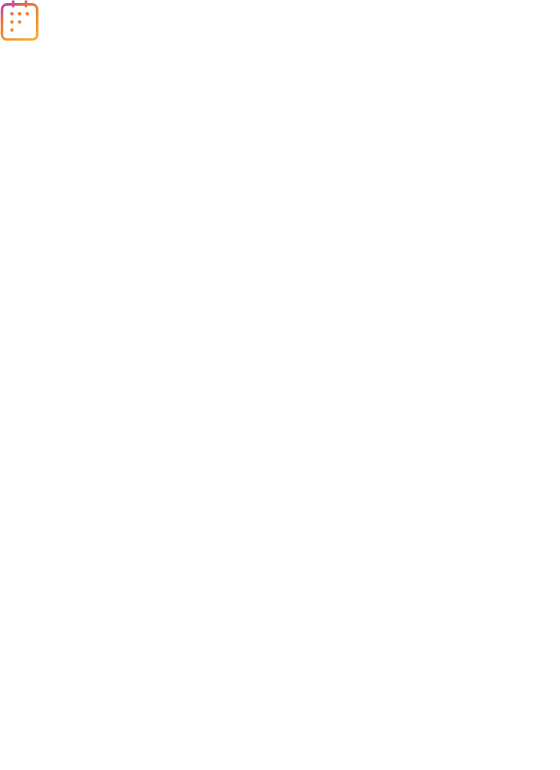 scroll, scrollTop: 0, scrollLeft: 0, axis: both 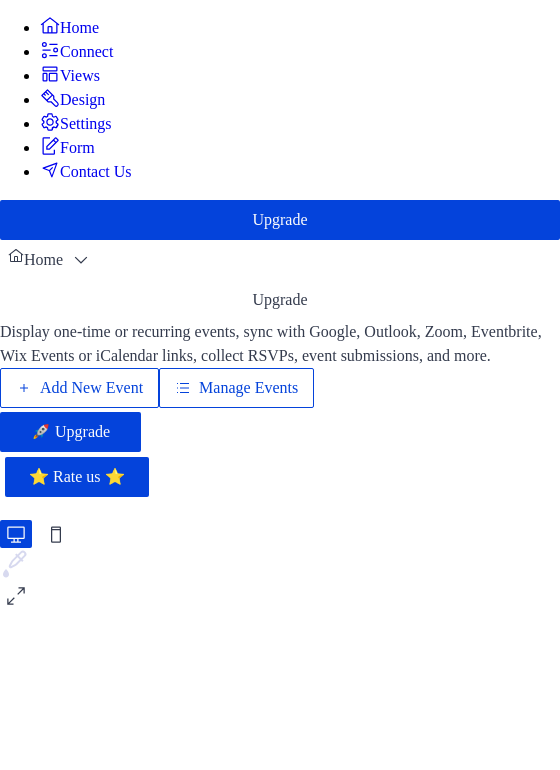 click on "Design" at bounding box center [82, 100] 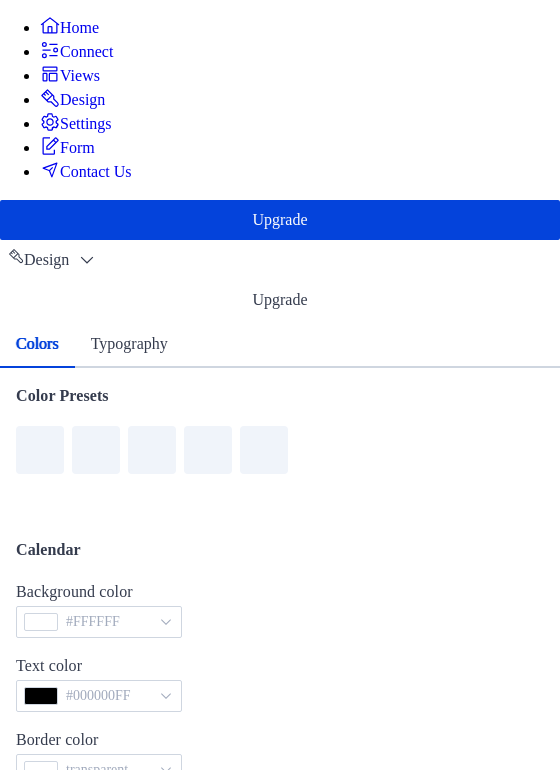 scroll, scrollTop: 56, scrollLeft: 0, axis: vertical 